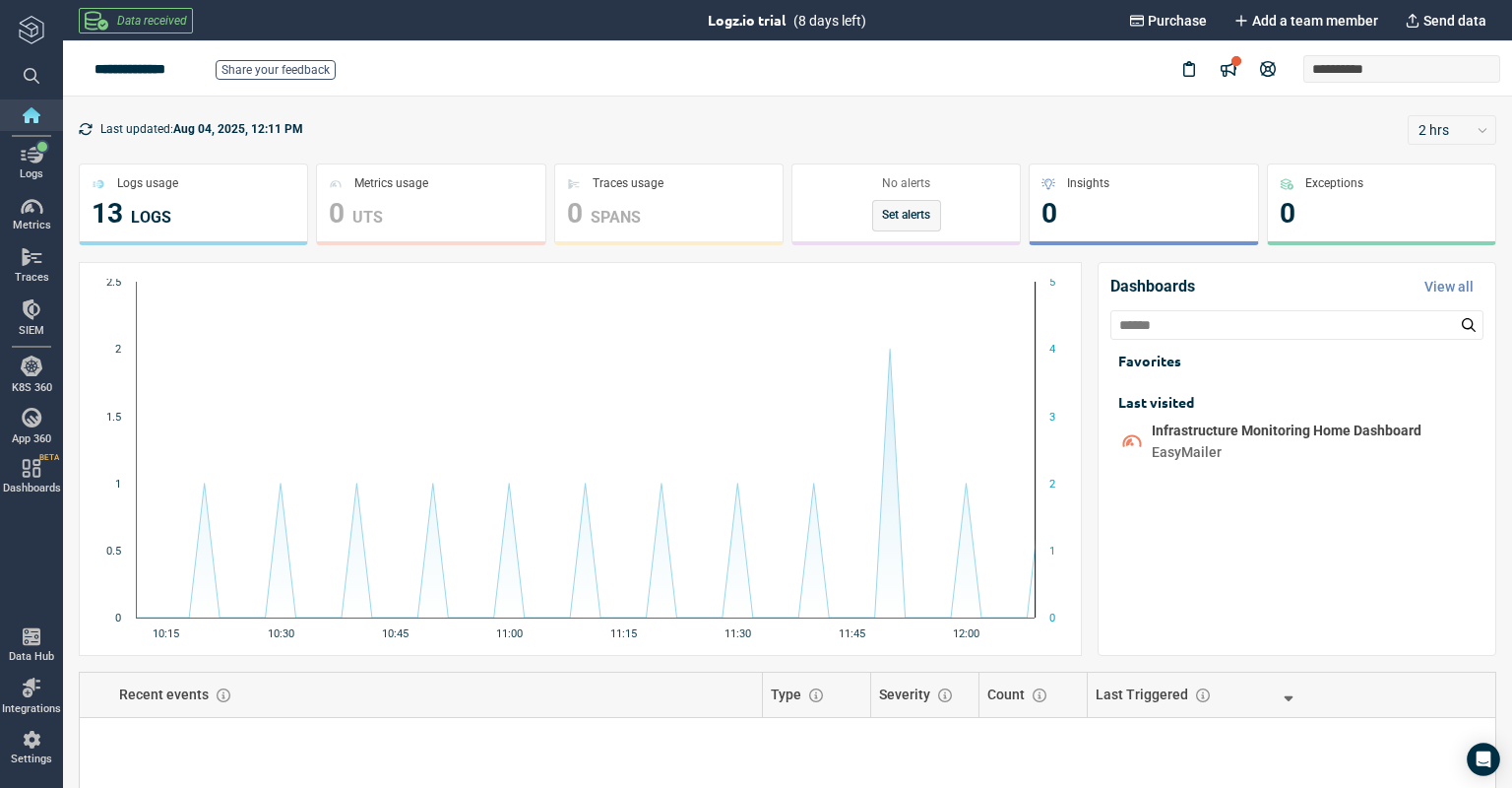 scroll, scrollTop: 0, scrollLeft: 0, axis: both 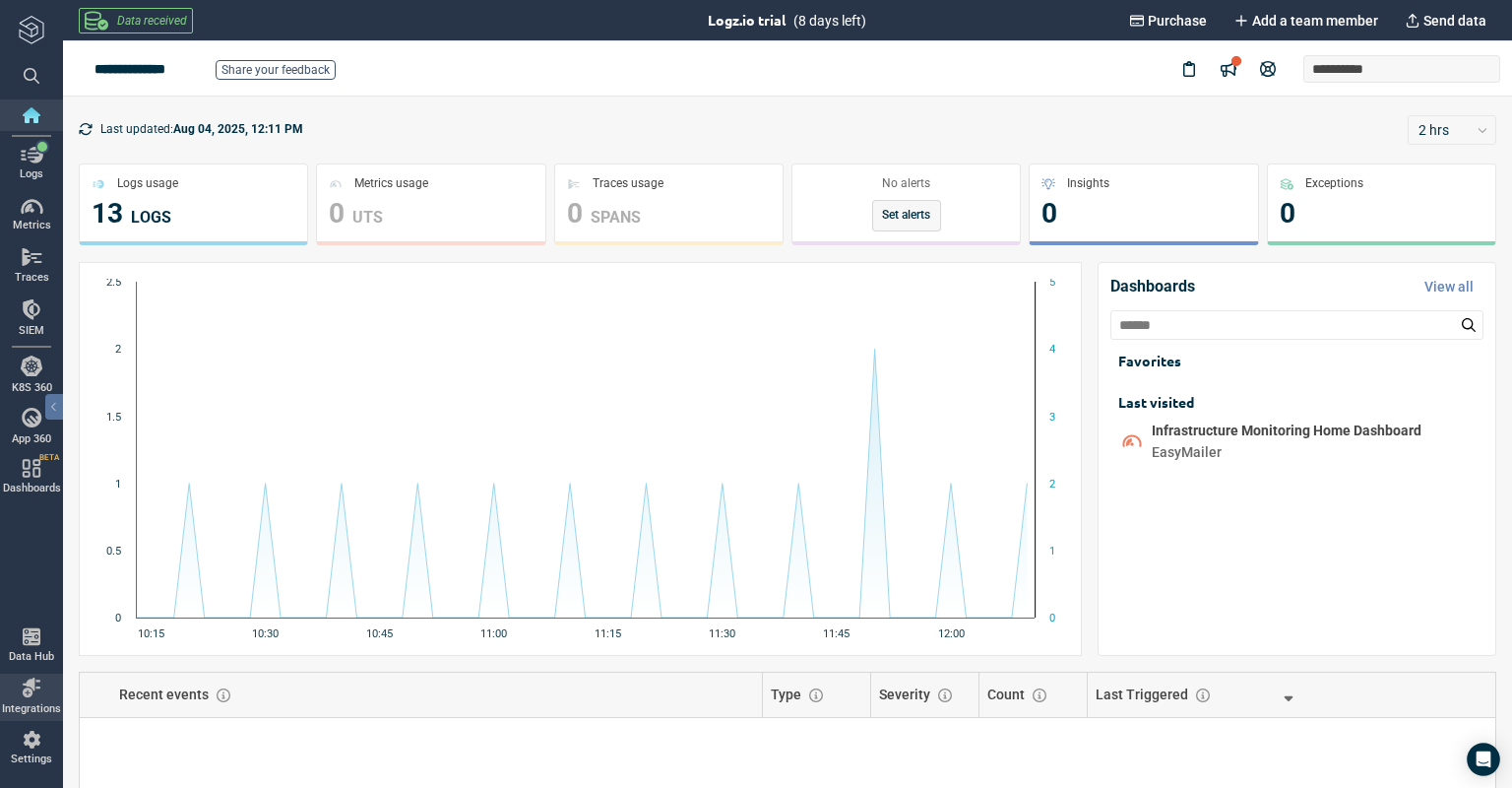 click at bounding box center (32, 688) 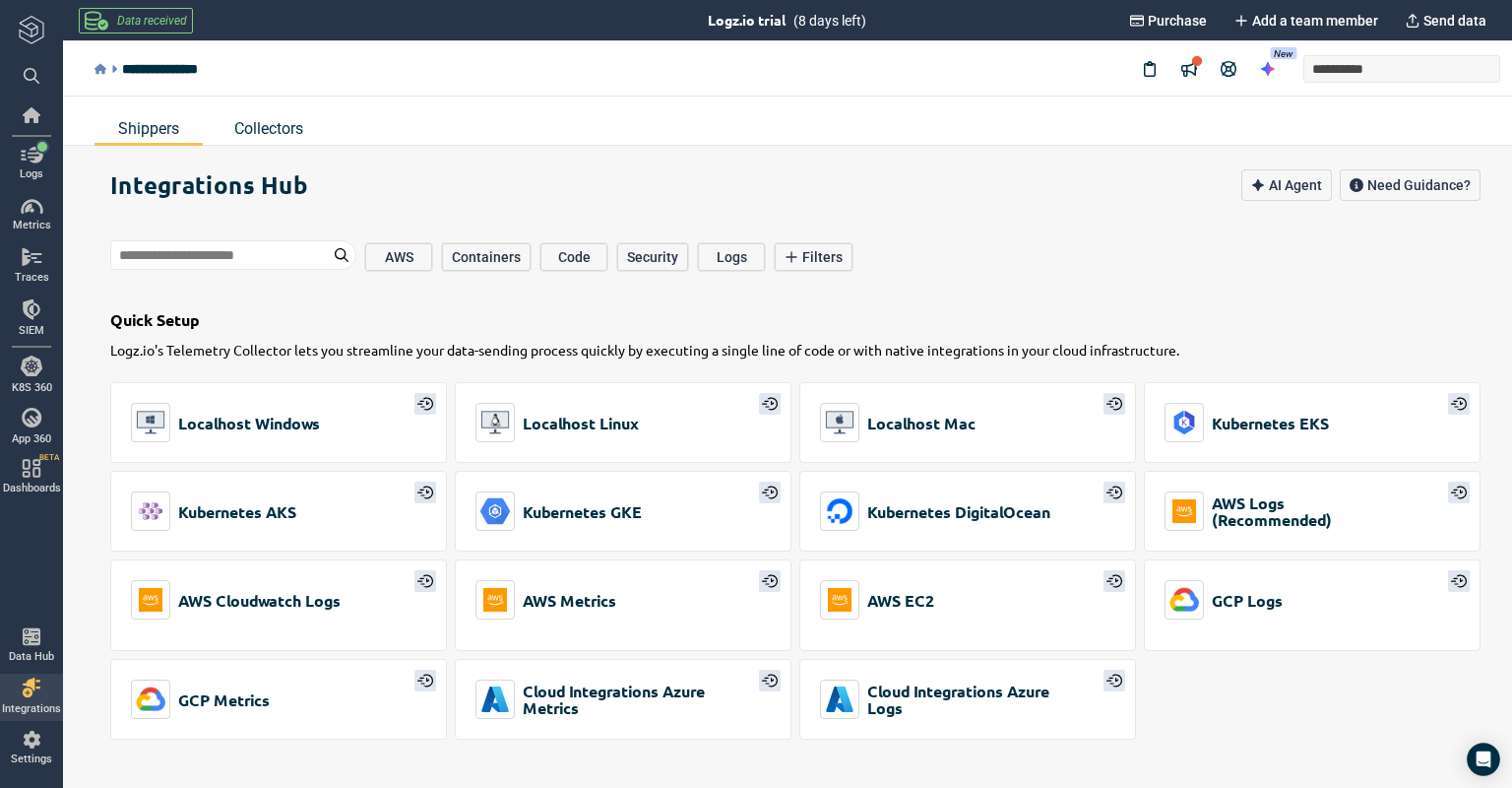 click on "Collectors" at bounding box center [269, 128] 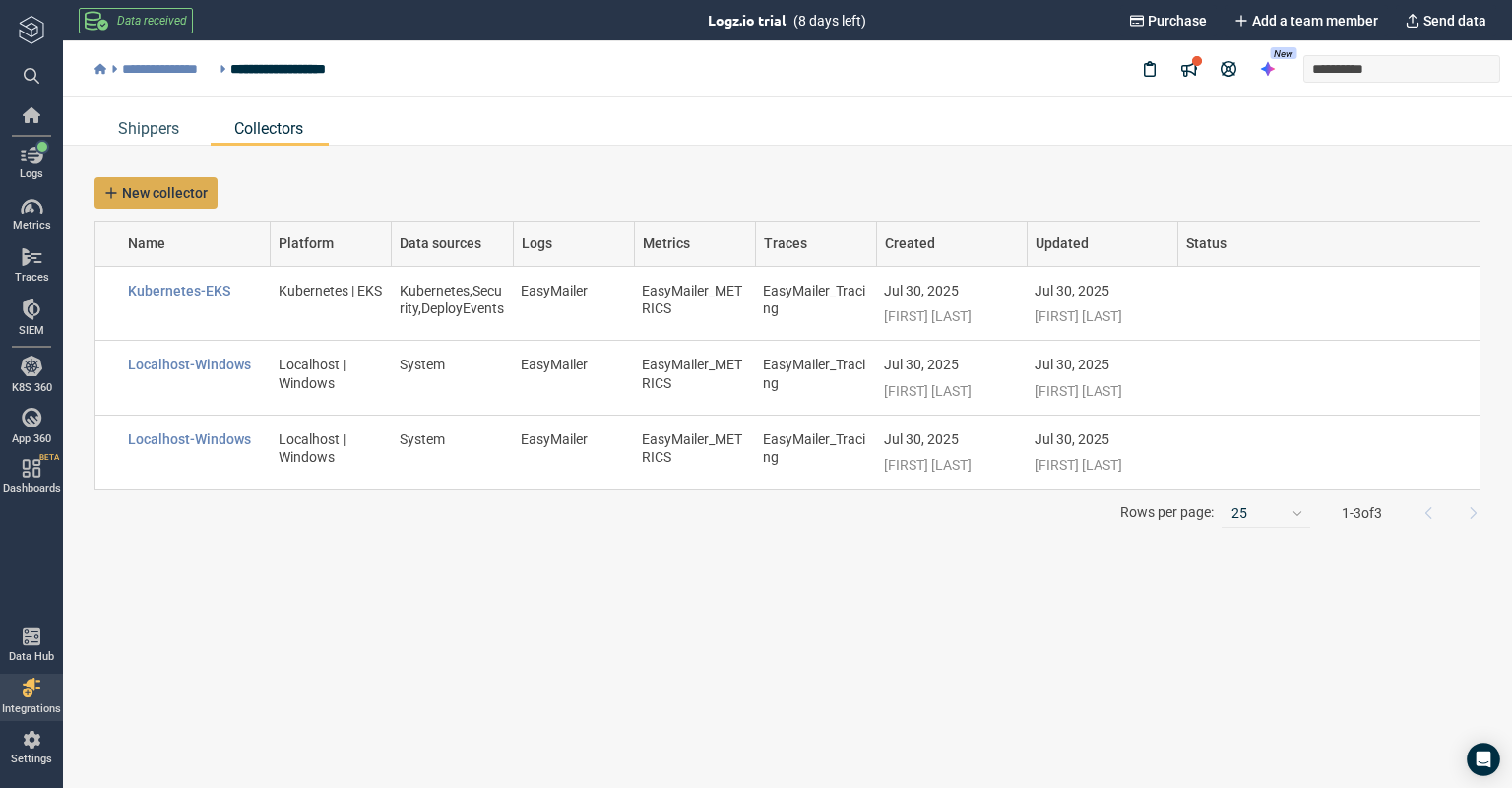 click on "New collector" at bounding box center [164, 193] 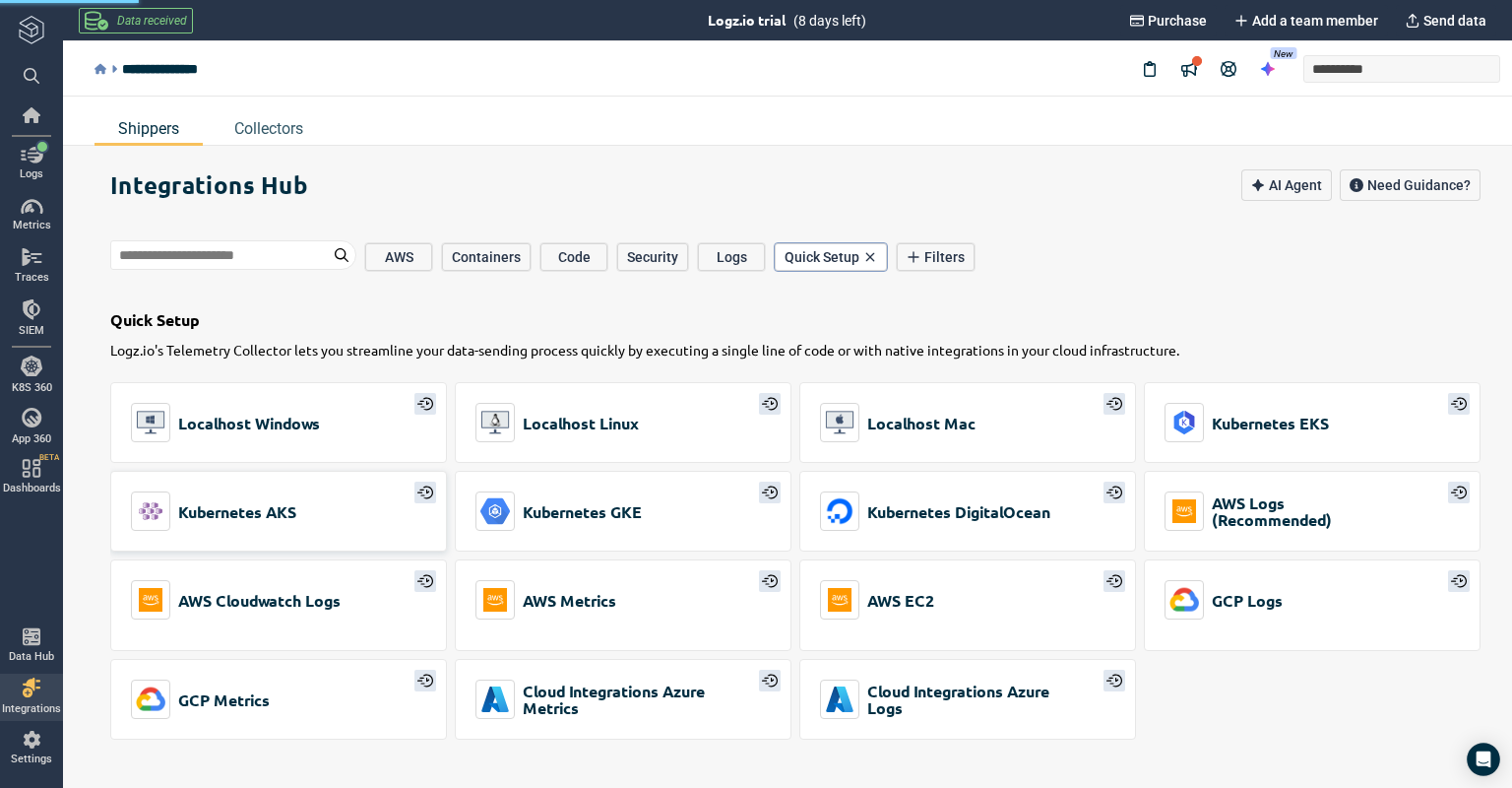 scroll, scrollTop: 71, scrollLeft: 0, axis: vertical 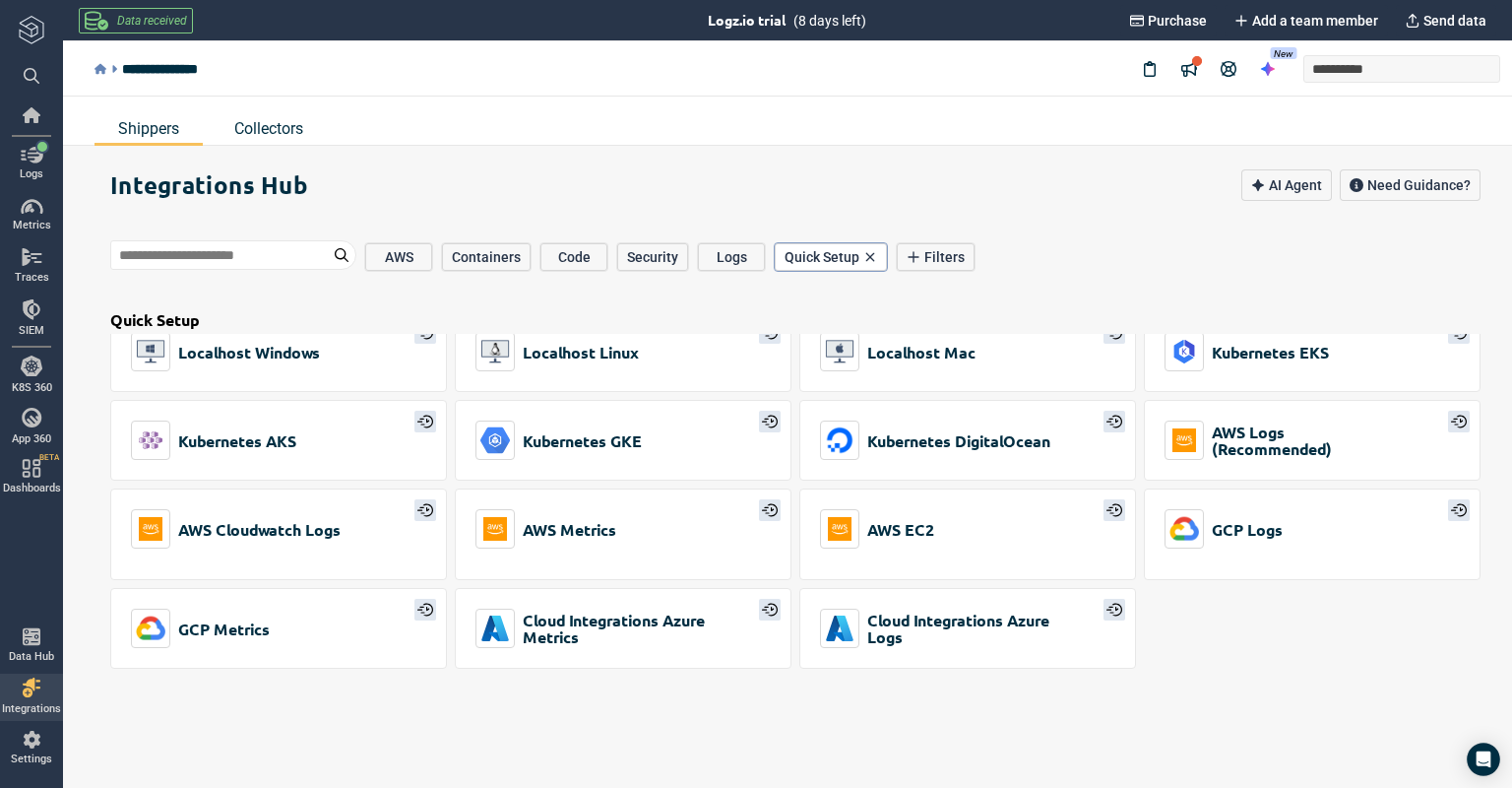 click on "Collectors" at bounding box center [269, 128] 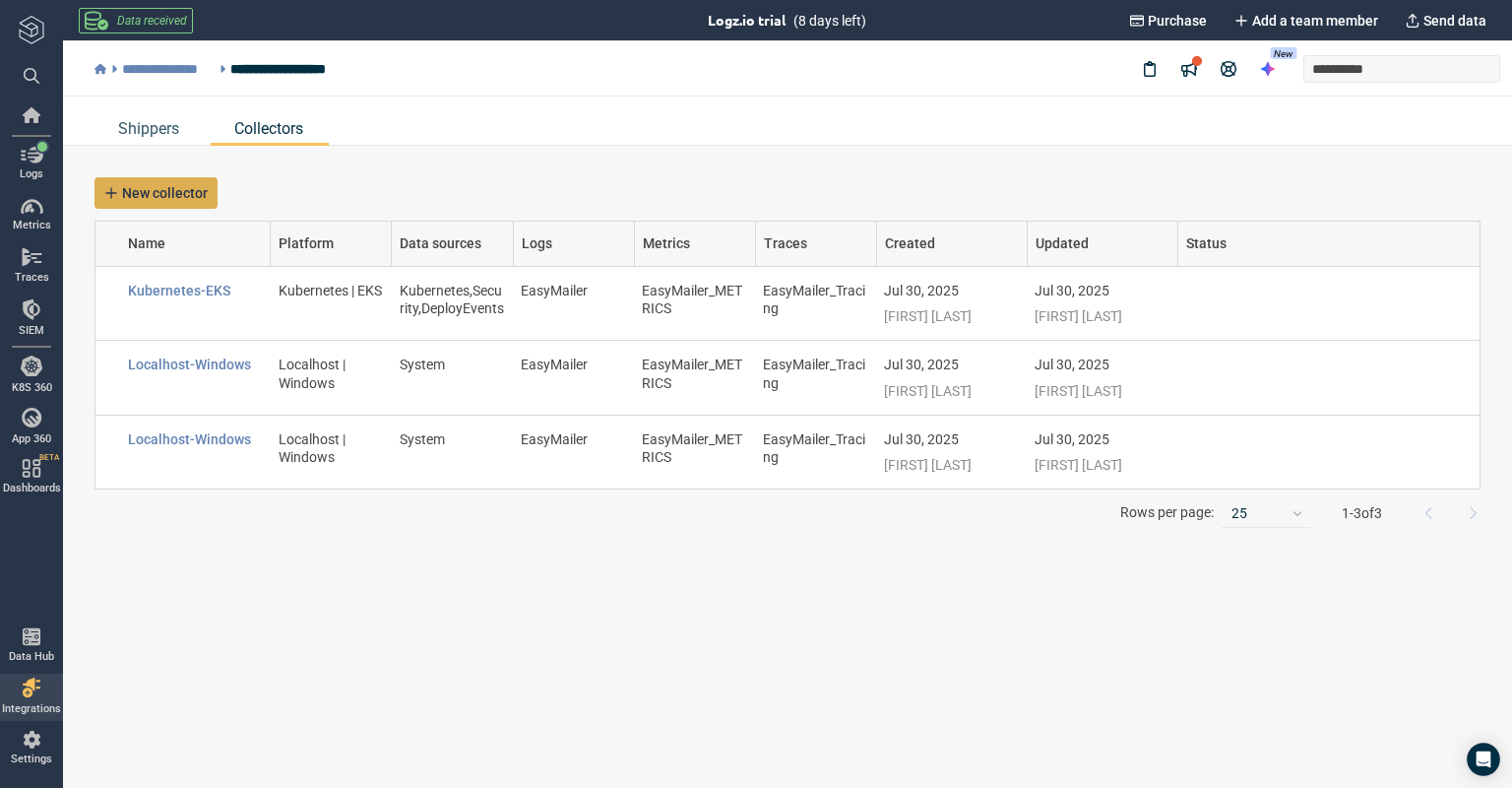 click on "New collector" at bounding box center [164, 193] 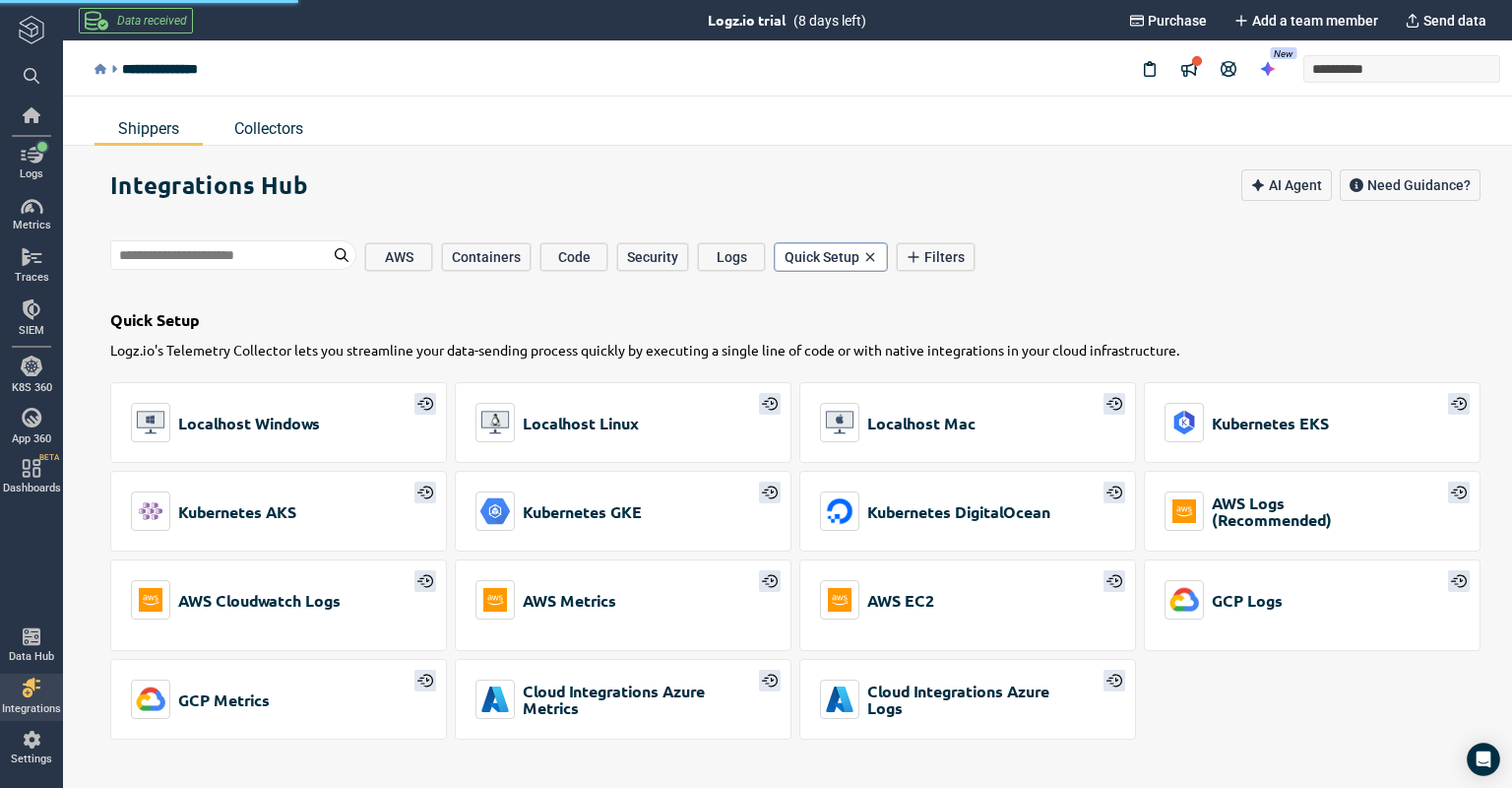 click on "Collectors" at bounding box center [269, 128] 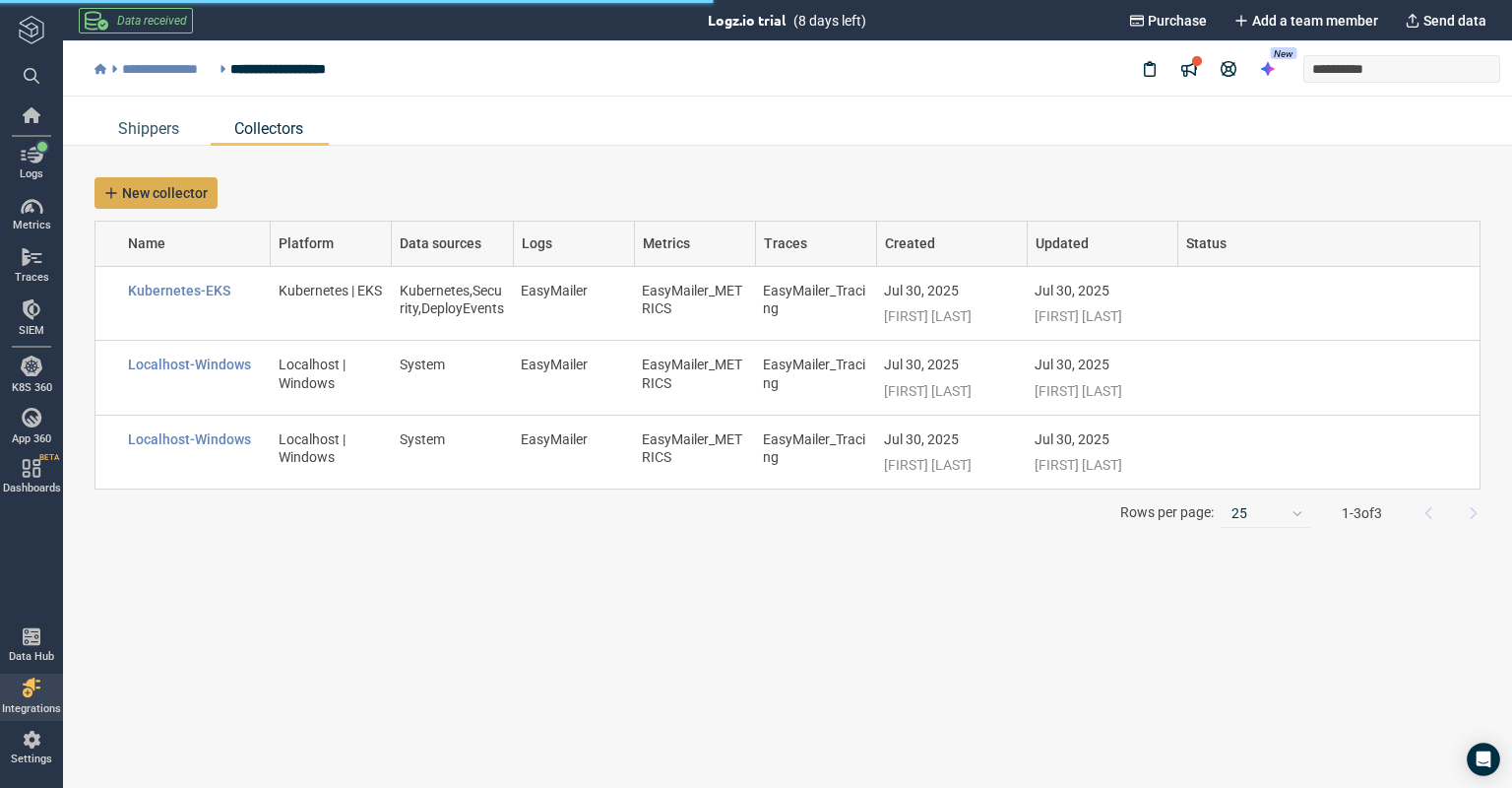 click on "New collector" at bounding box center (164, 193) 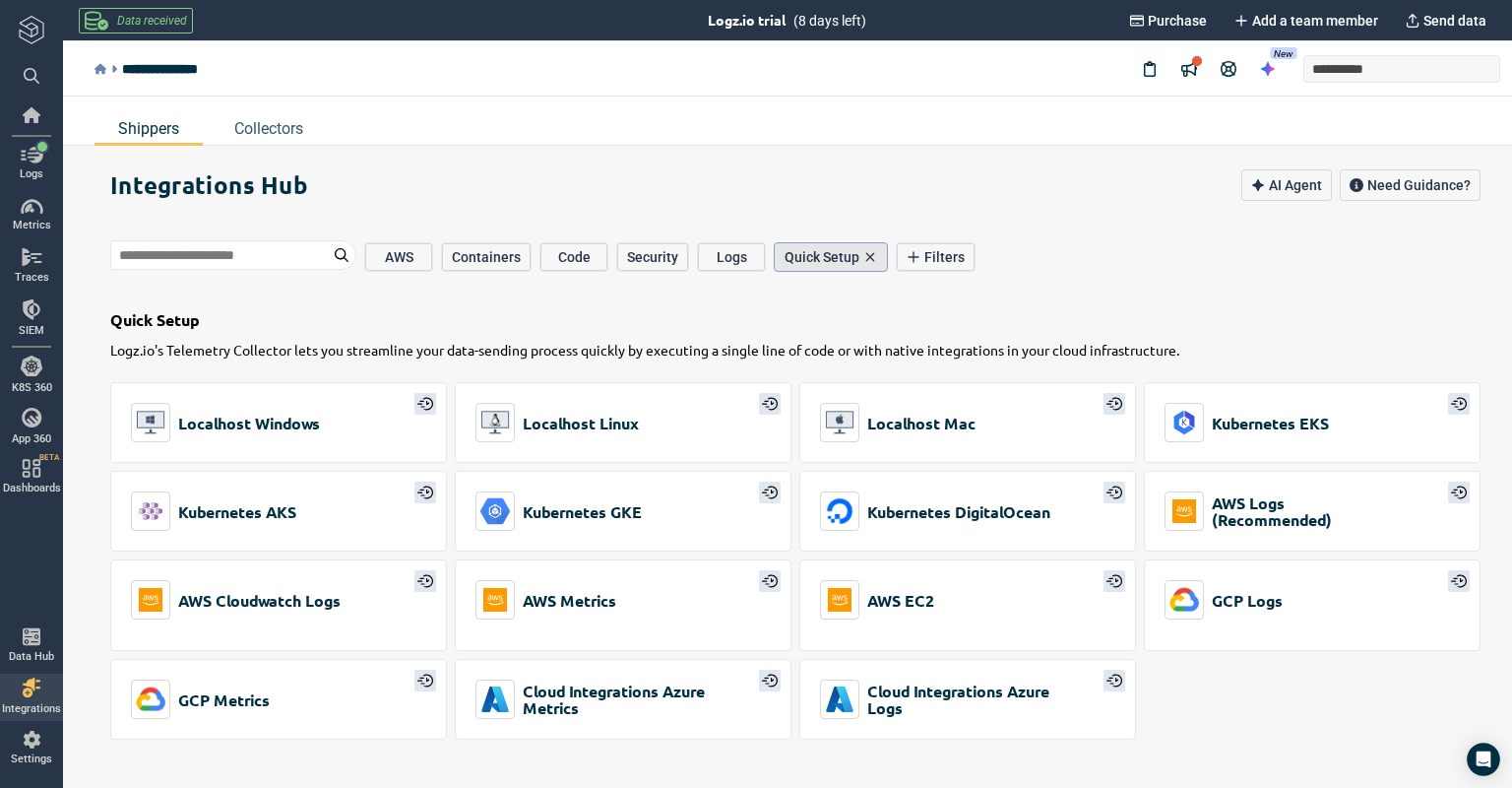 click on "Quick Setup" at bounding box center [831, 257] 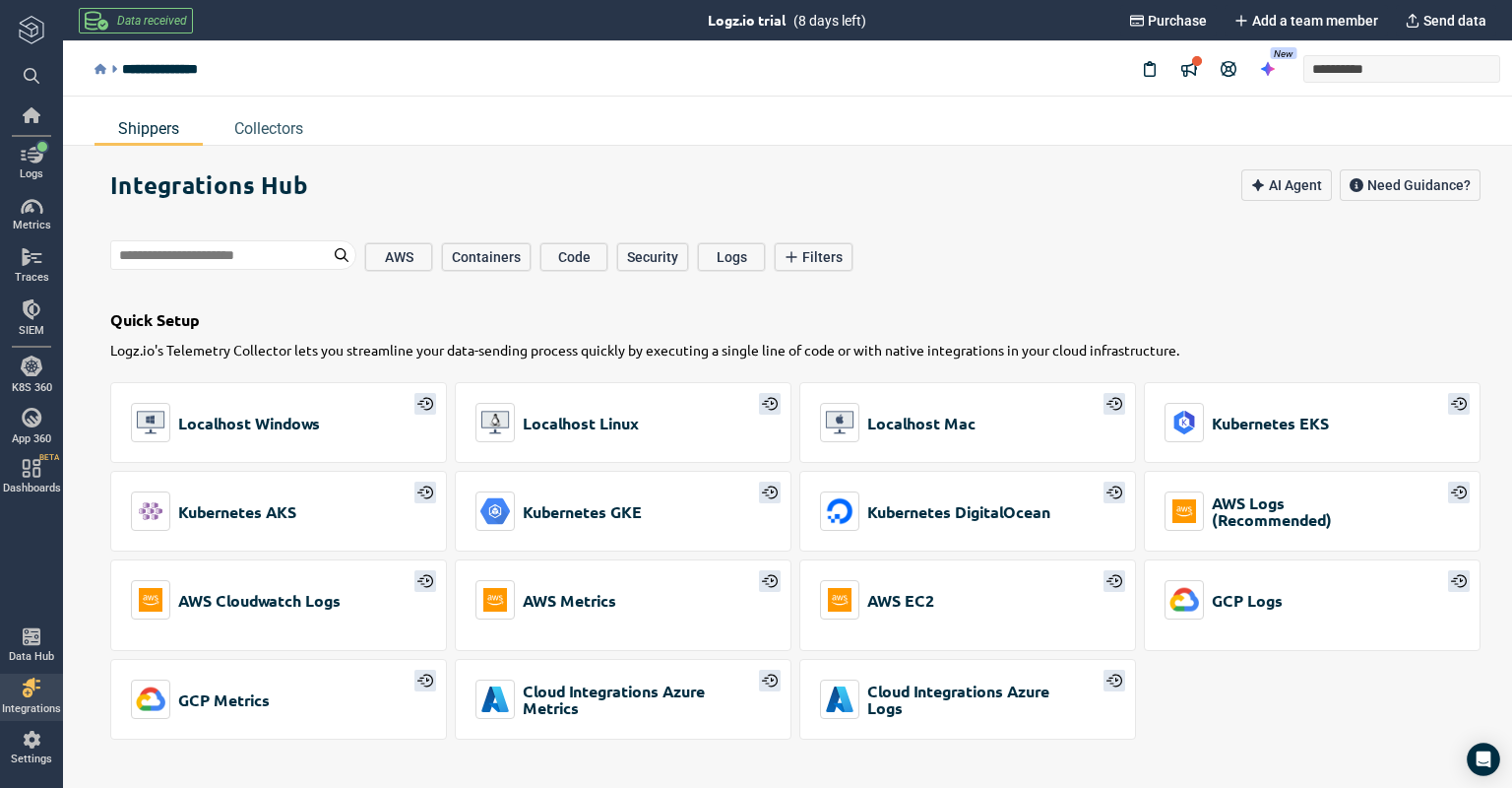 type on "*" 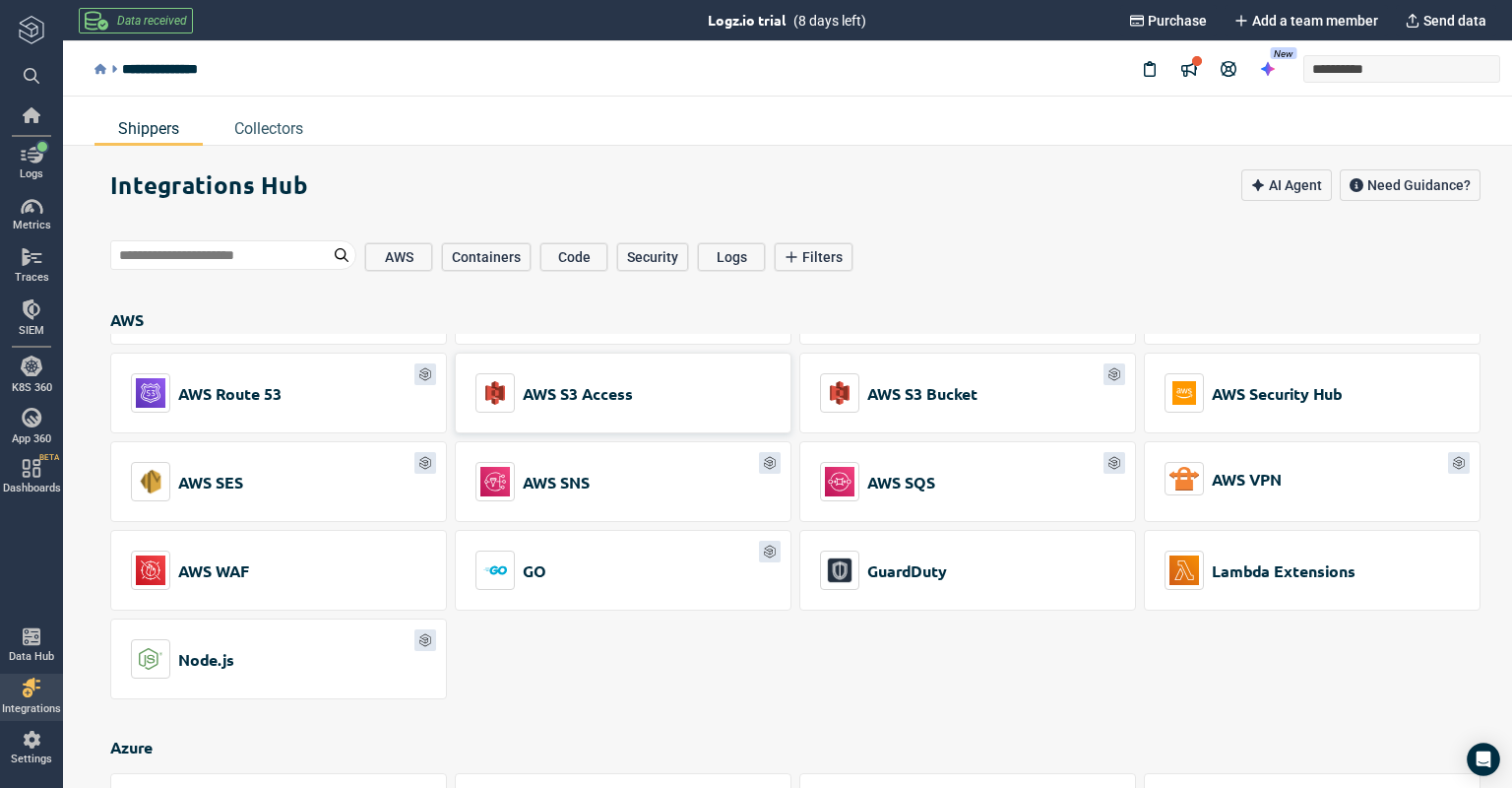 scroll, scrollTop: 2265, scrollLeft: 0, axis: vertical 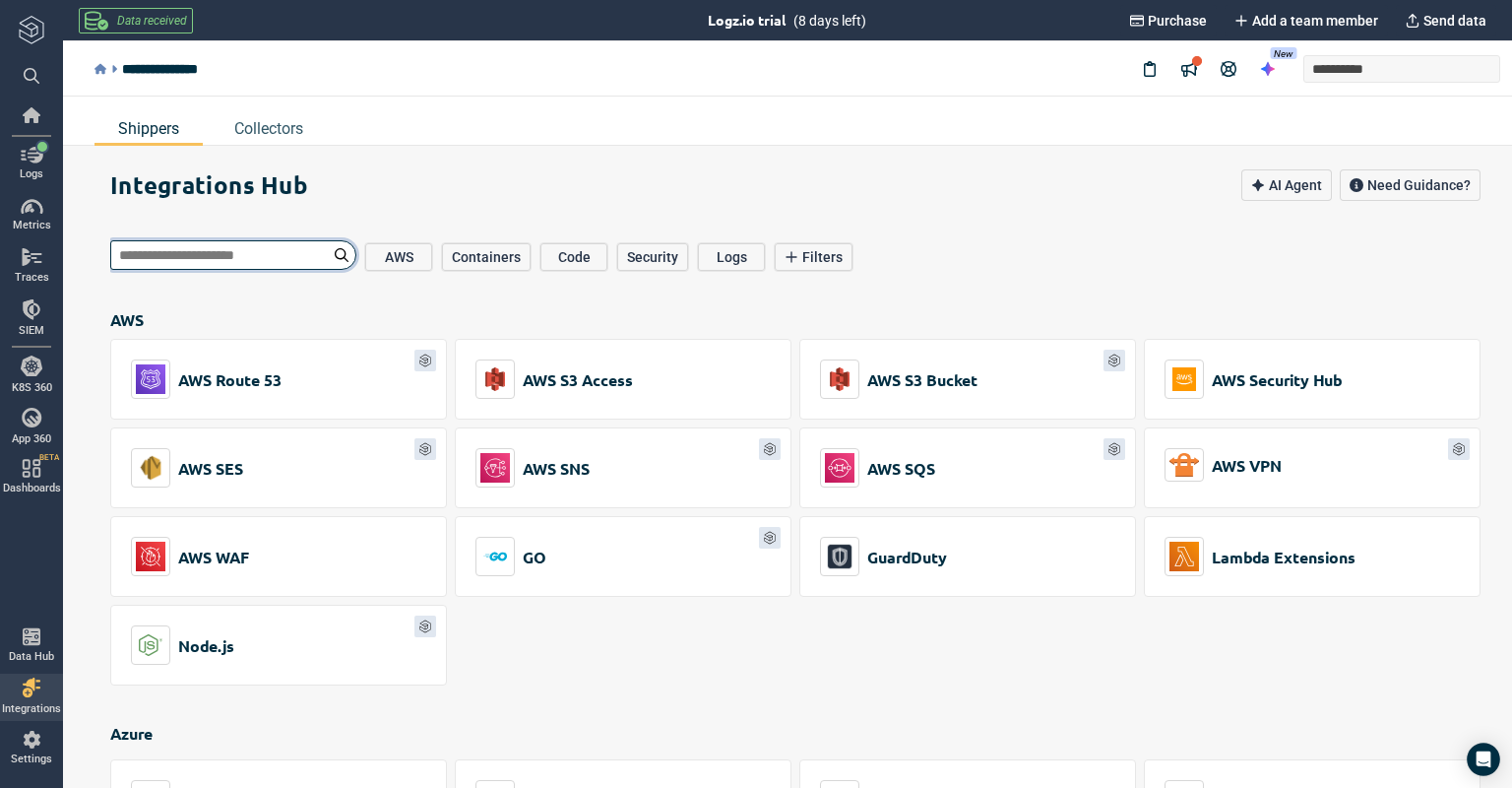 click at bounding box center (233, 255) 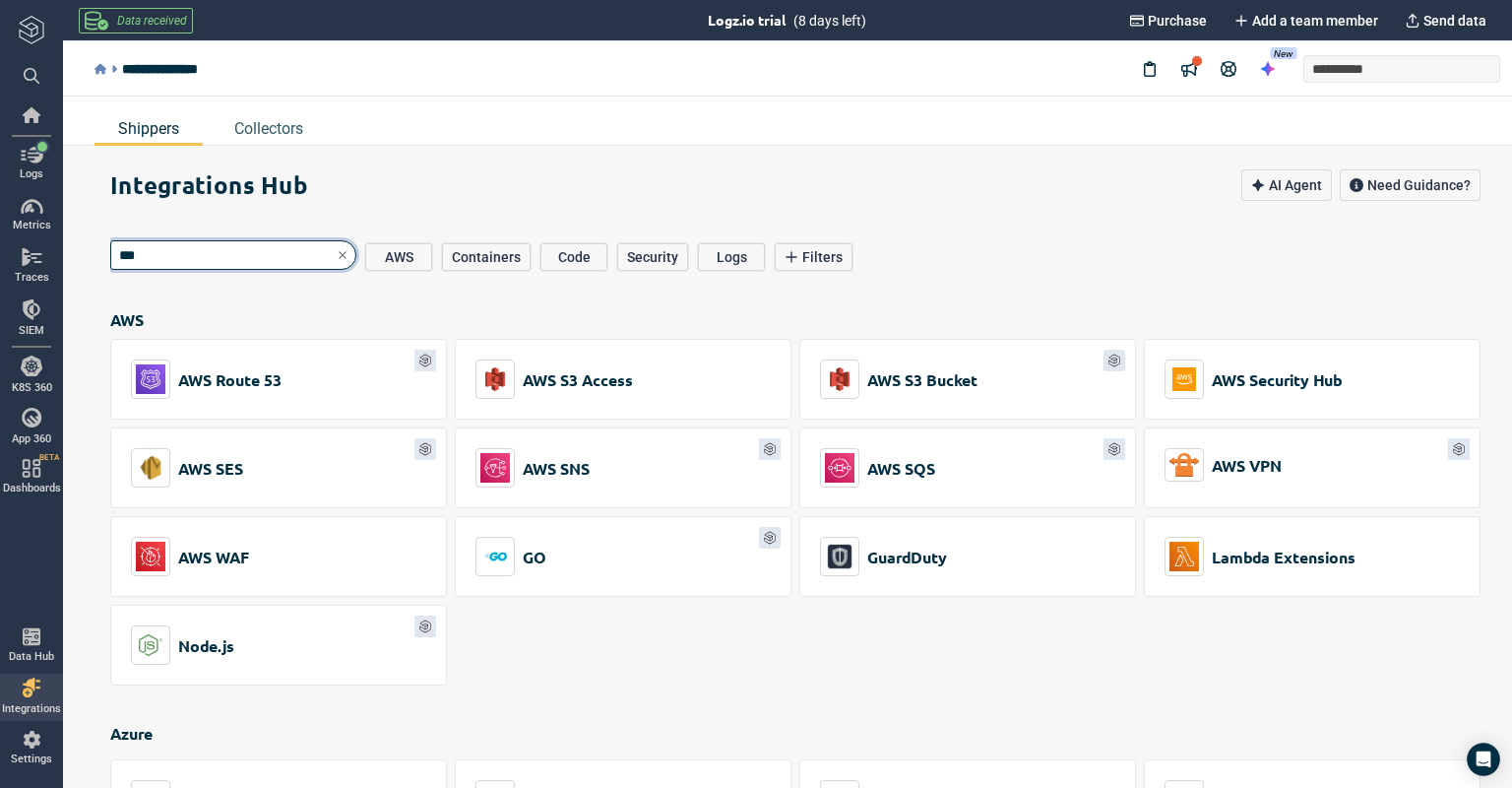 type on "****" 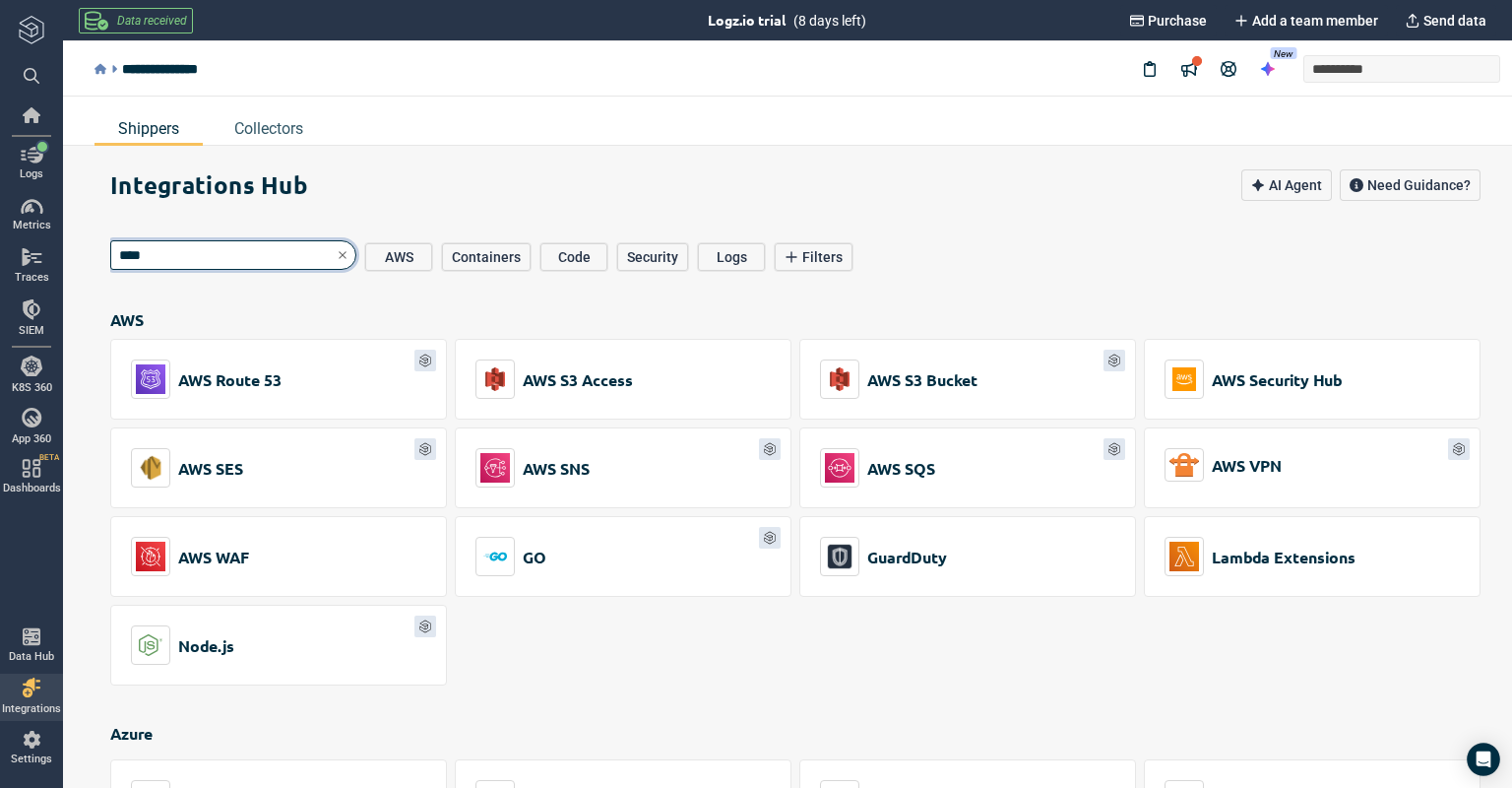 scroll, scrollTop: 35, scrollLeft: 0, axis: vertical 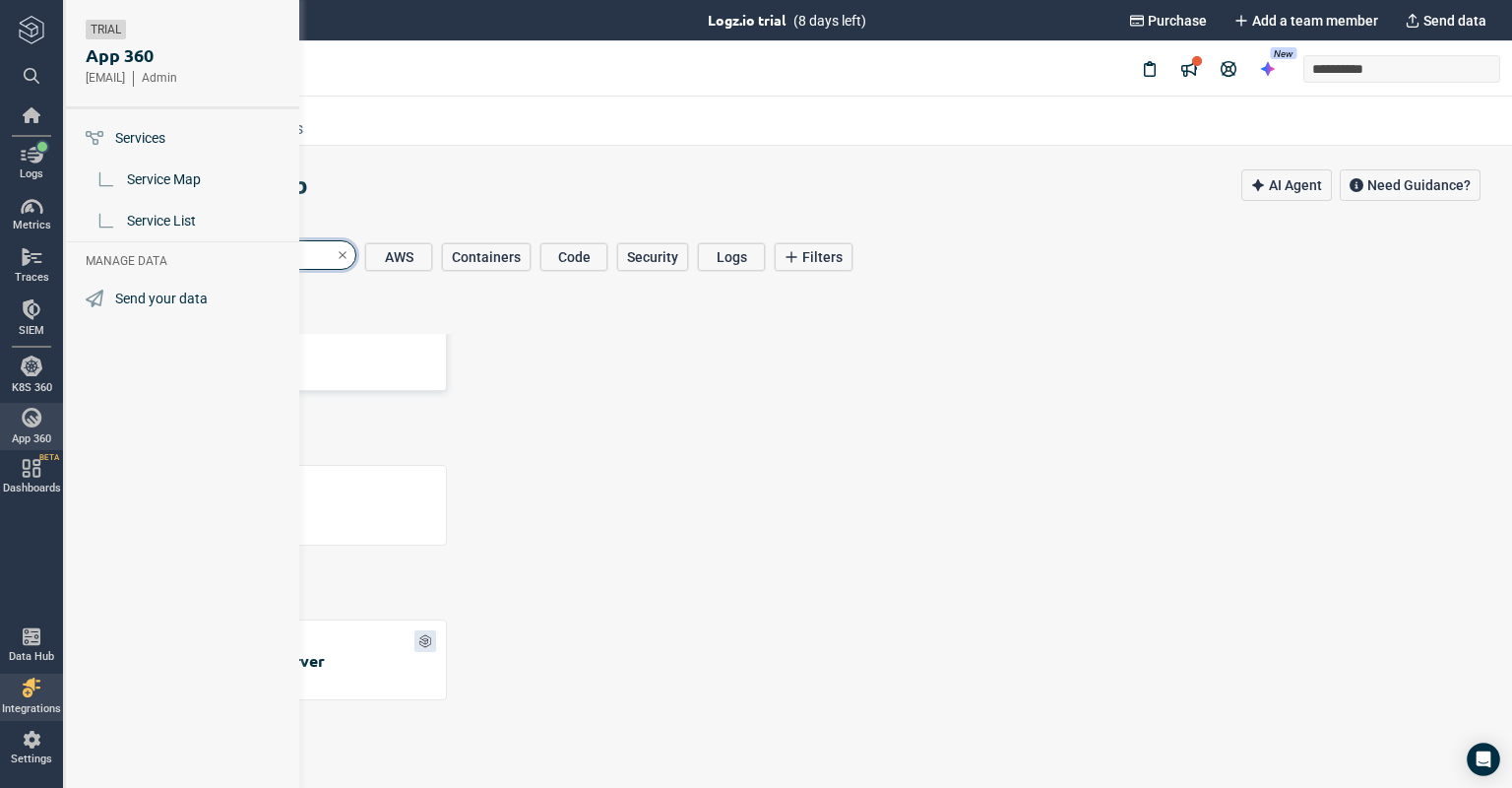type on "*" 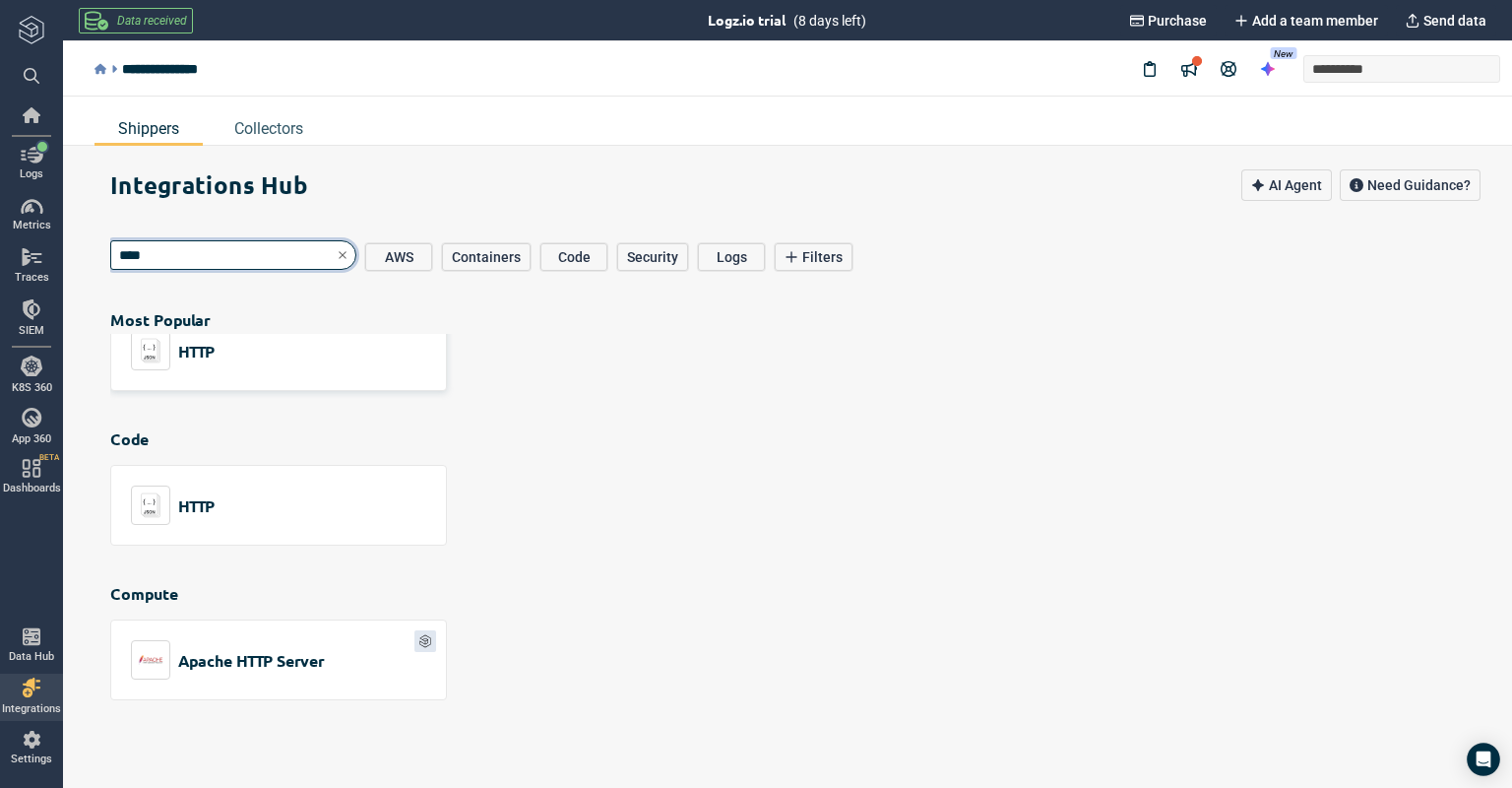 type on "****" 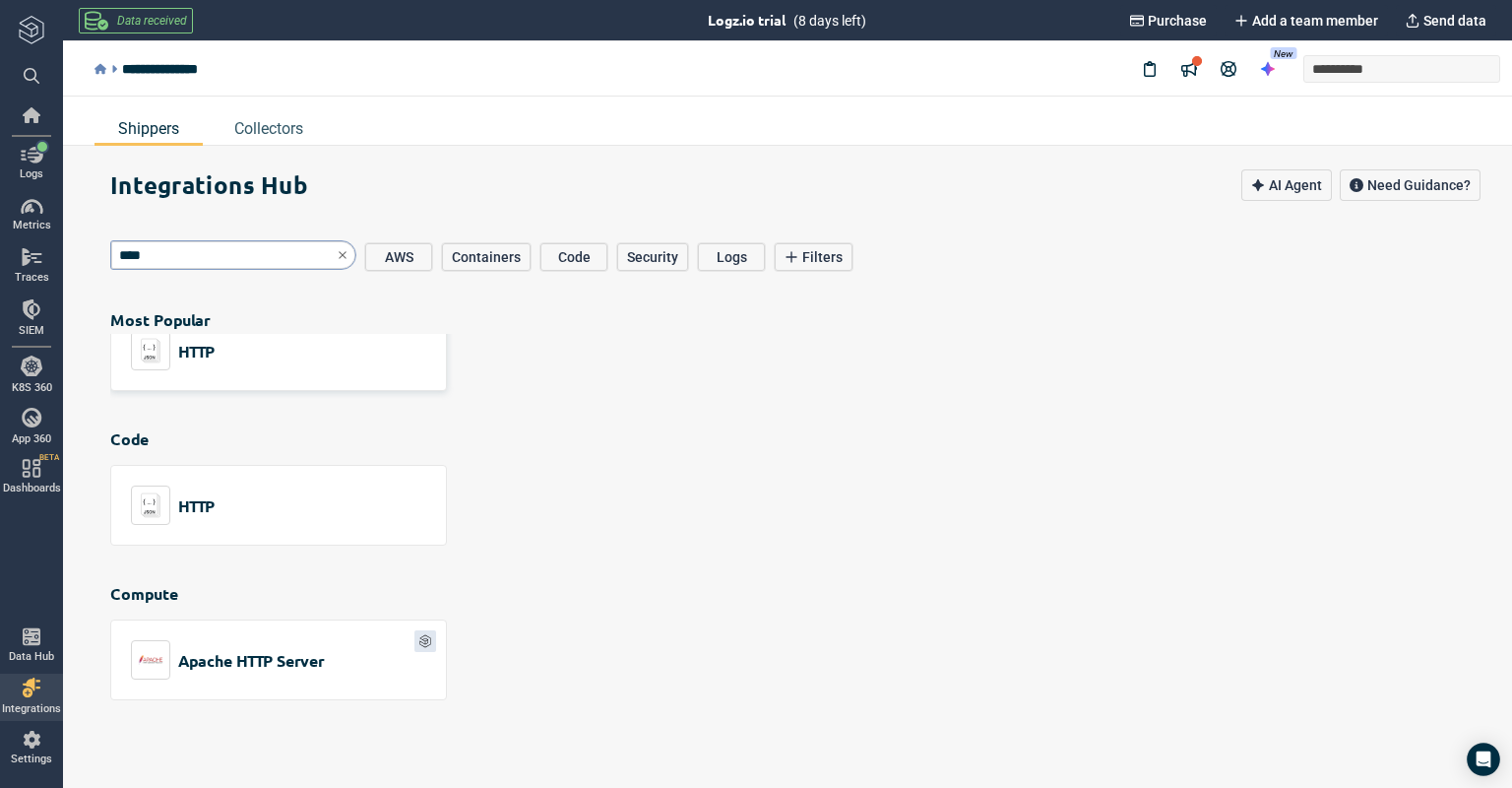 click on "HTTP" at bounding box center (279, 351) 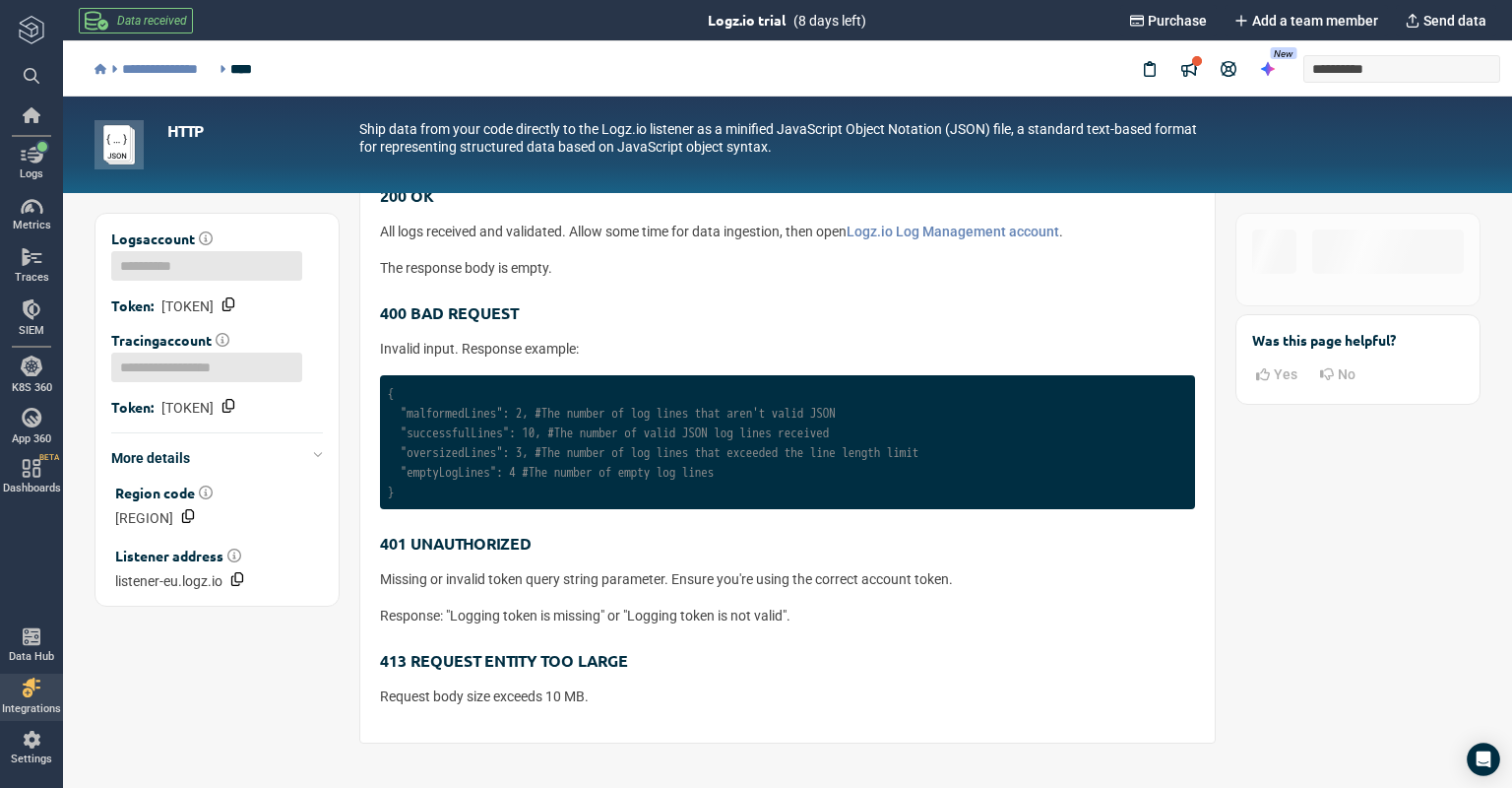 scroll, scrollTop: 1143, scrollLeft: 0, axis: vertical 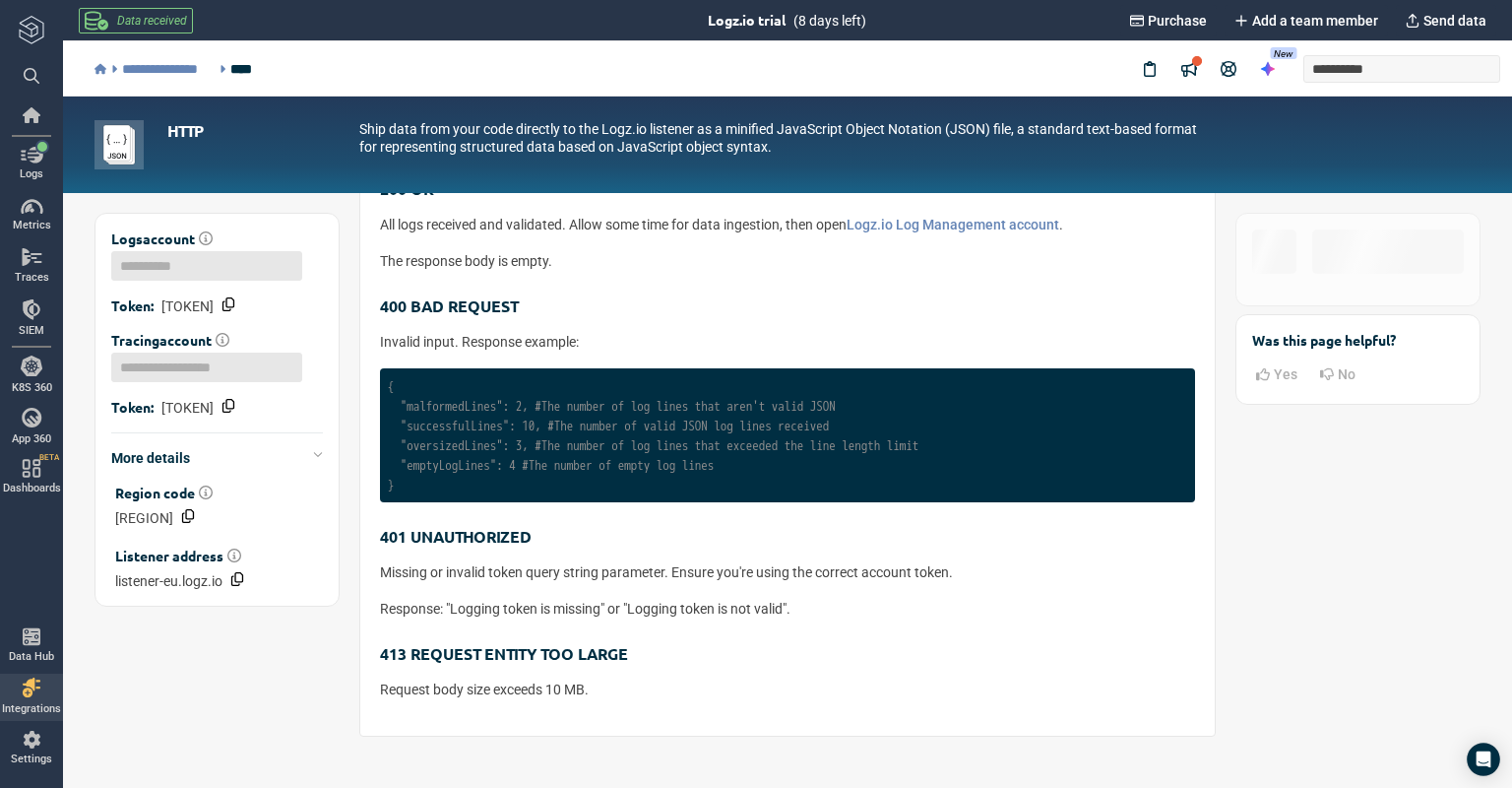 click 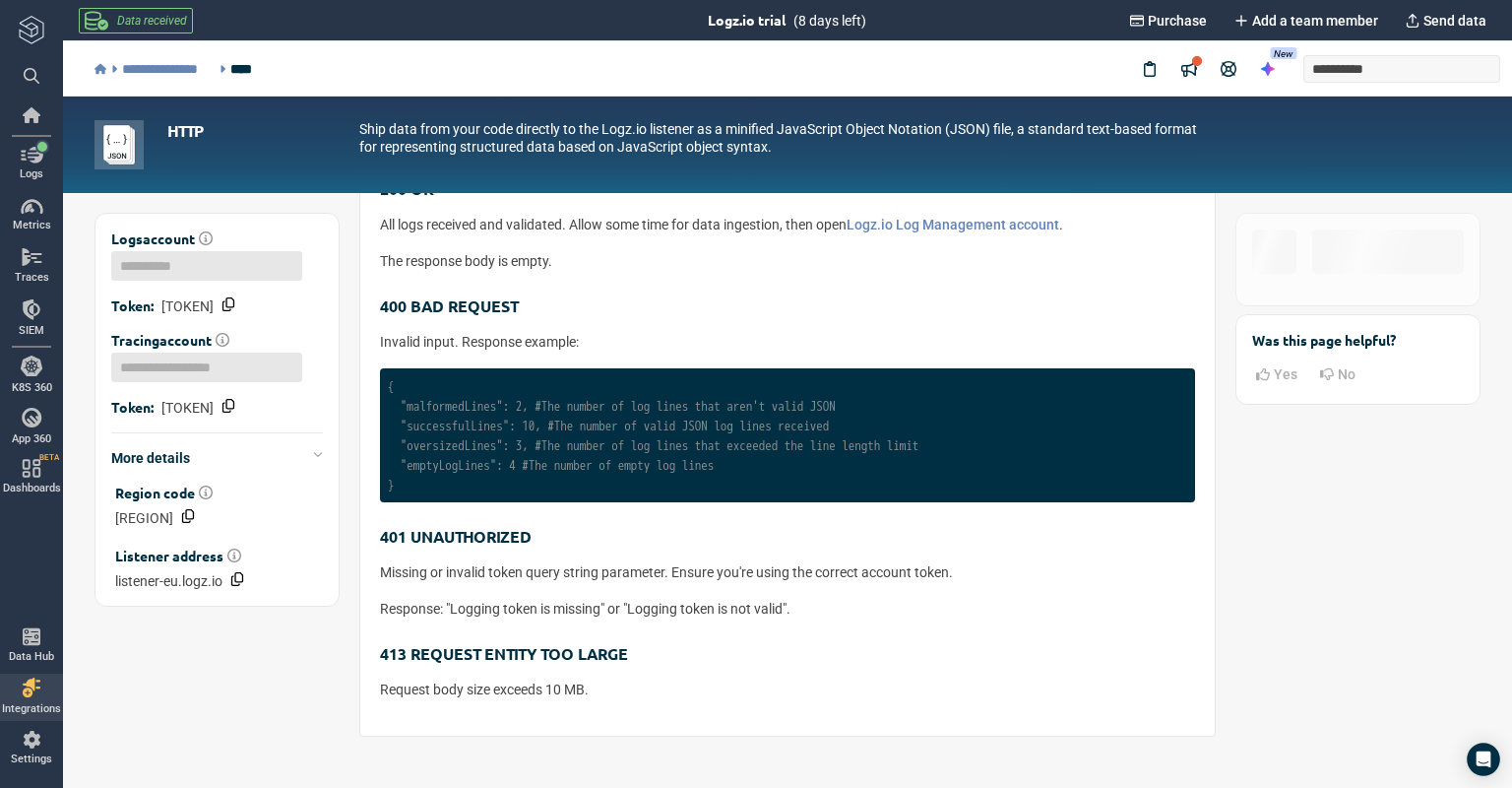 click on "Logs  account Token: [TOKEN]" at bounding box center [207, 272] 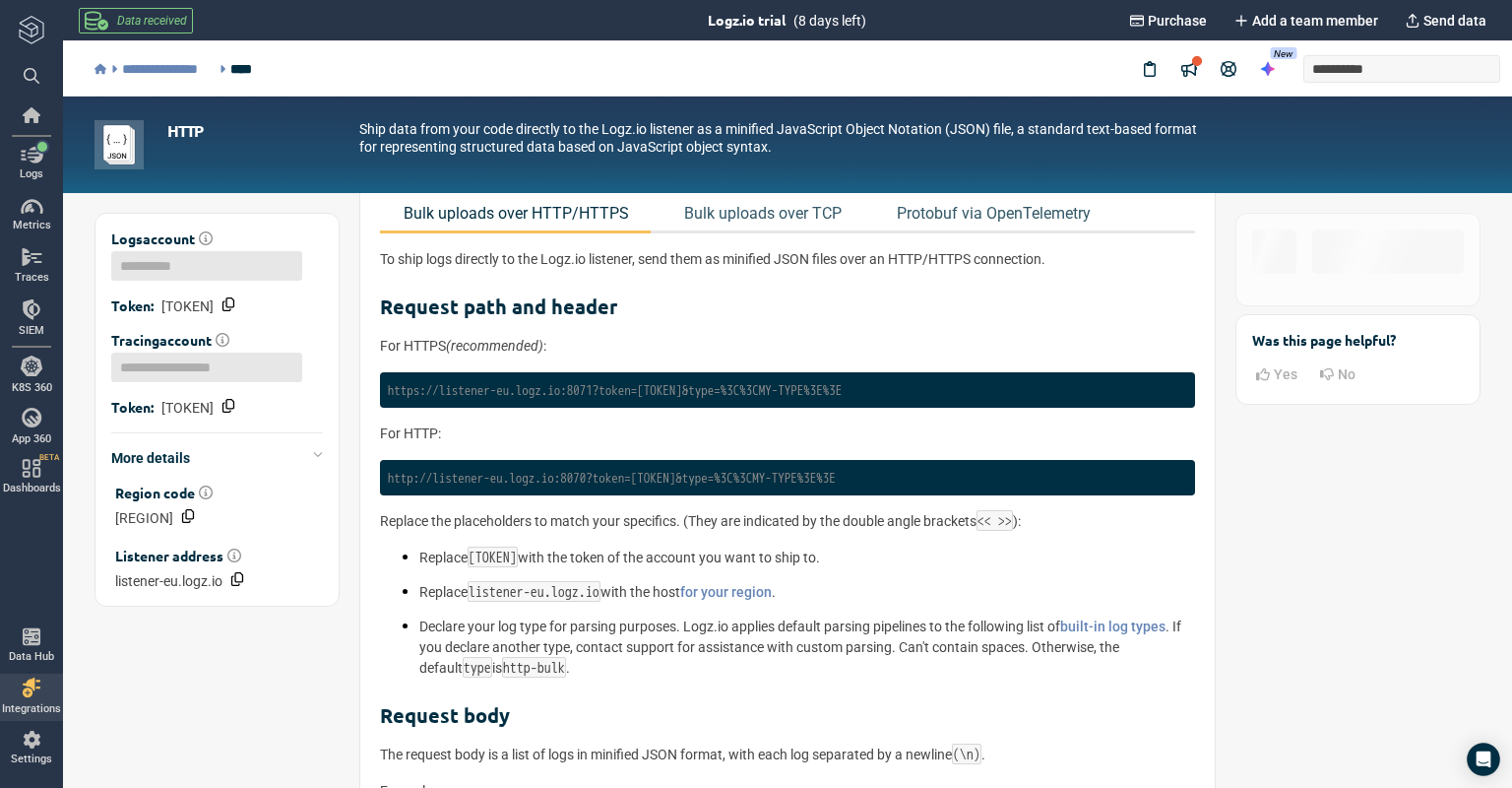 scroll, scrollTop: 2, scrollLeft: 0, axis: vertical 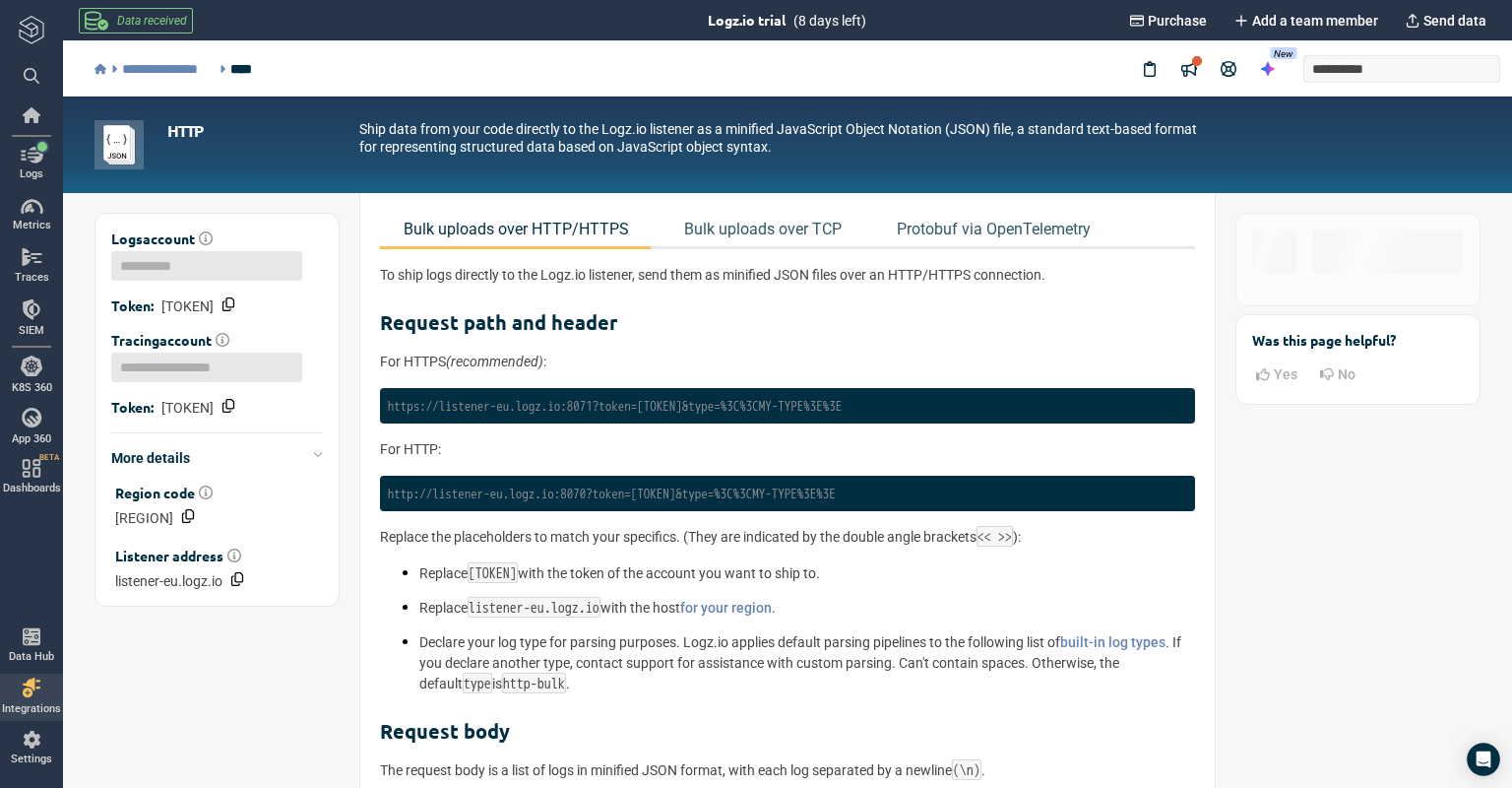click 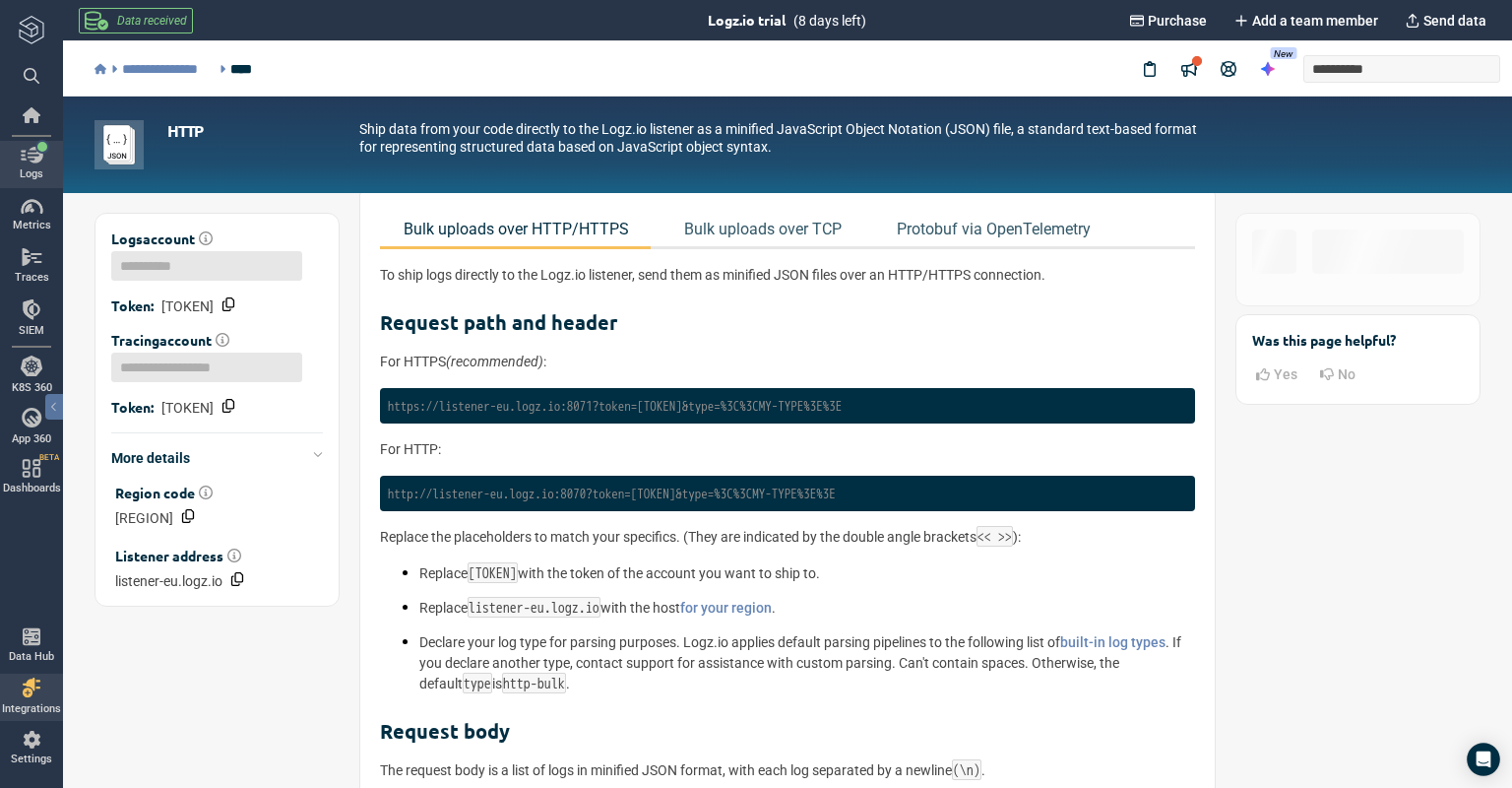 click at bounding box center [32, 155] 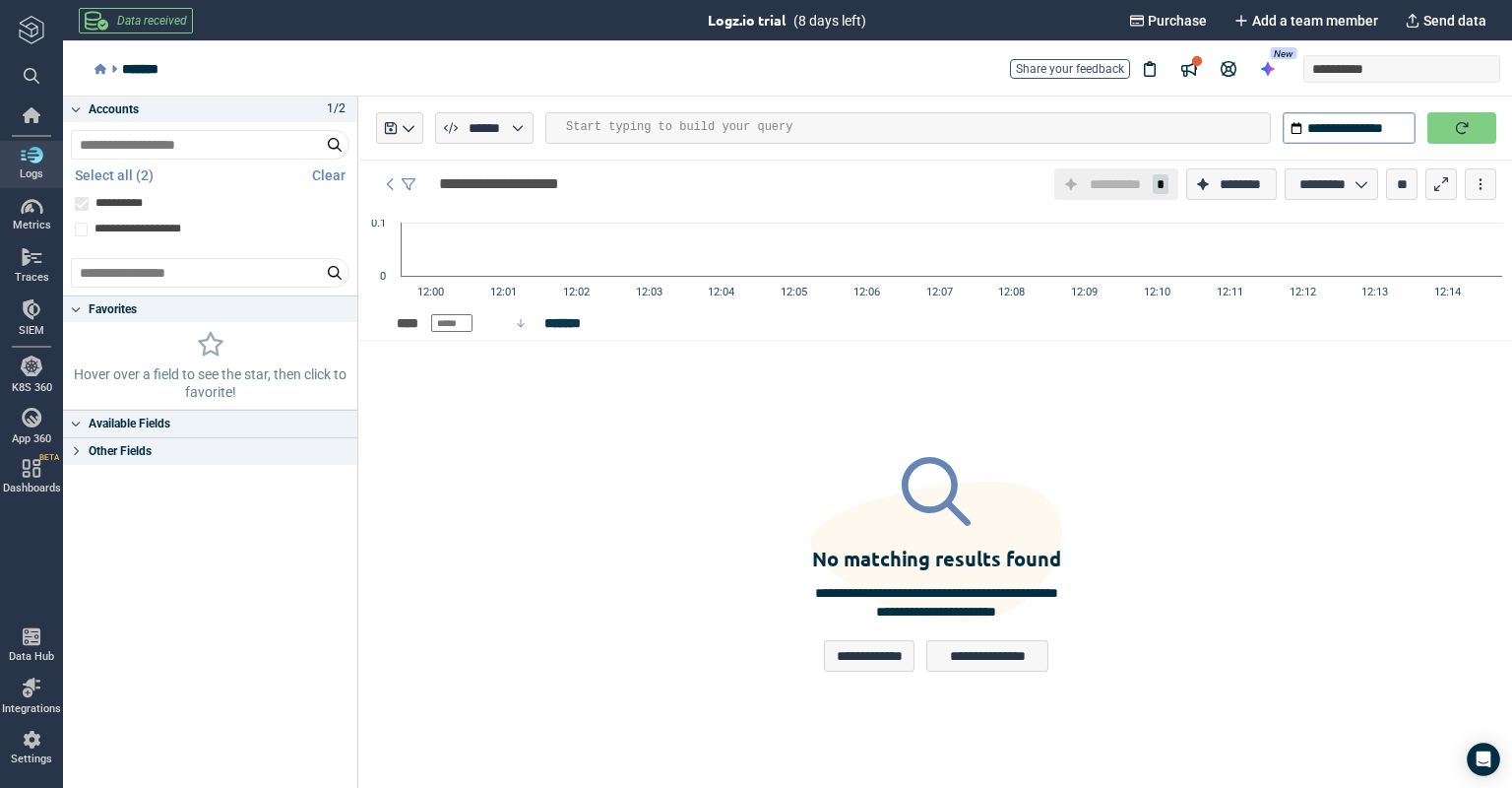 click on "**********" at bounding box center (936, 564) 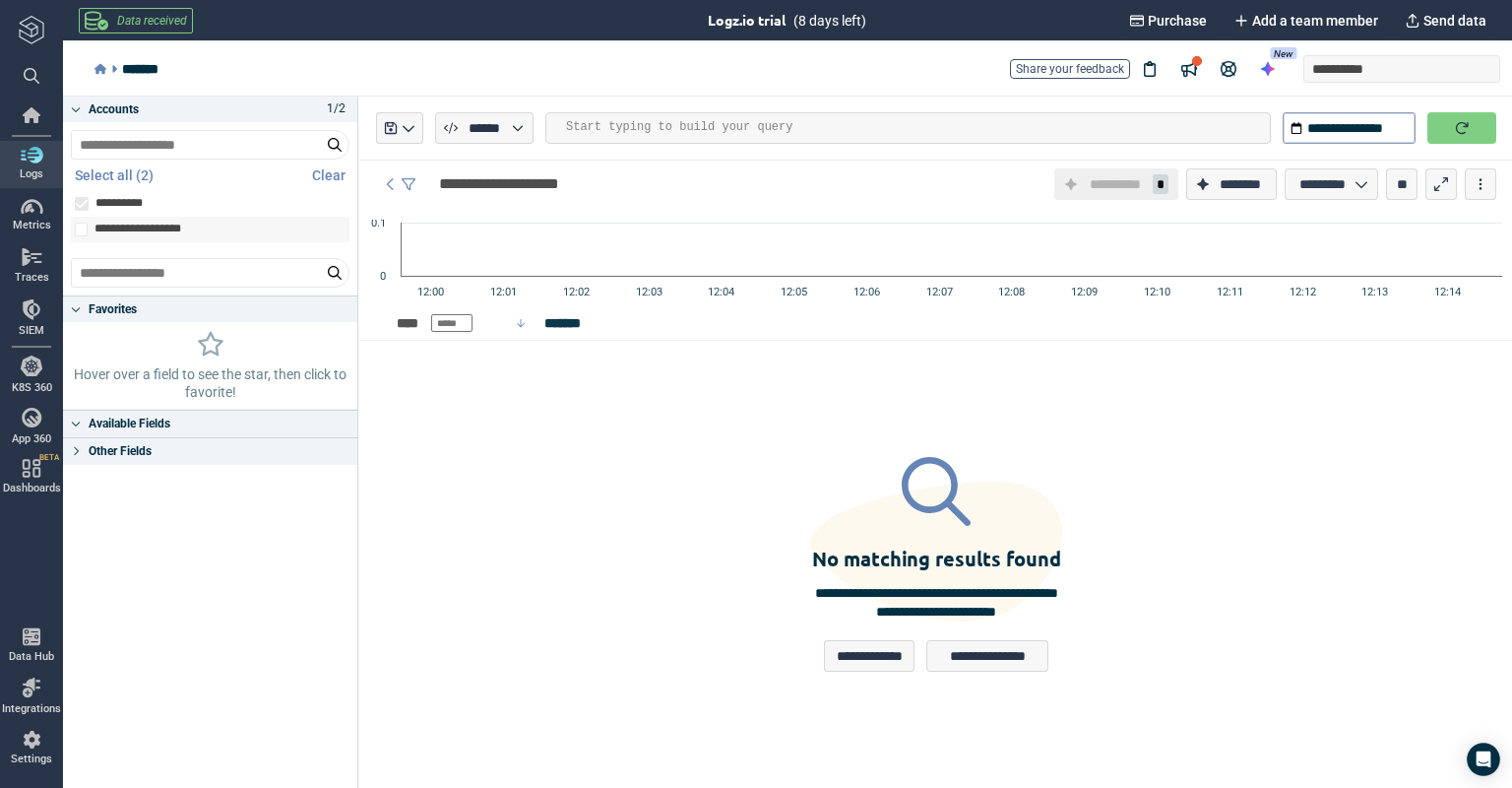click on "**********" at bounding box center [146, 230] 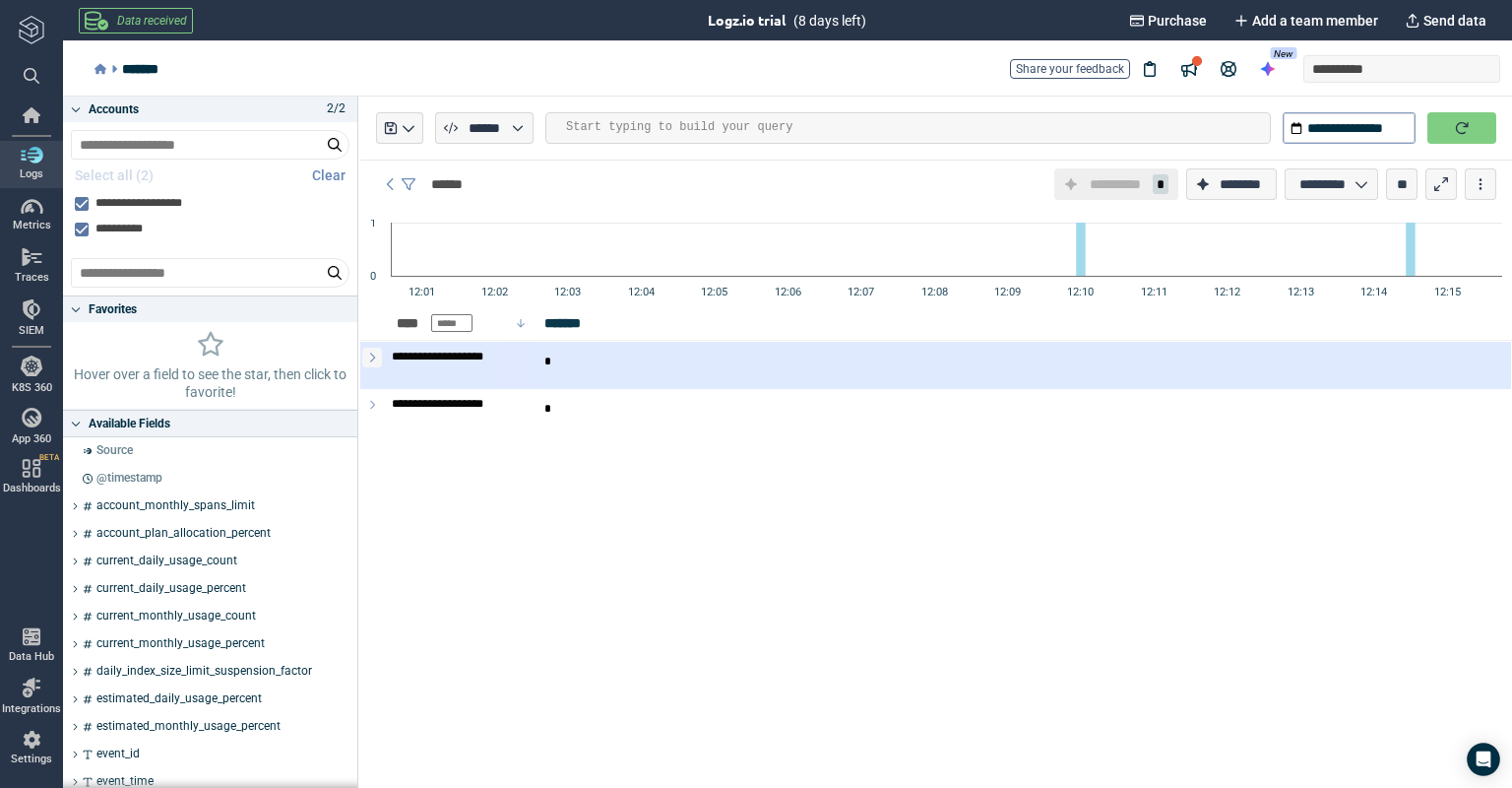 click 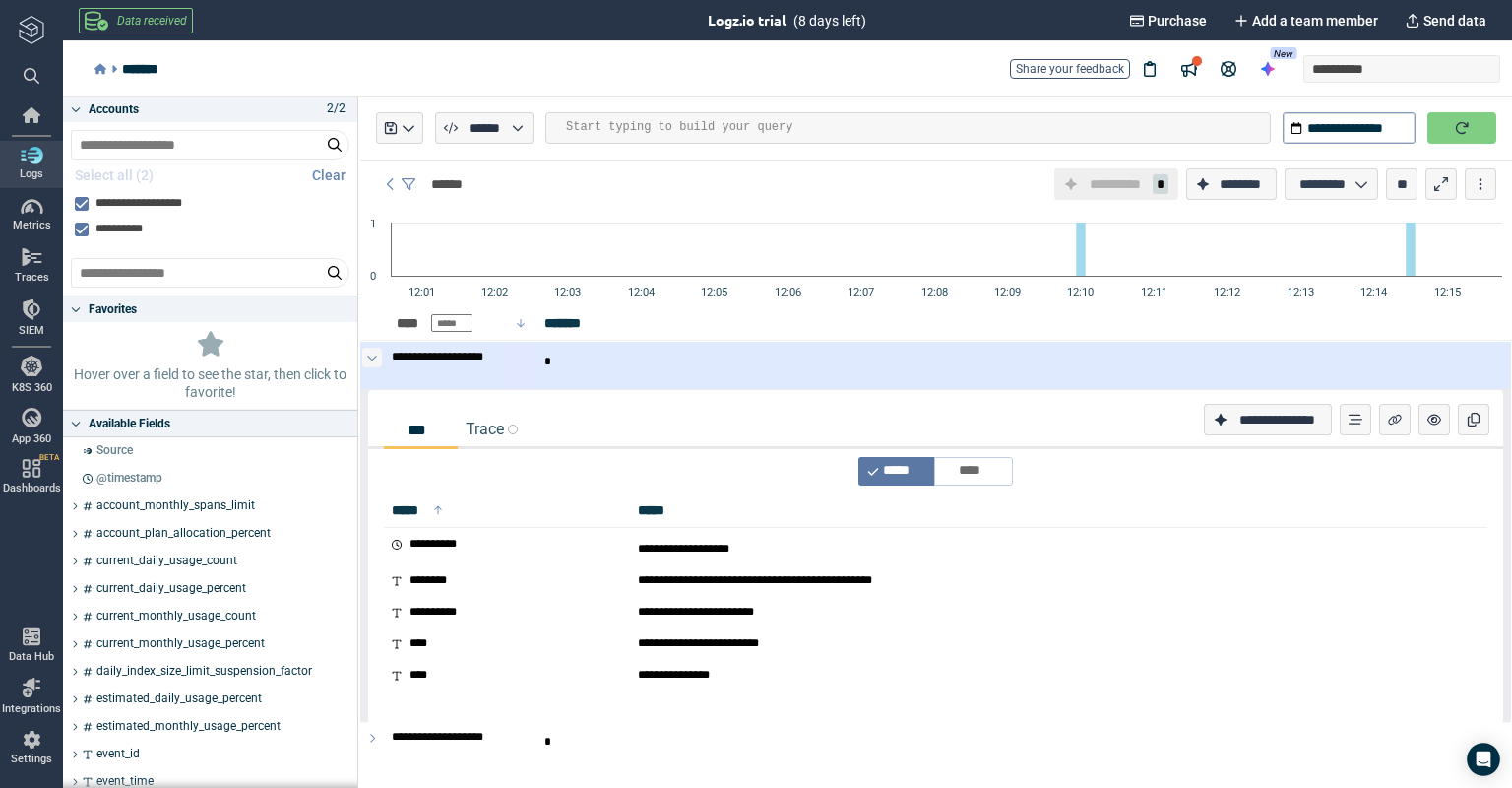 click 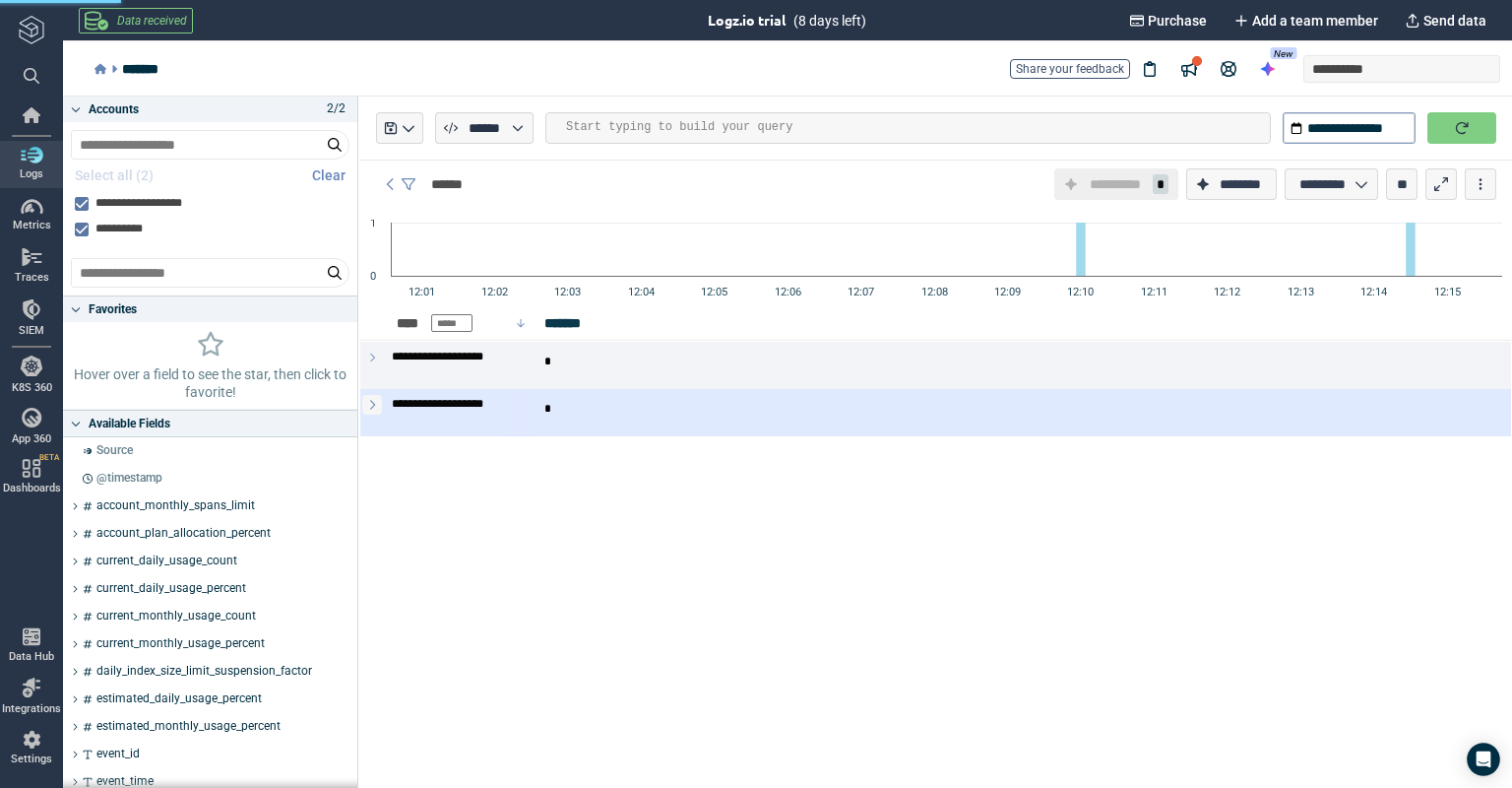 click 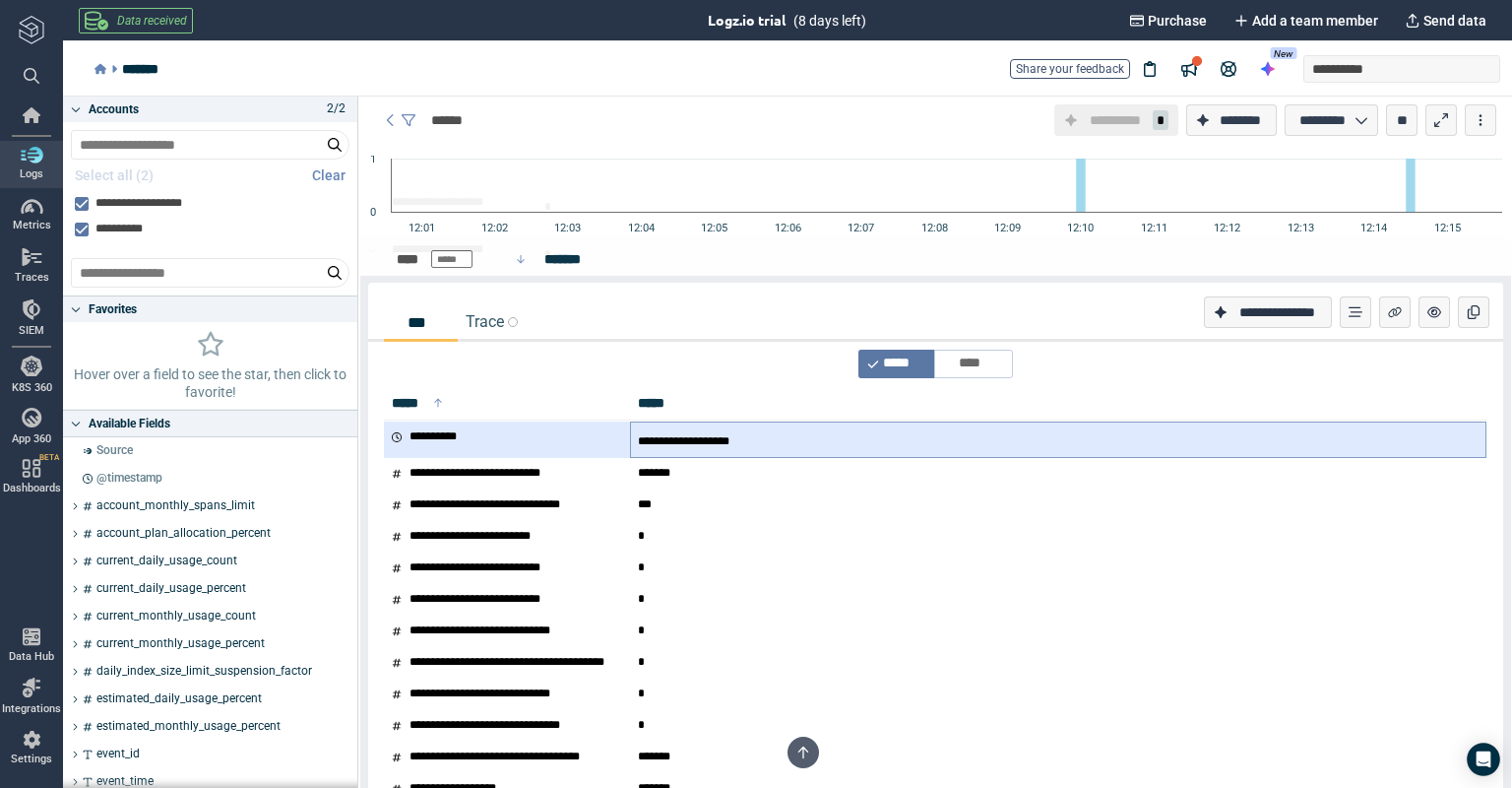 scroll, scrollTop: 150, scrollLeft: 0, axis: vertical 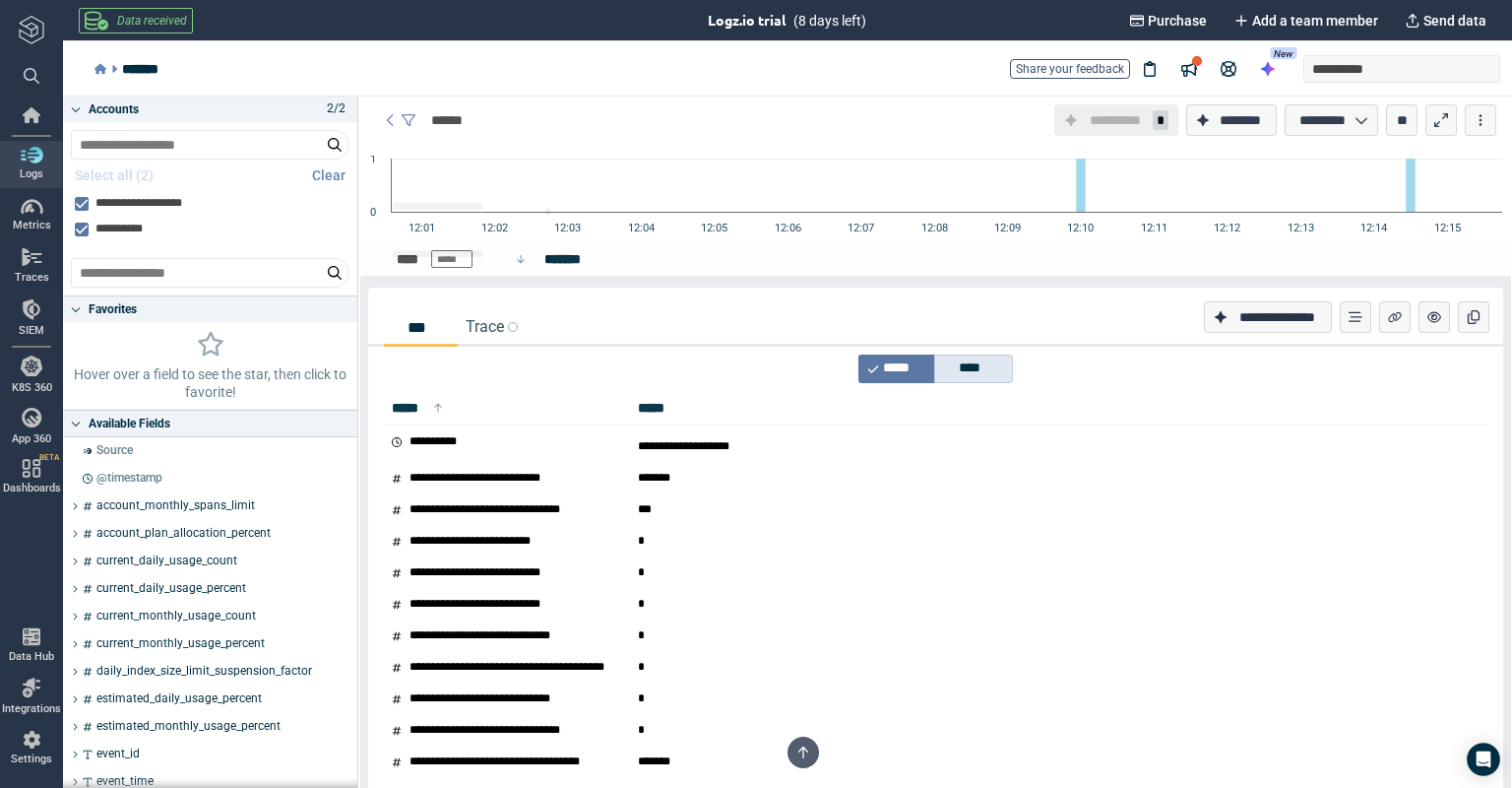 click on "****" at bounding box center (976, 368) 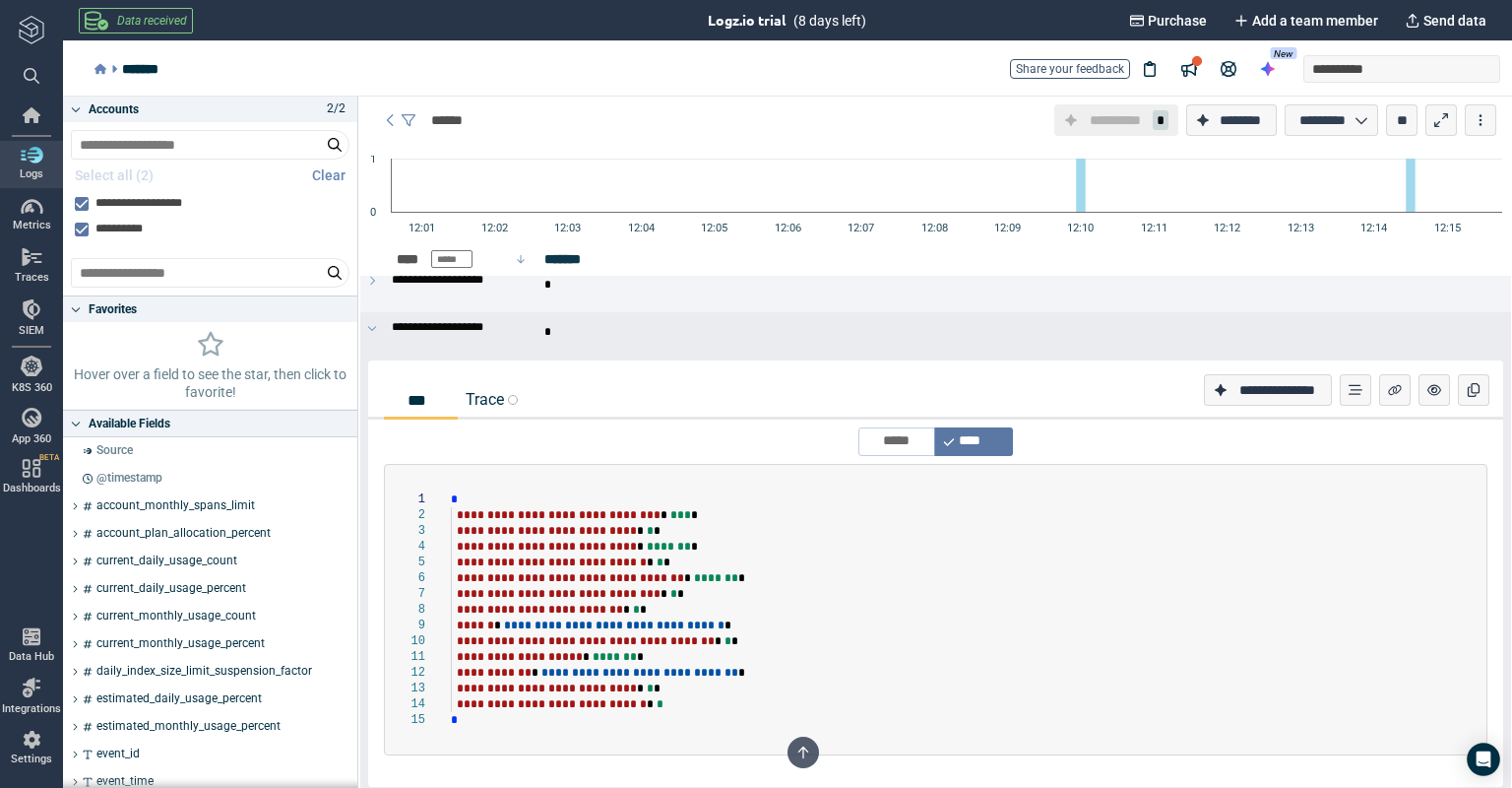 scroll, scrollTop: 0, scrollLeft: 0, axis: both 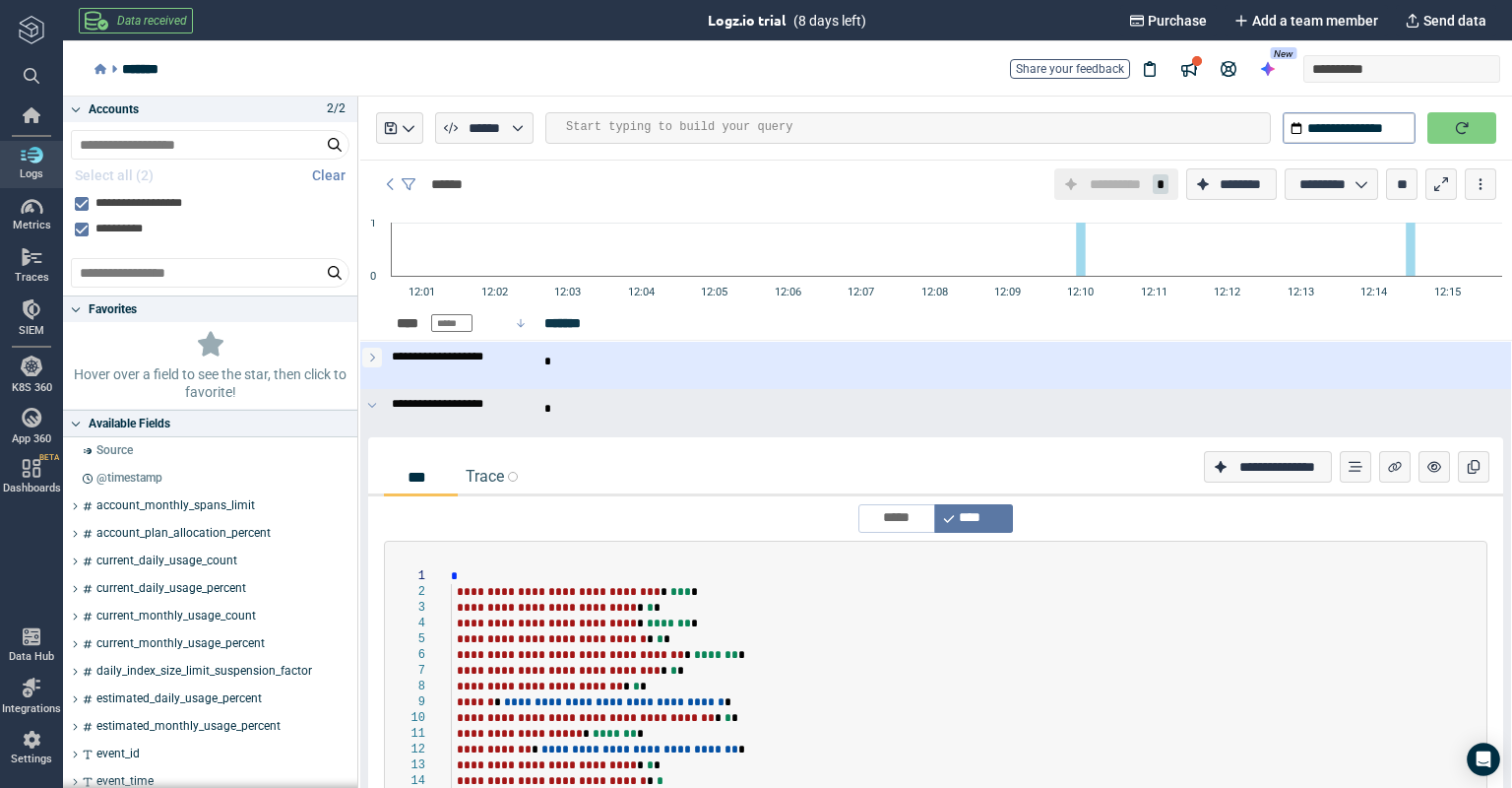 click at bounding box center [372, 358] 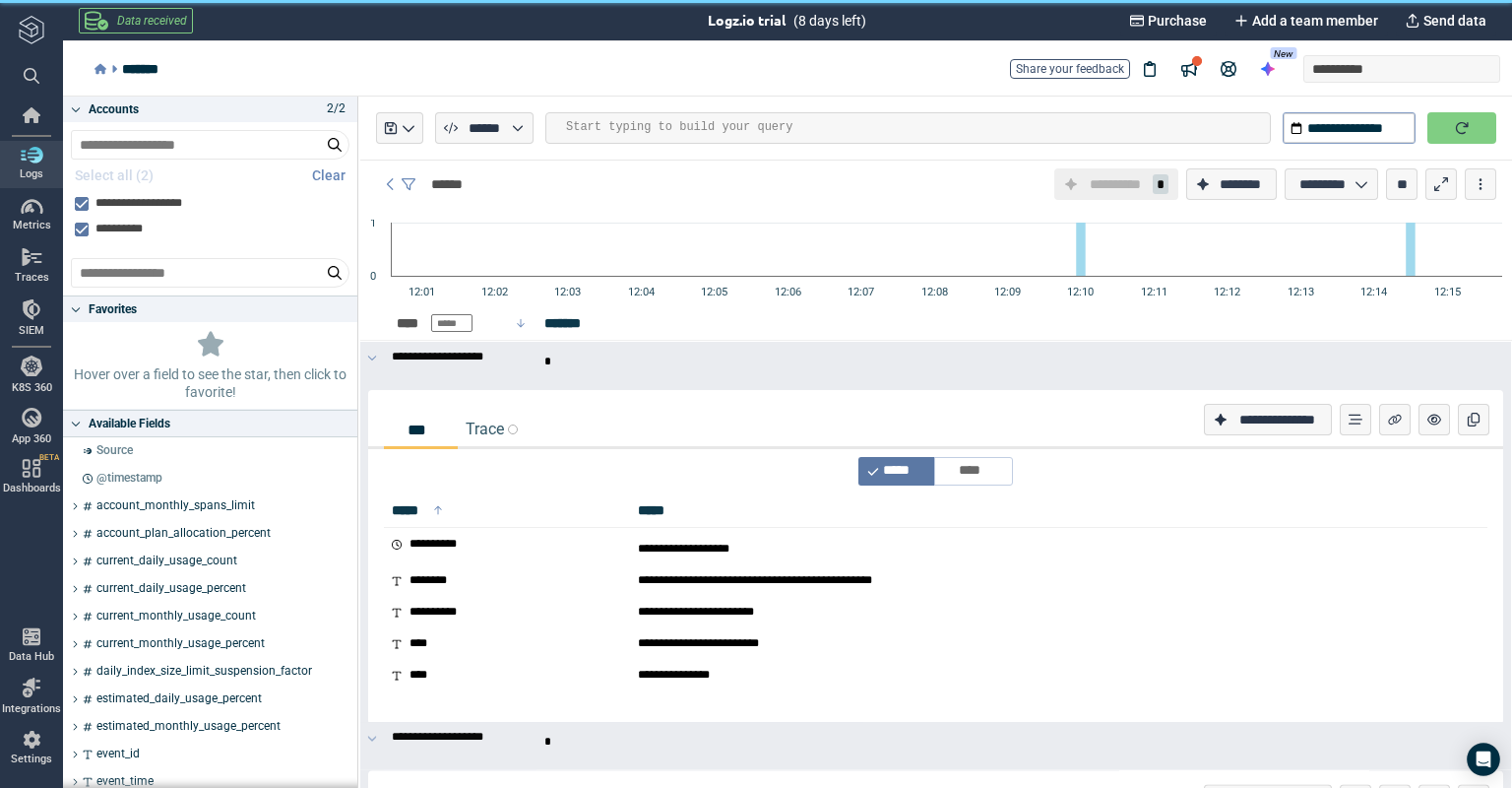 click on "*** Trace" at bounding box center (935, 435) 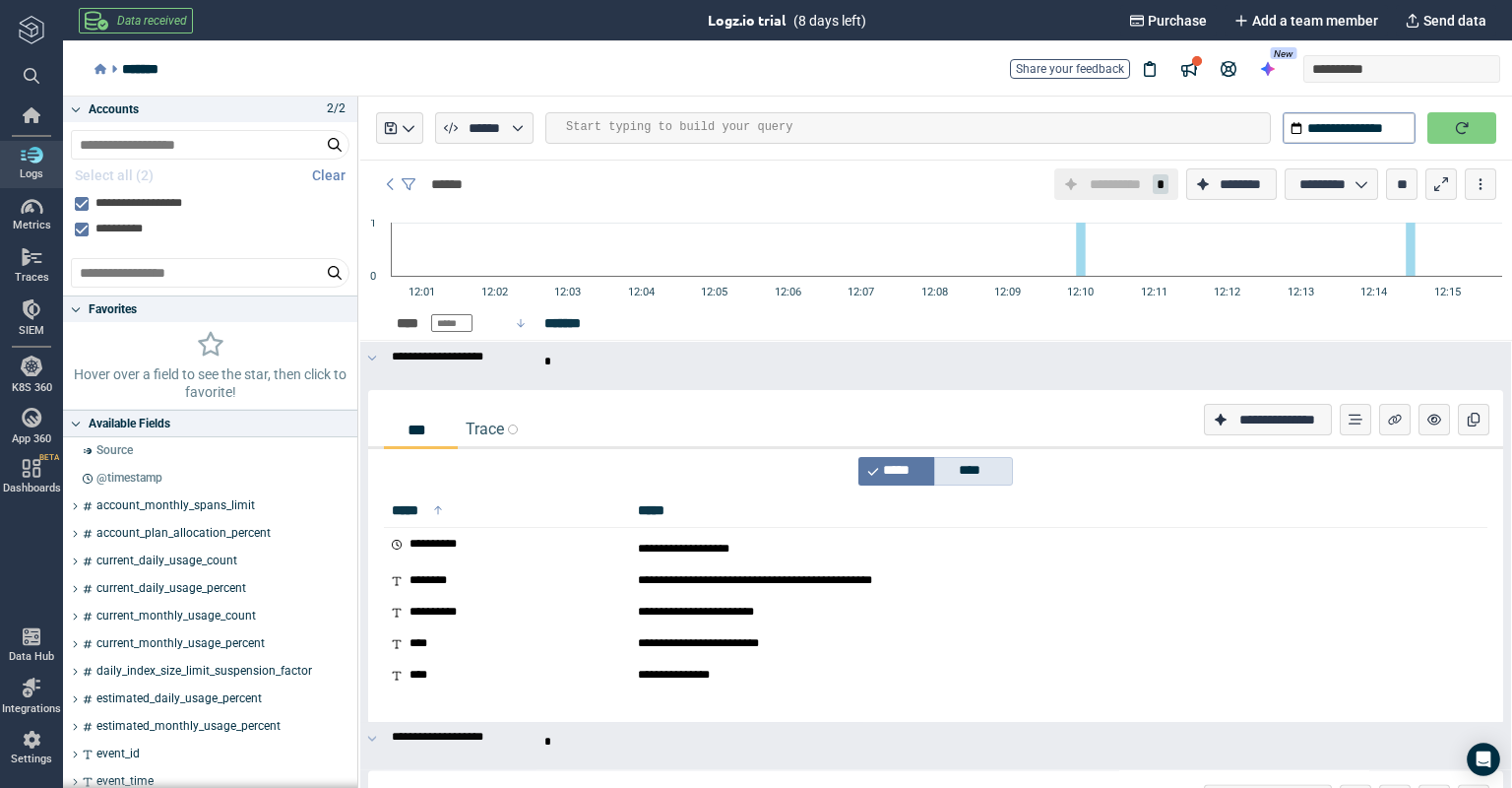 click on "****" at bounding box center (976, 471) 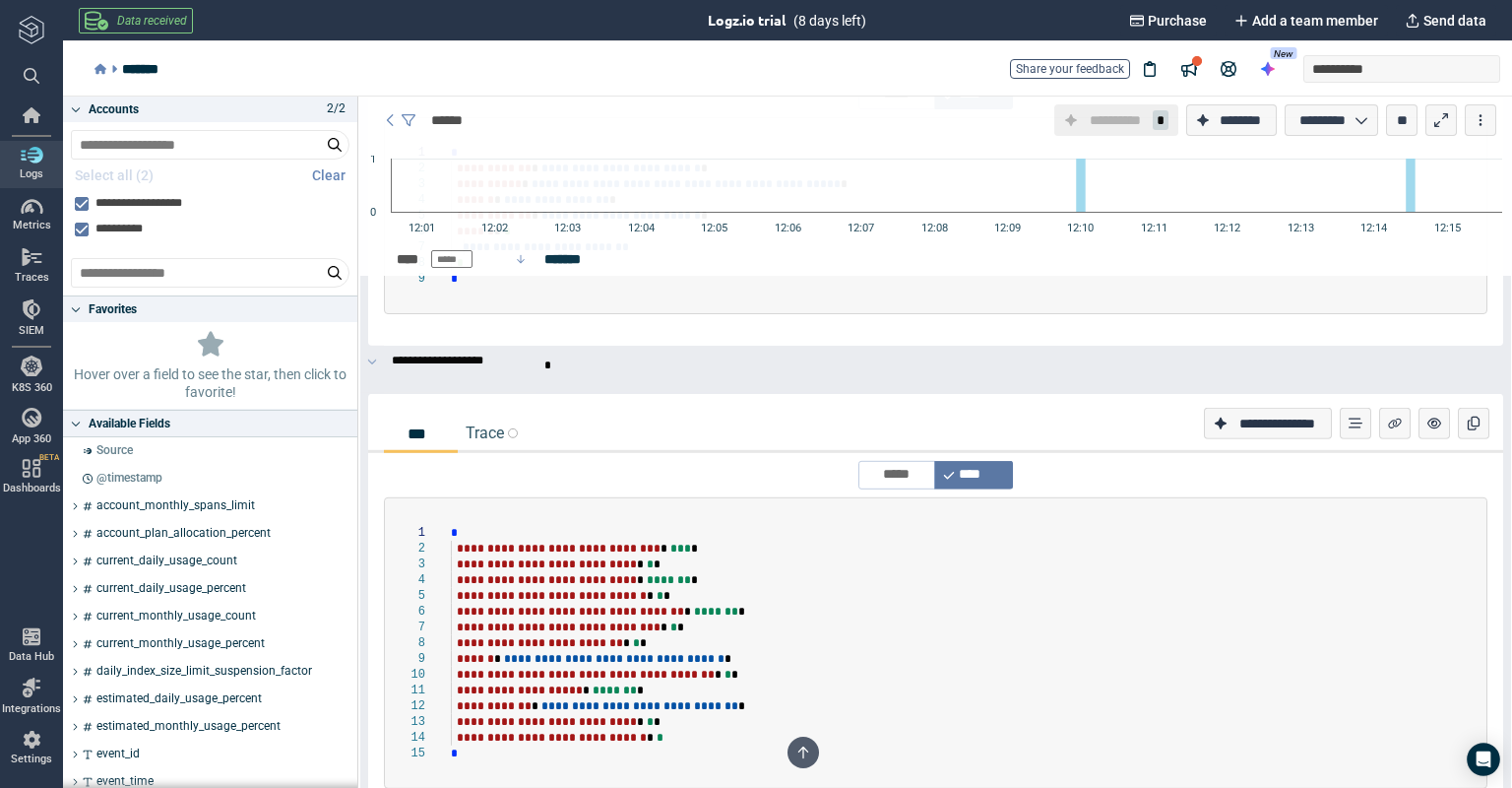 scroll, scrollTop: 410, scrollLeft: 0, axis: vertical 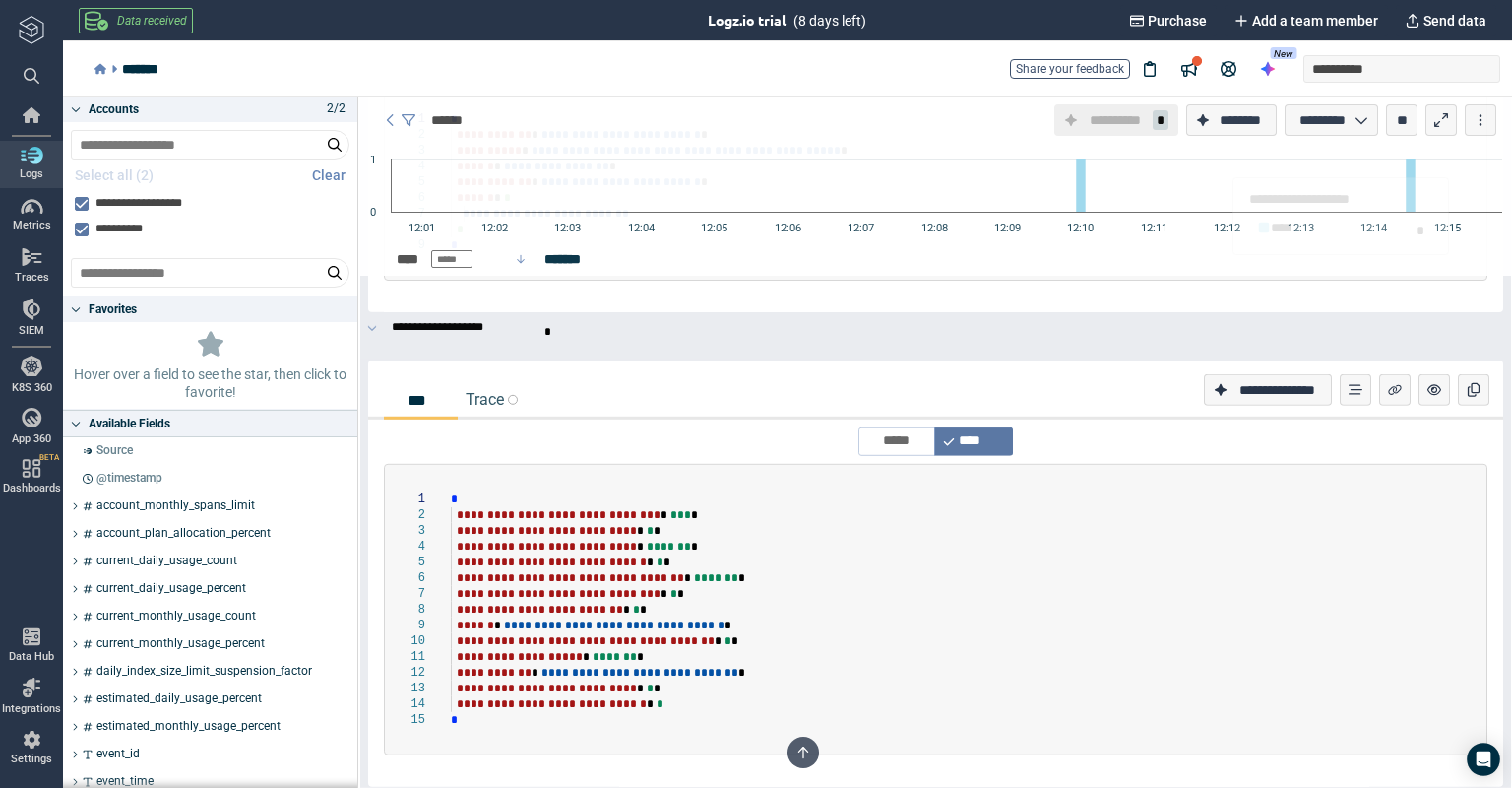 click on "**********" at bounding box center (965, 610) 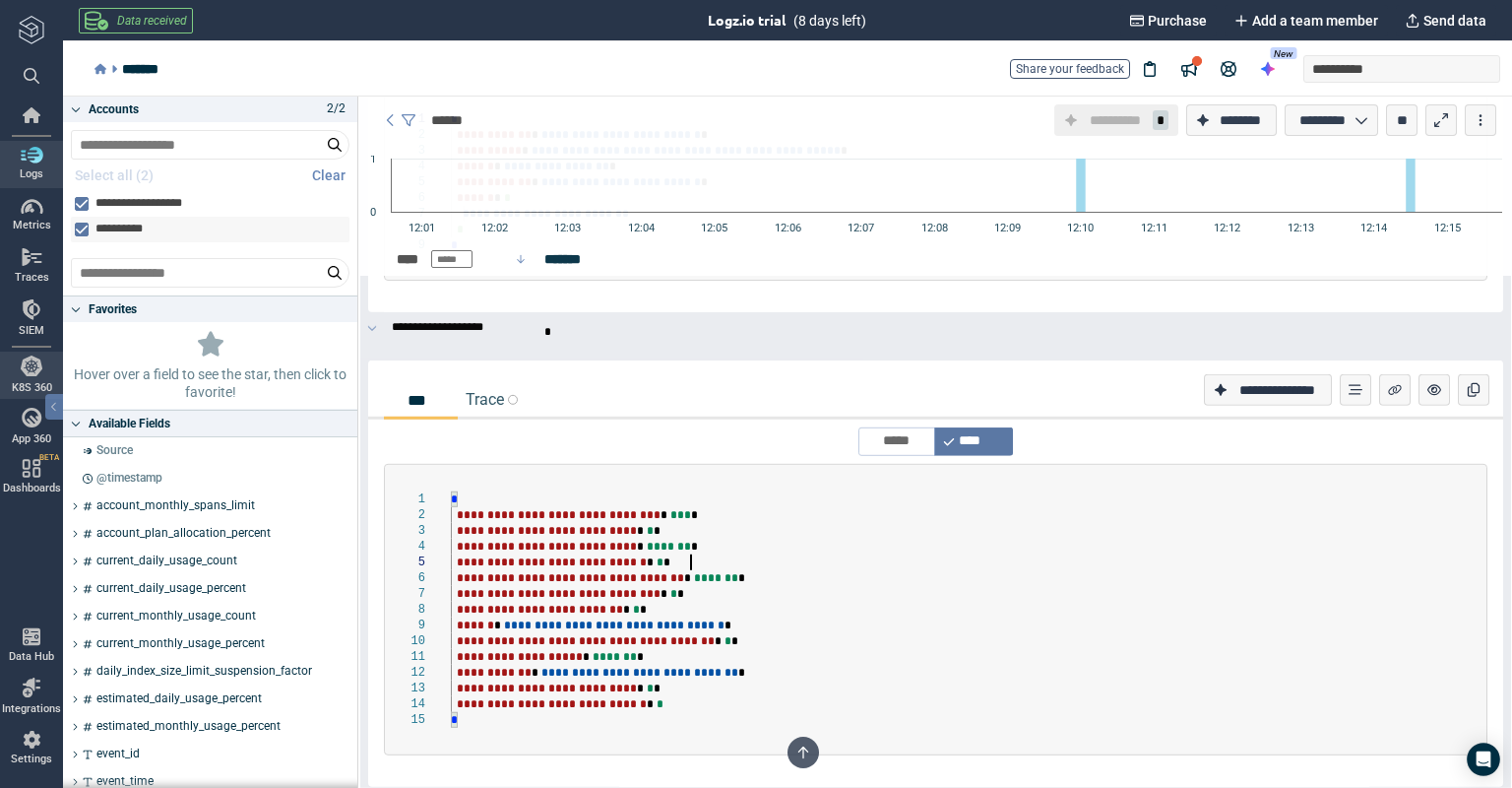 type on "*" 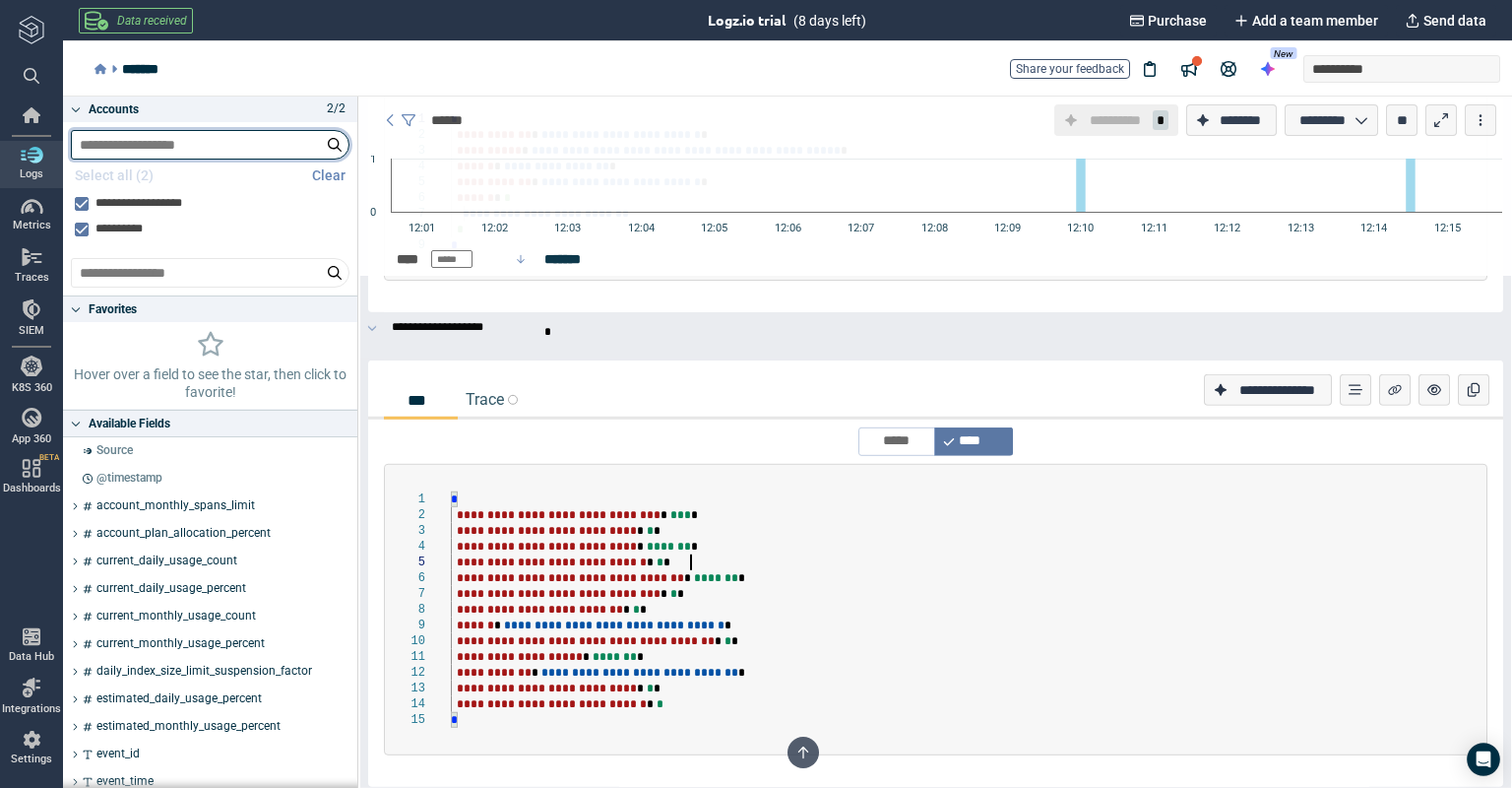 click at bounding box center (210, 145) 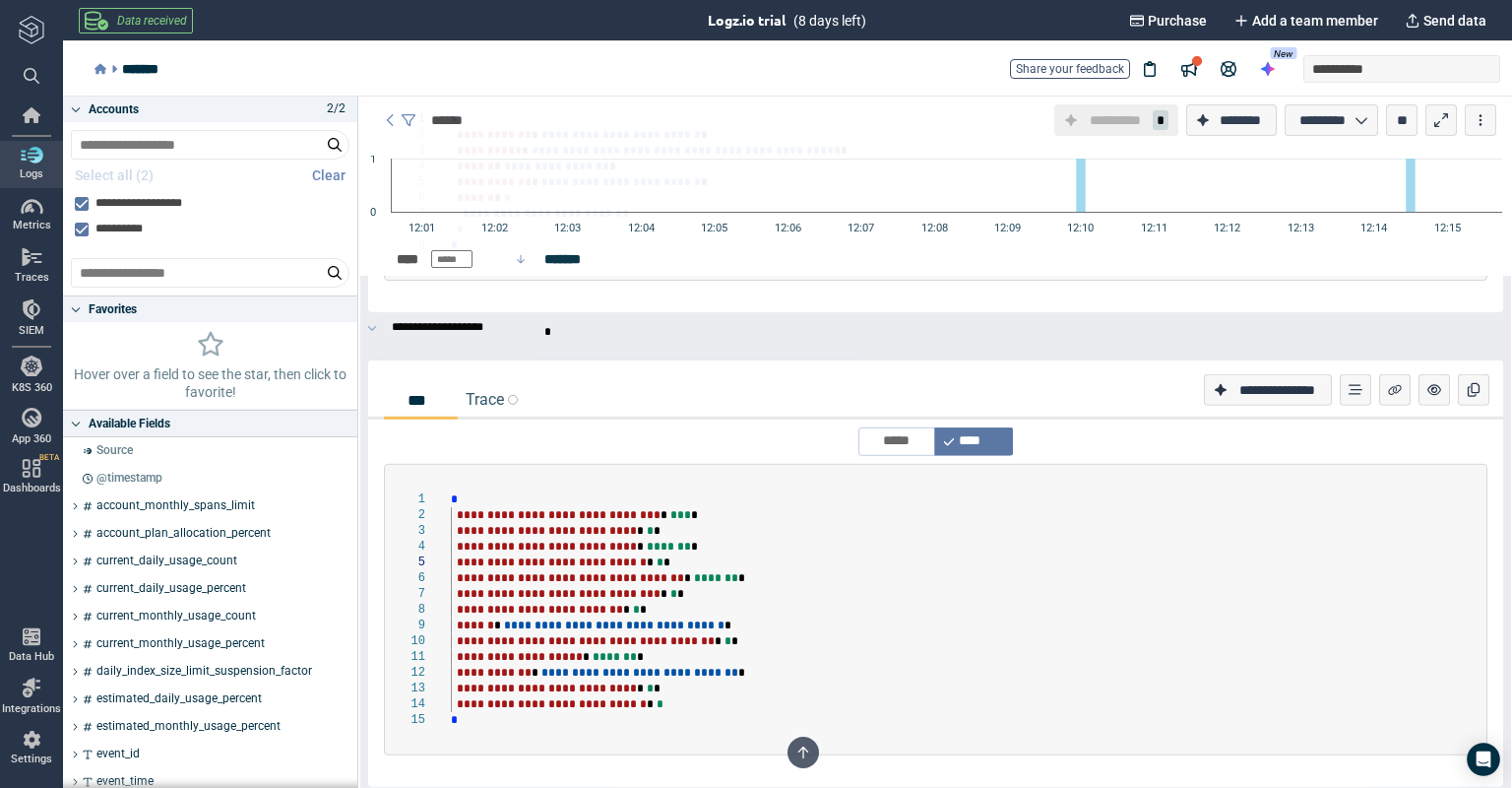 click on "*******" at bounding box center (138, 69) 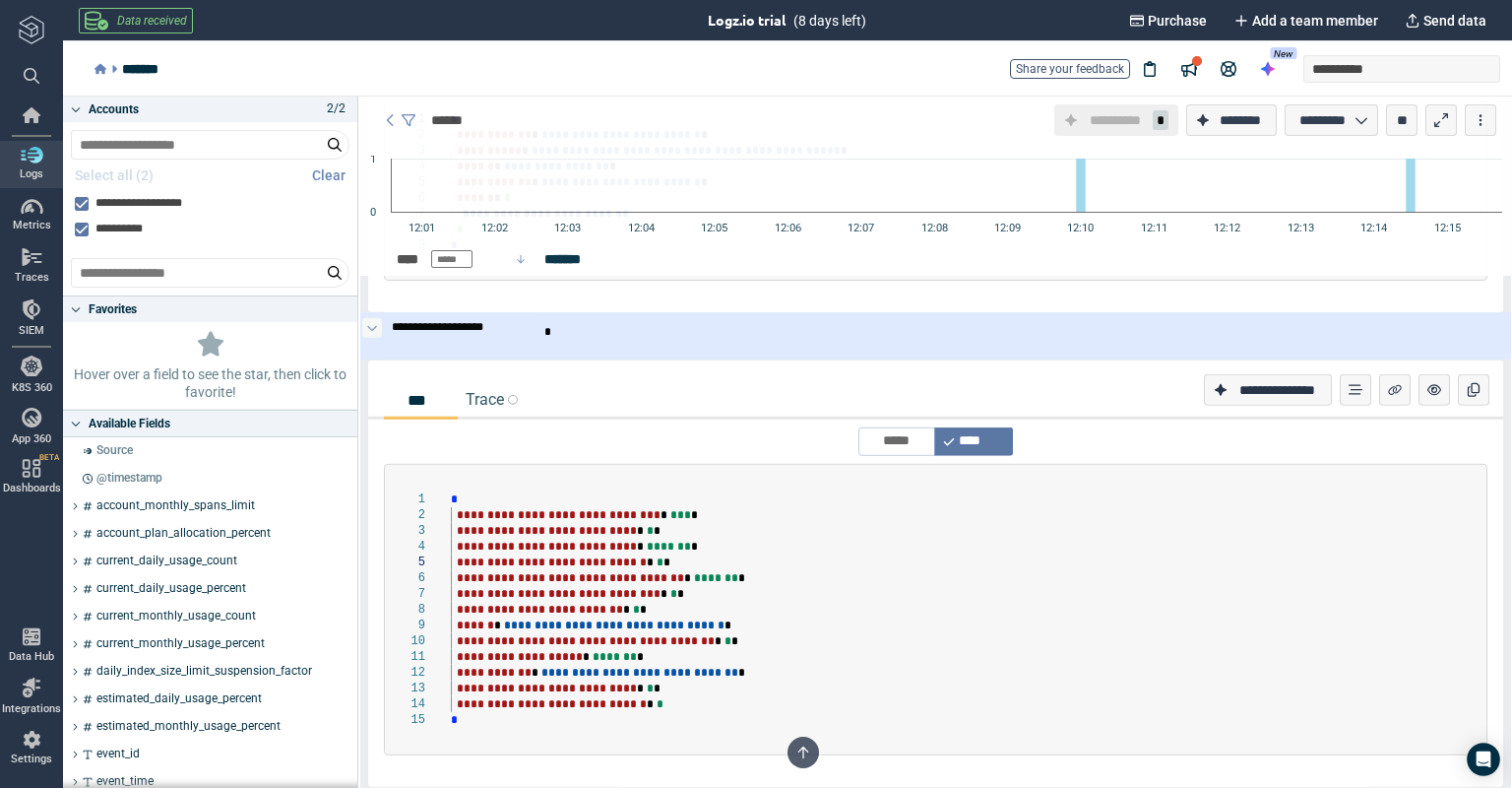click 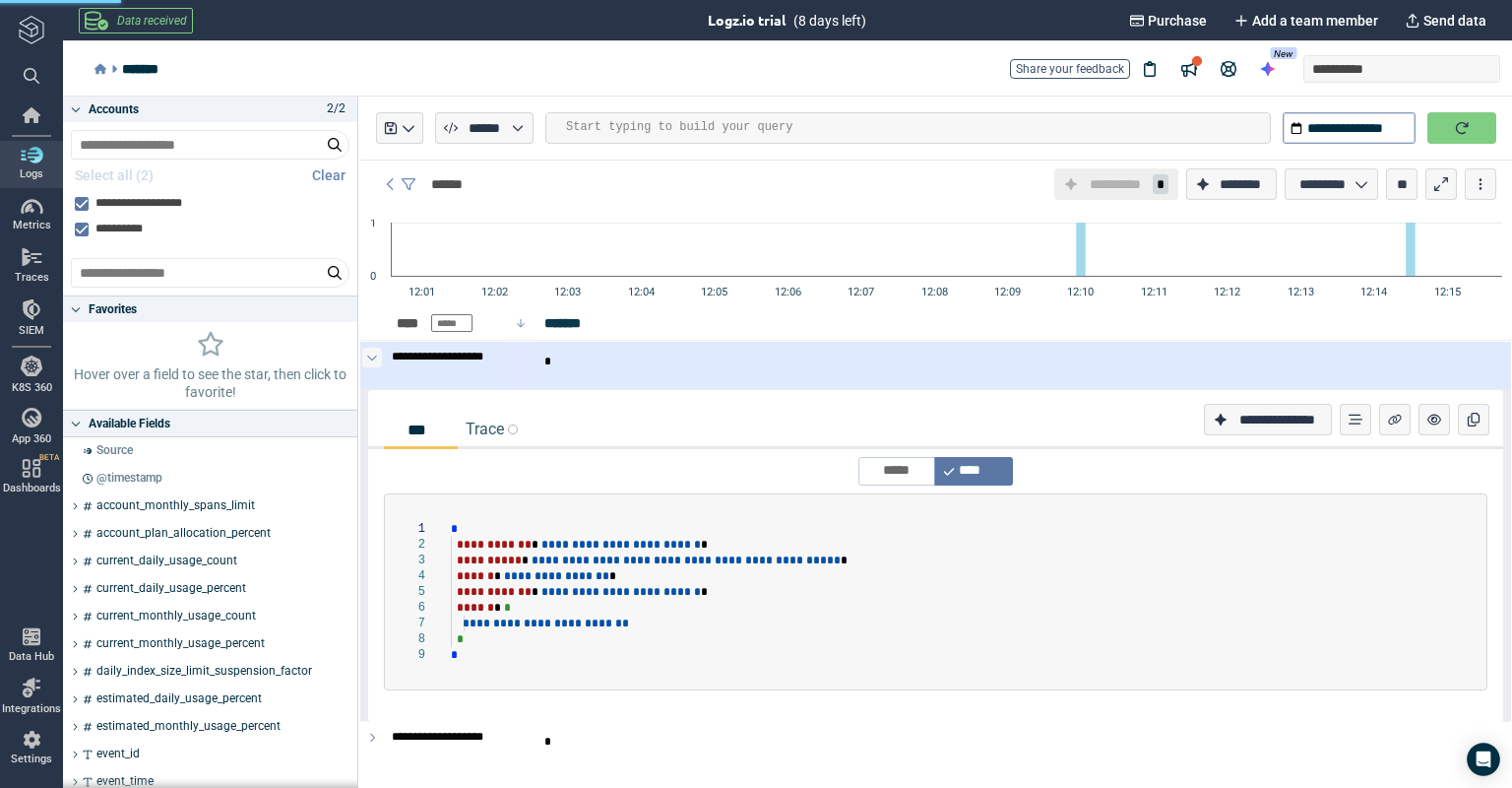 click 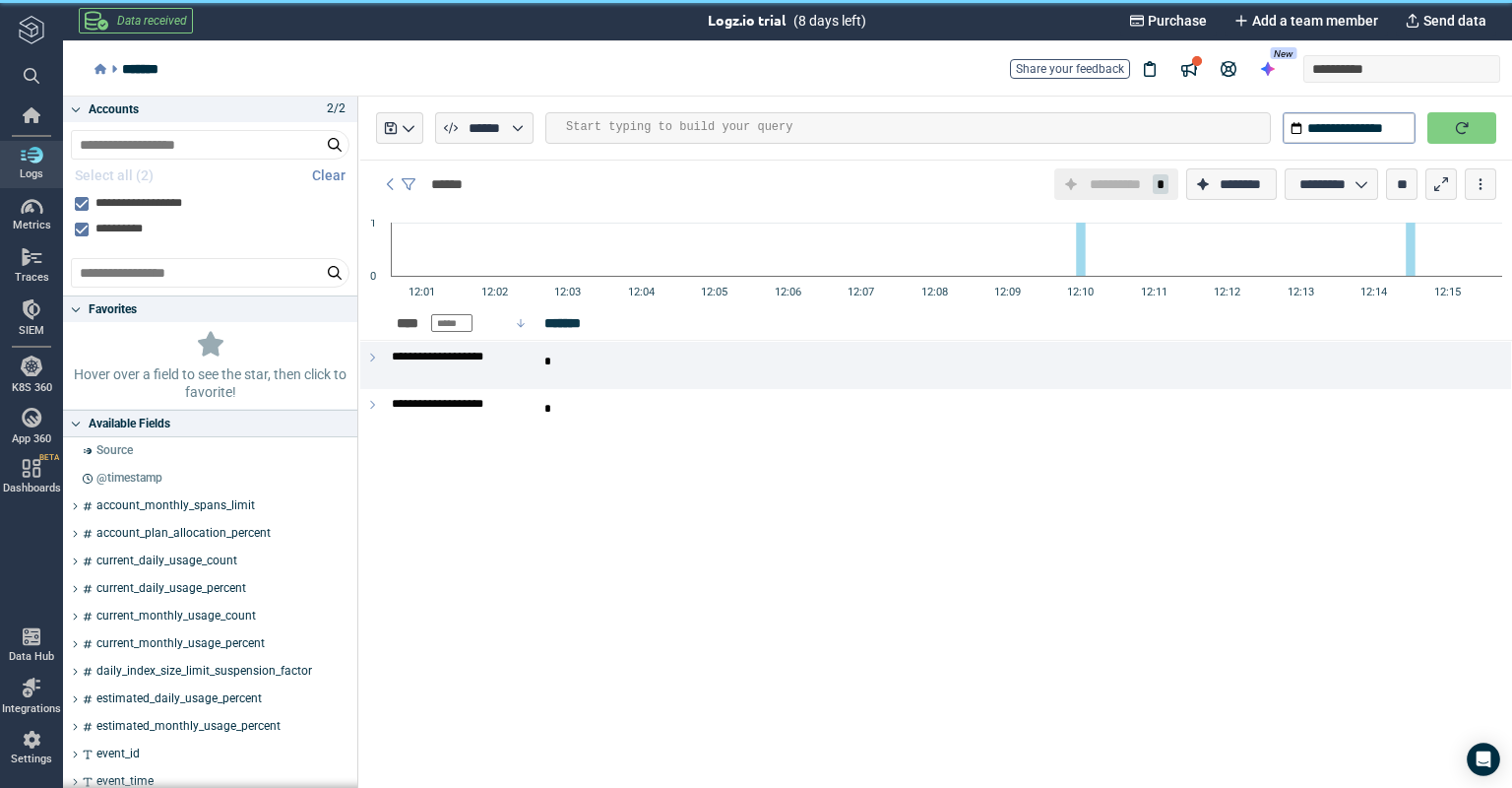 type 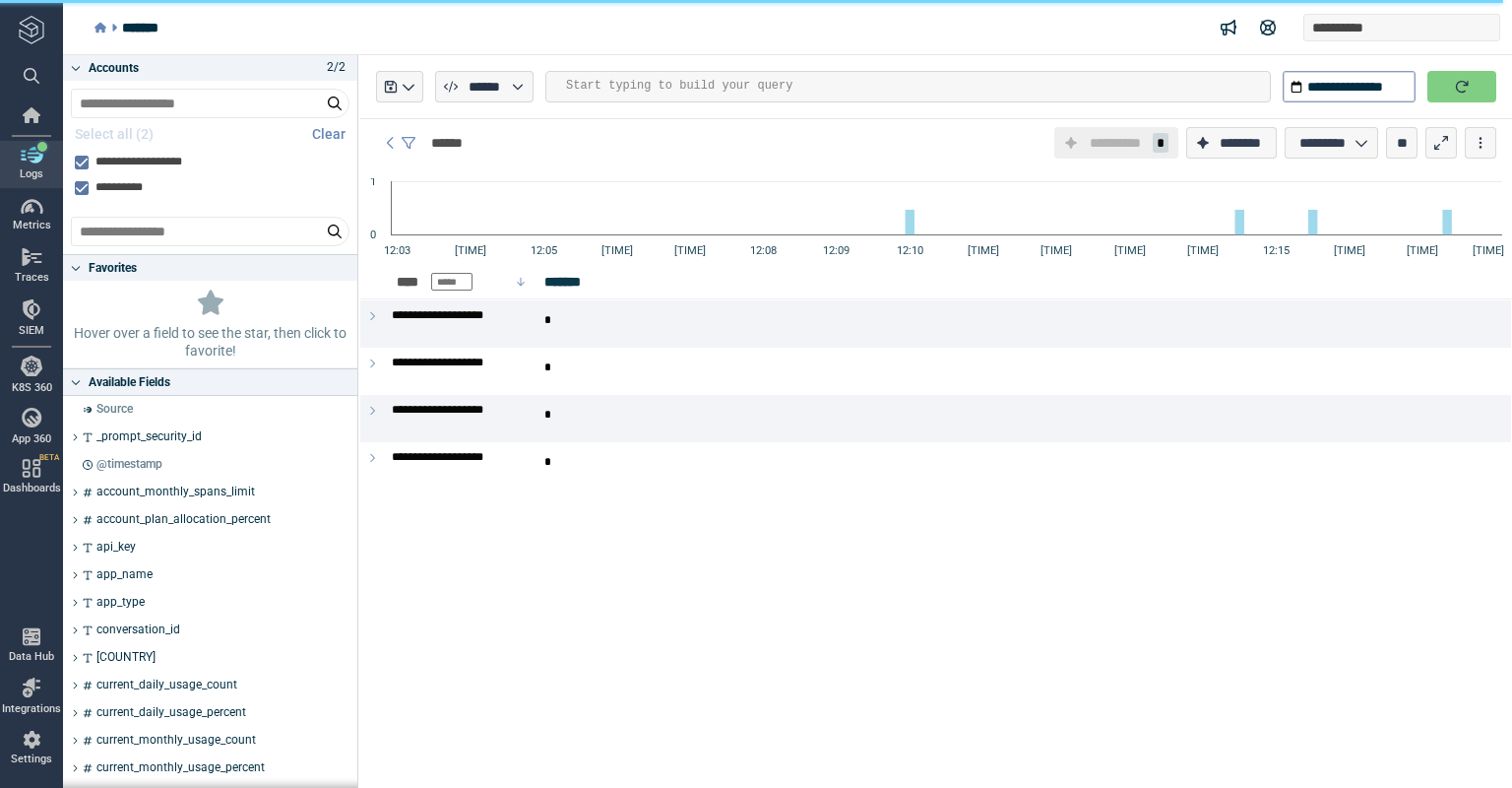 scroll, scrollTop: 0, scrollLeft: 0, axis: both 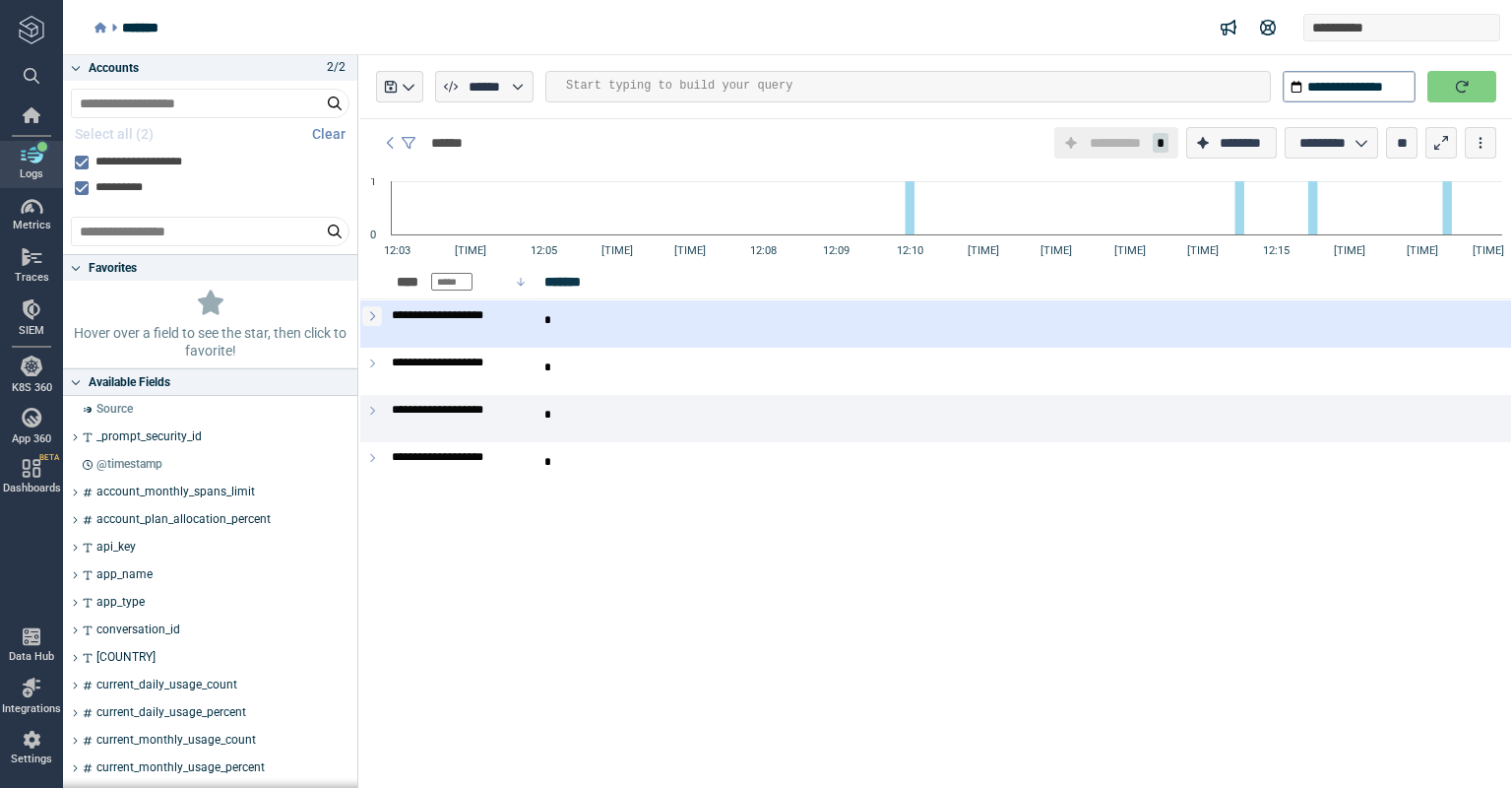 click 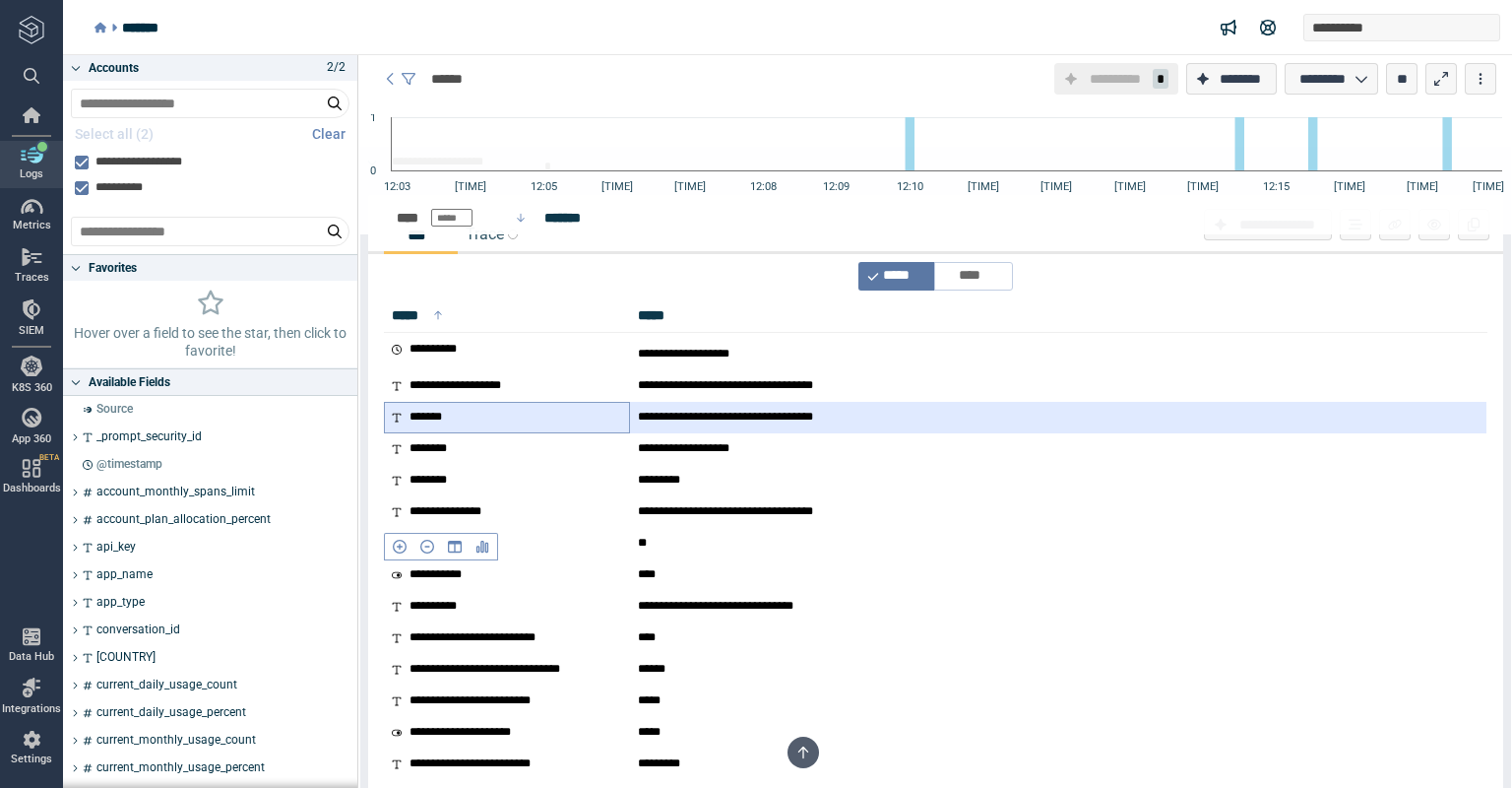 scroll, scrollTop: 43, scrollLeft: 0, axis: vertical 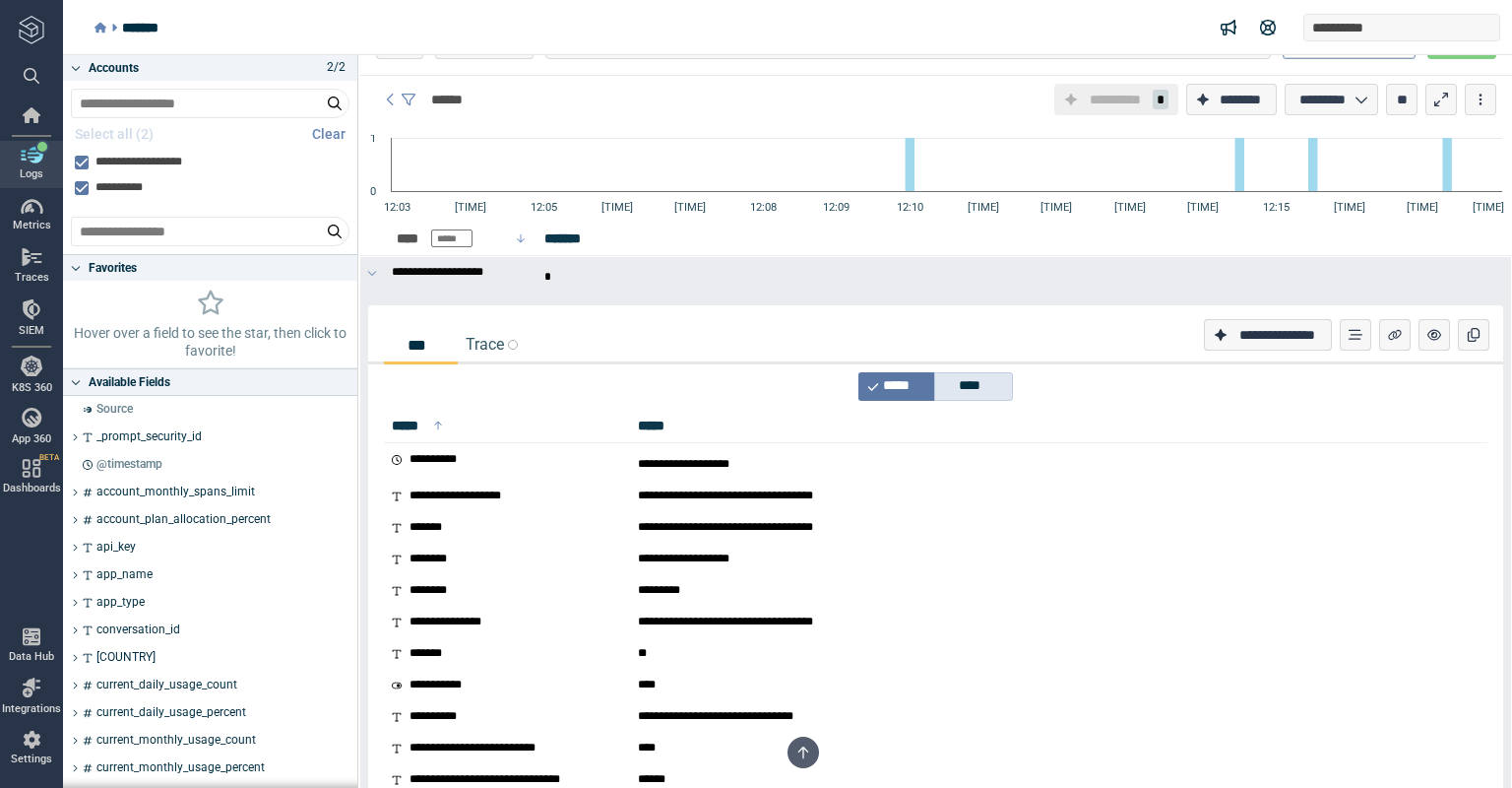 click on "****" at bounding box center [976, 386] 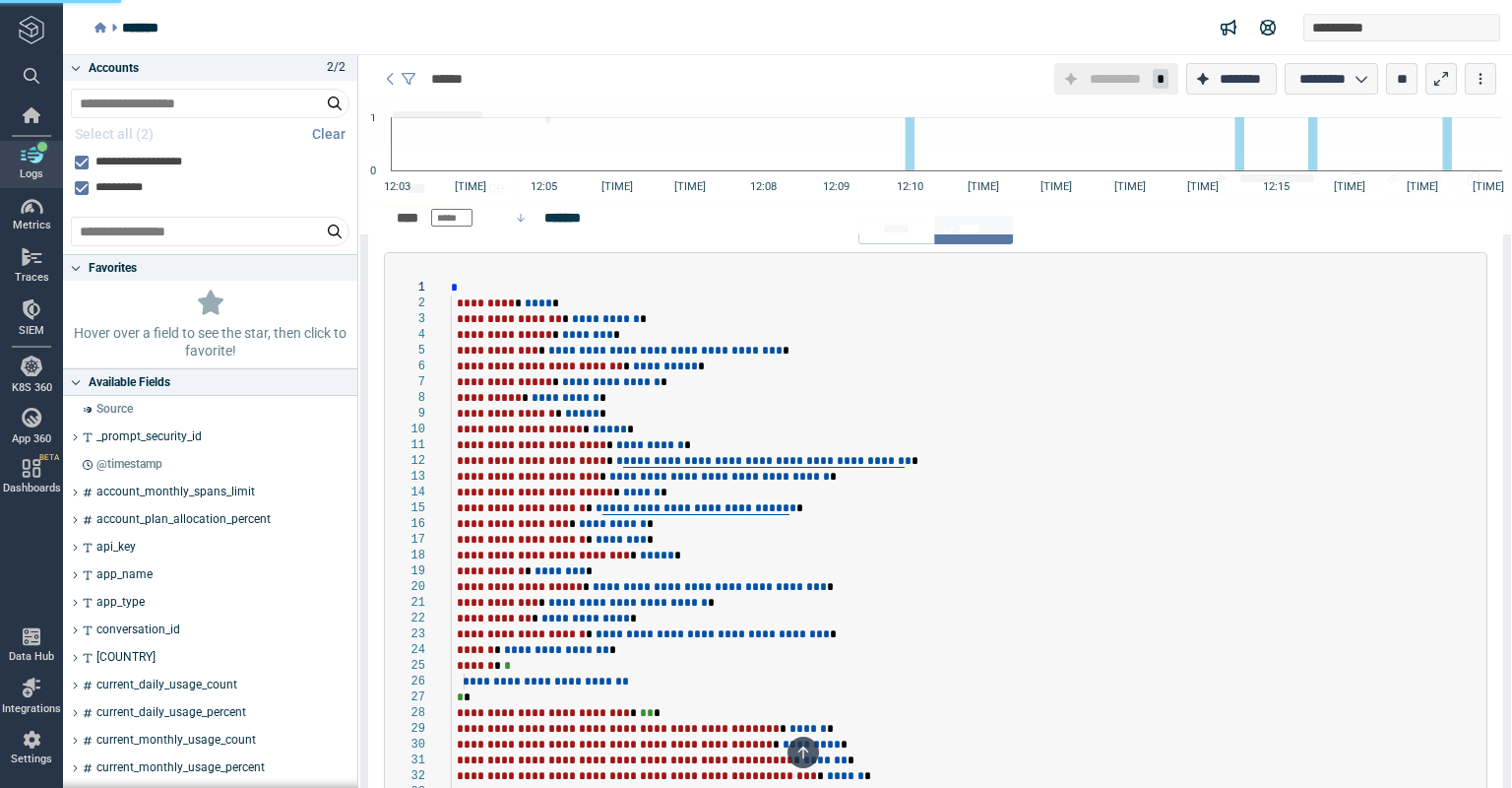 scroll, scrollTop: 200, scrollLeft: 0, axis: vertical 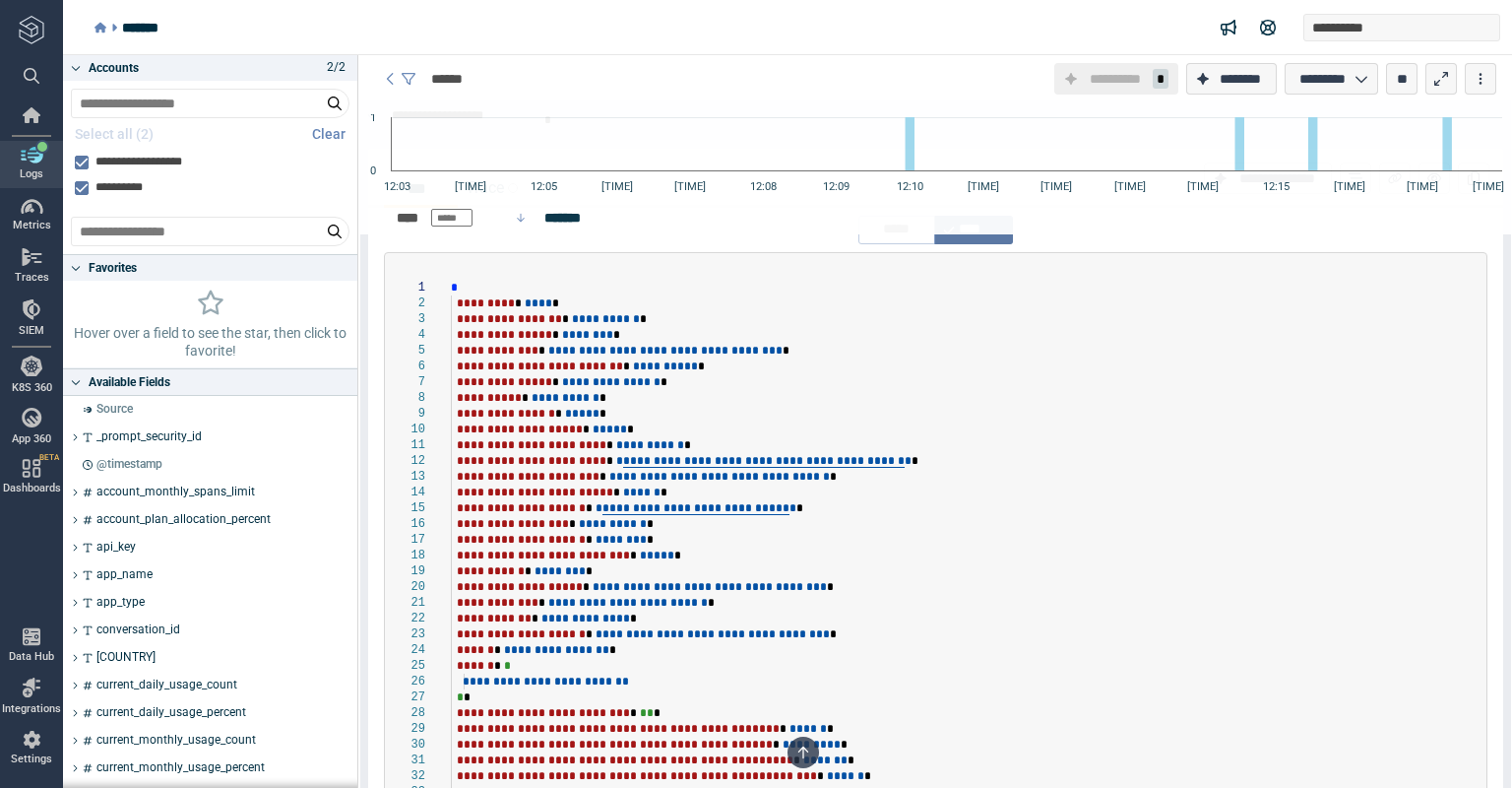 click on "**********" at bounding box center [965, 1013] 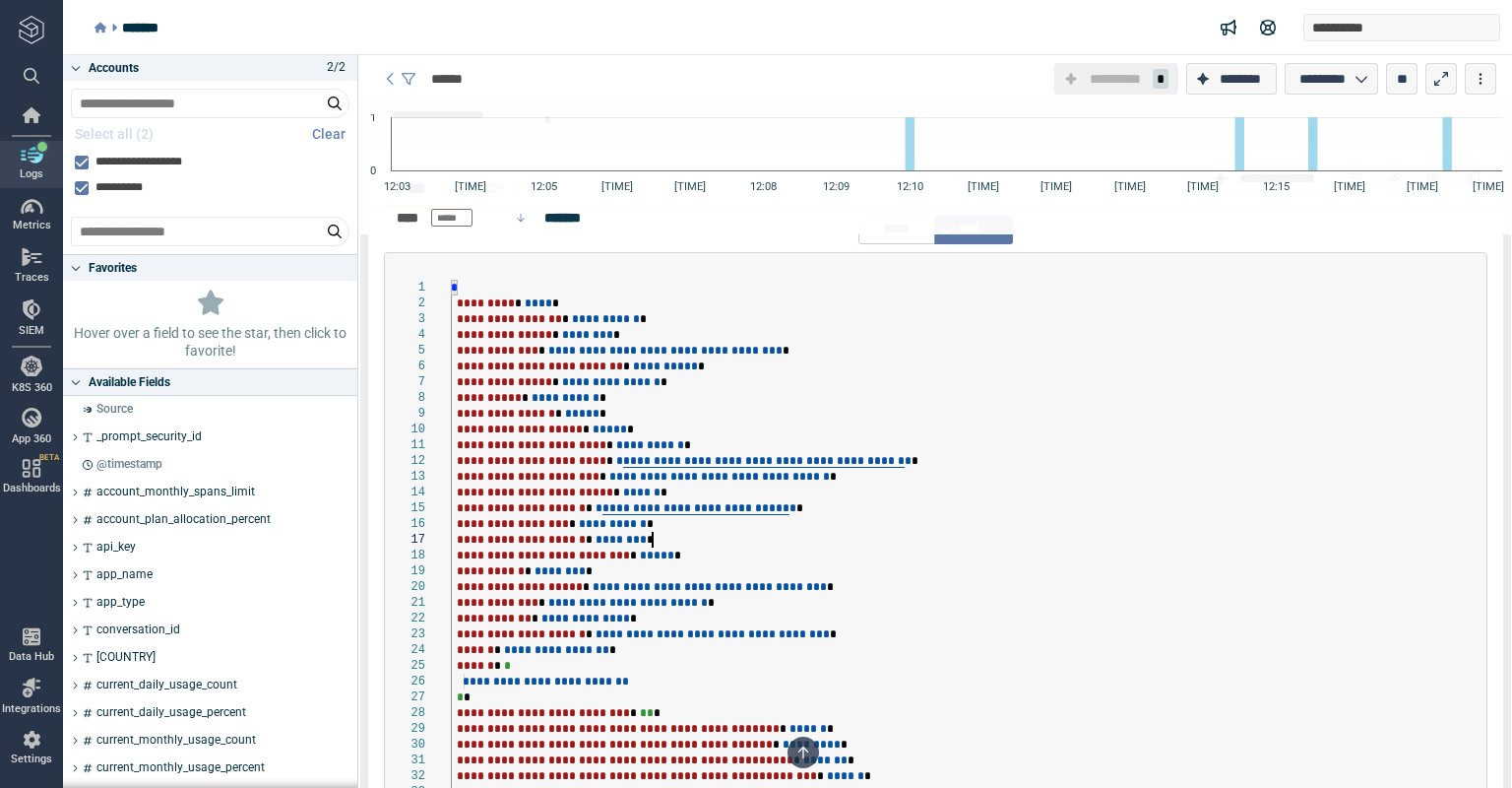 click on "**********" at bounding box center (965, 1013) 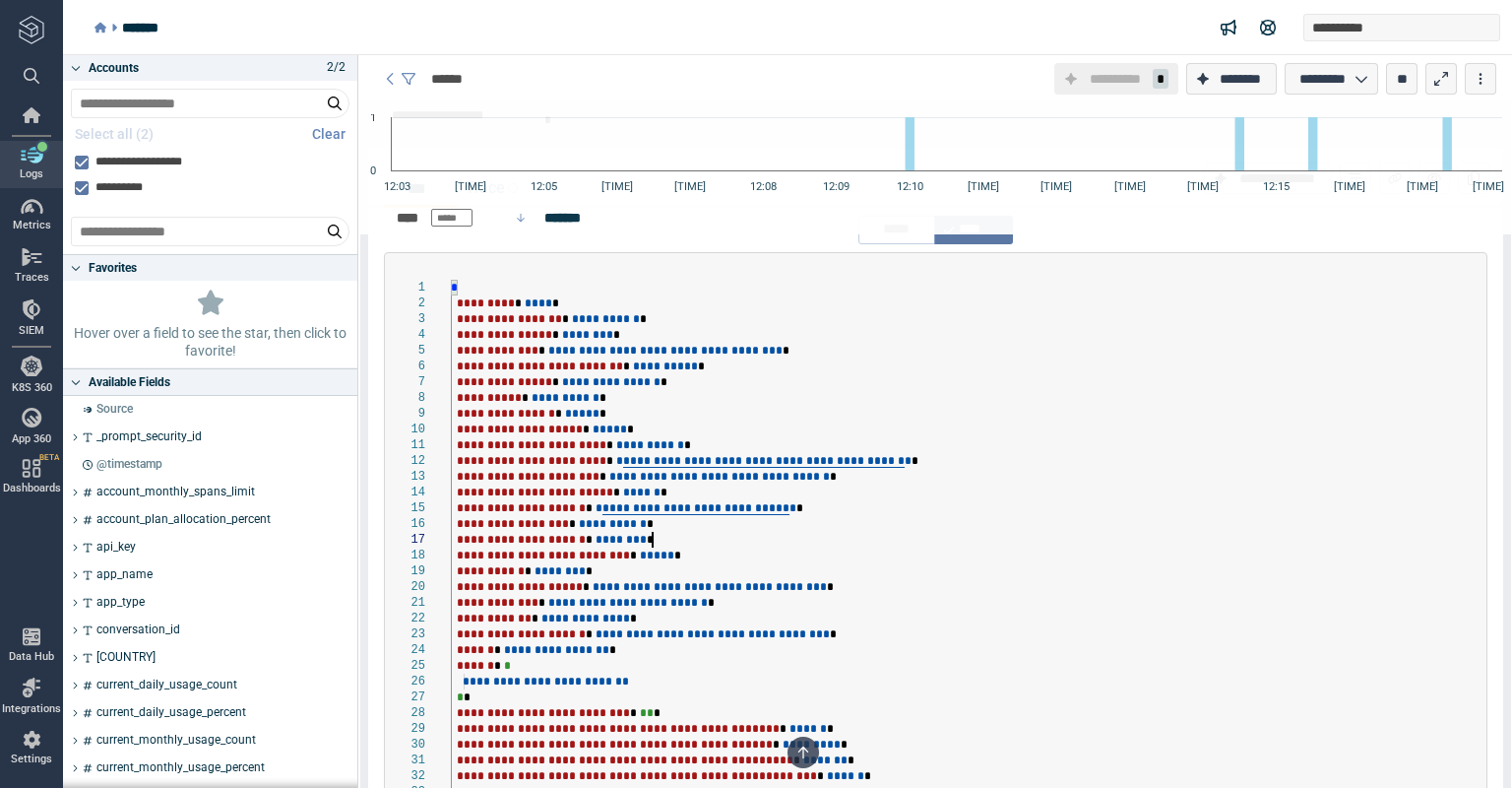 click on "**********" at bounding box center (965, 1013) 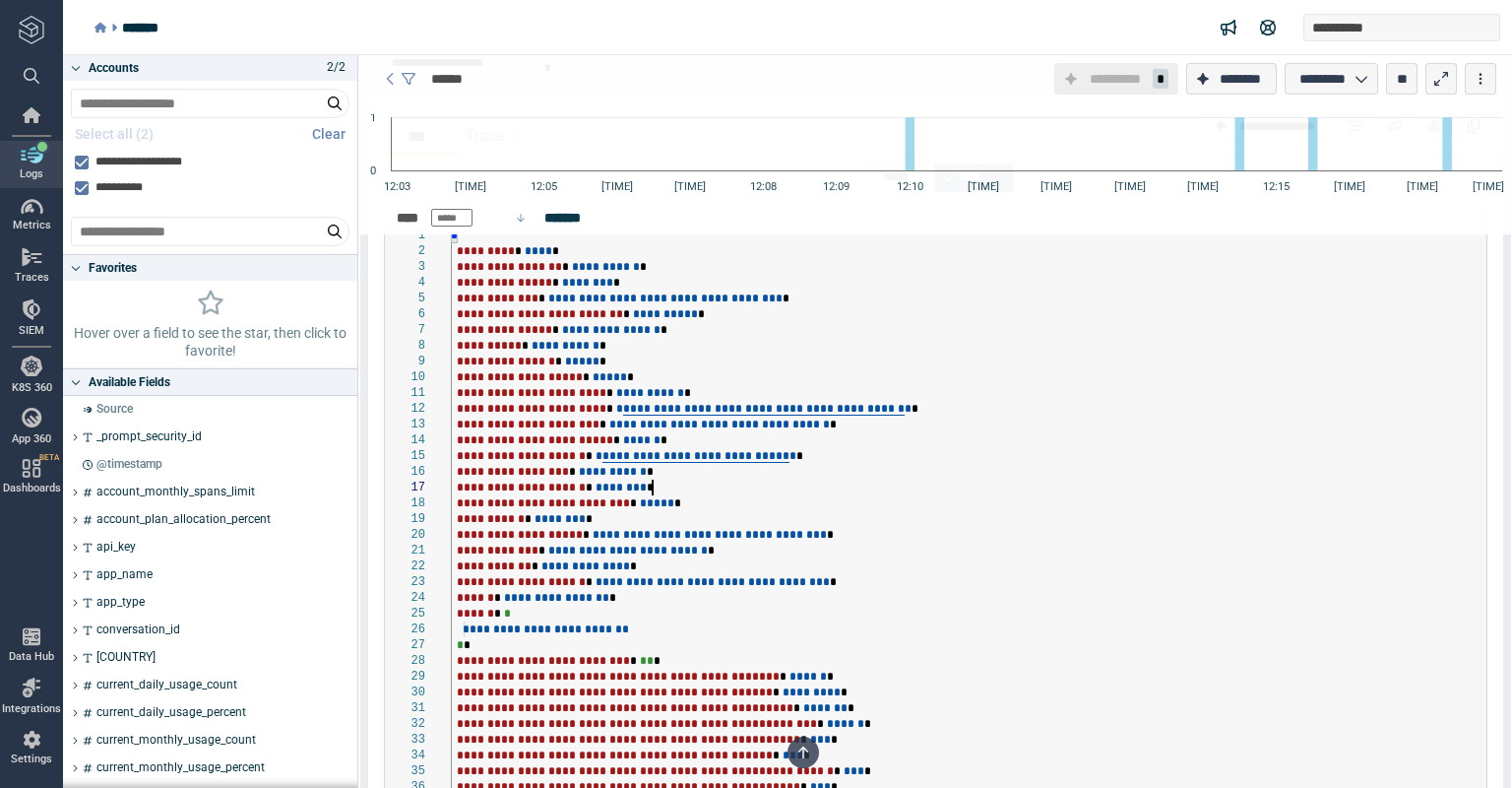 scroll, scrollTop: 0, scrollLeft: 0, axis: both 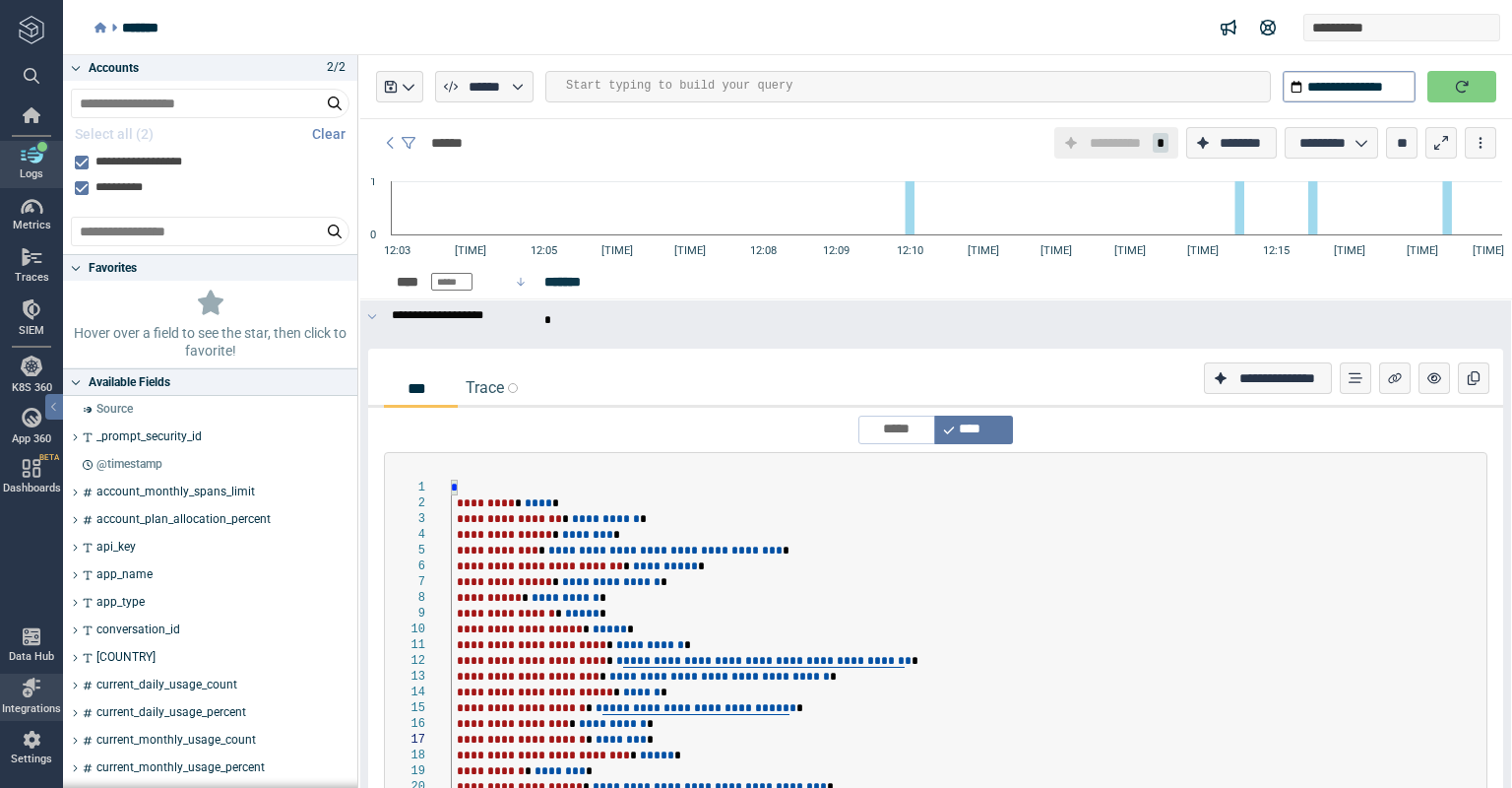 click at bounding box center (32, 688) 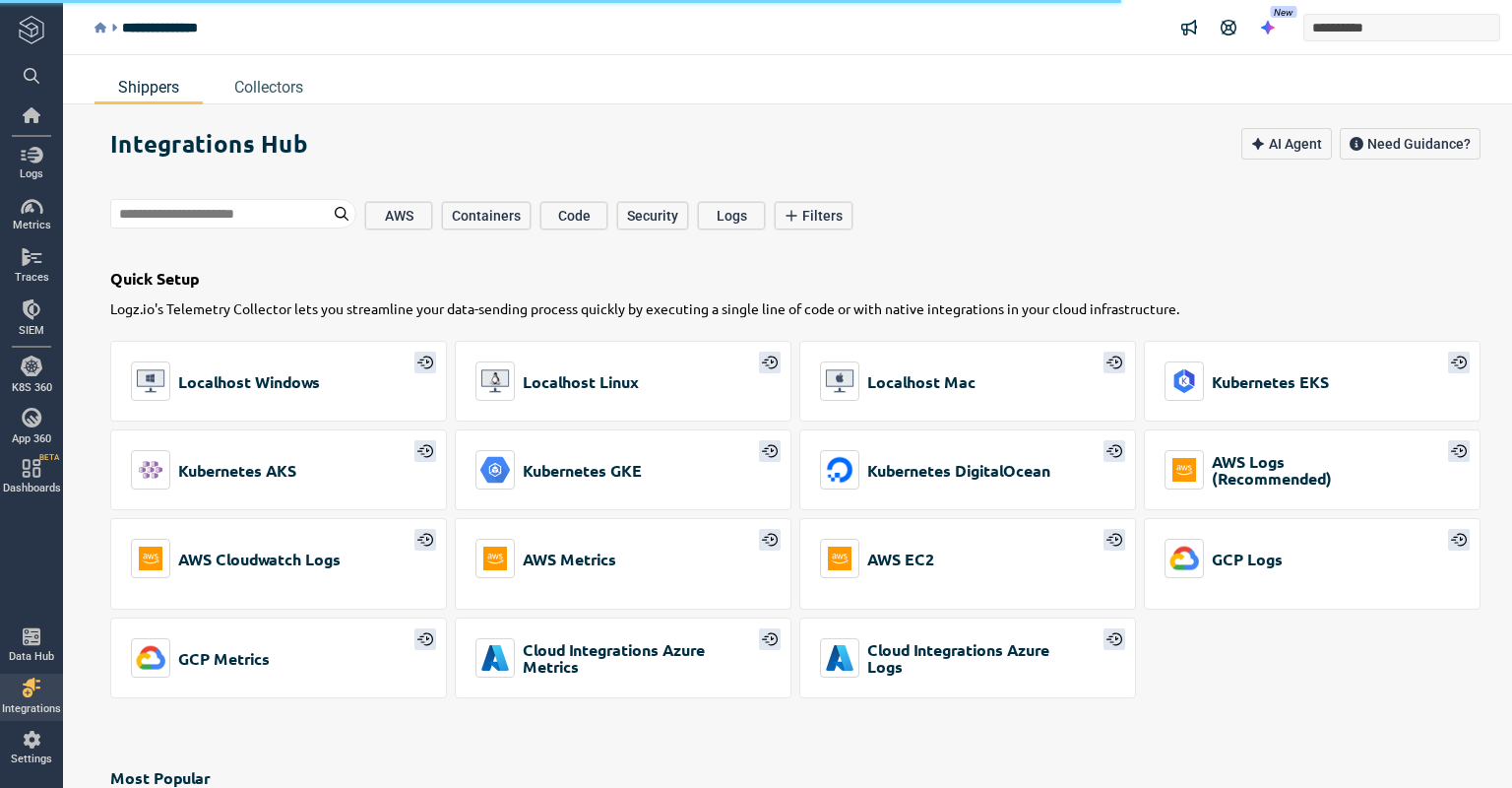 type on "*" 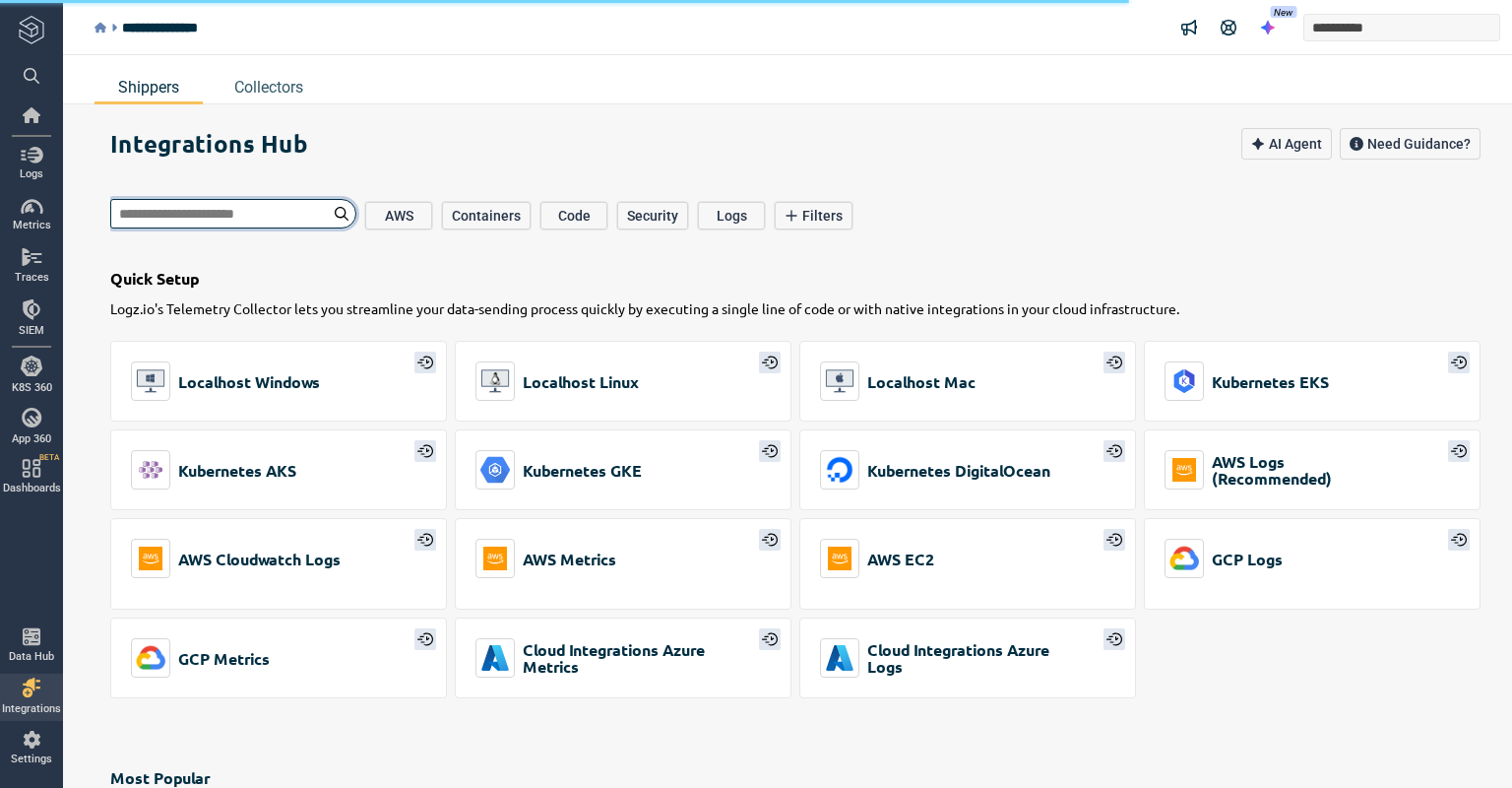 click at bounding box center (233, 214) 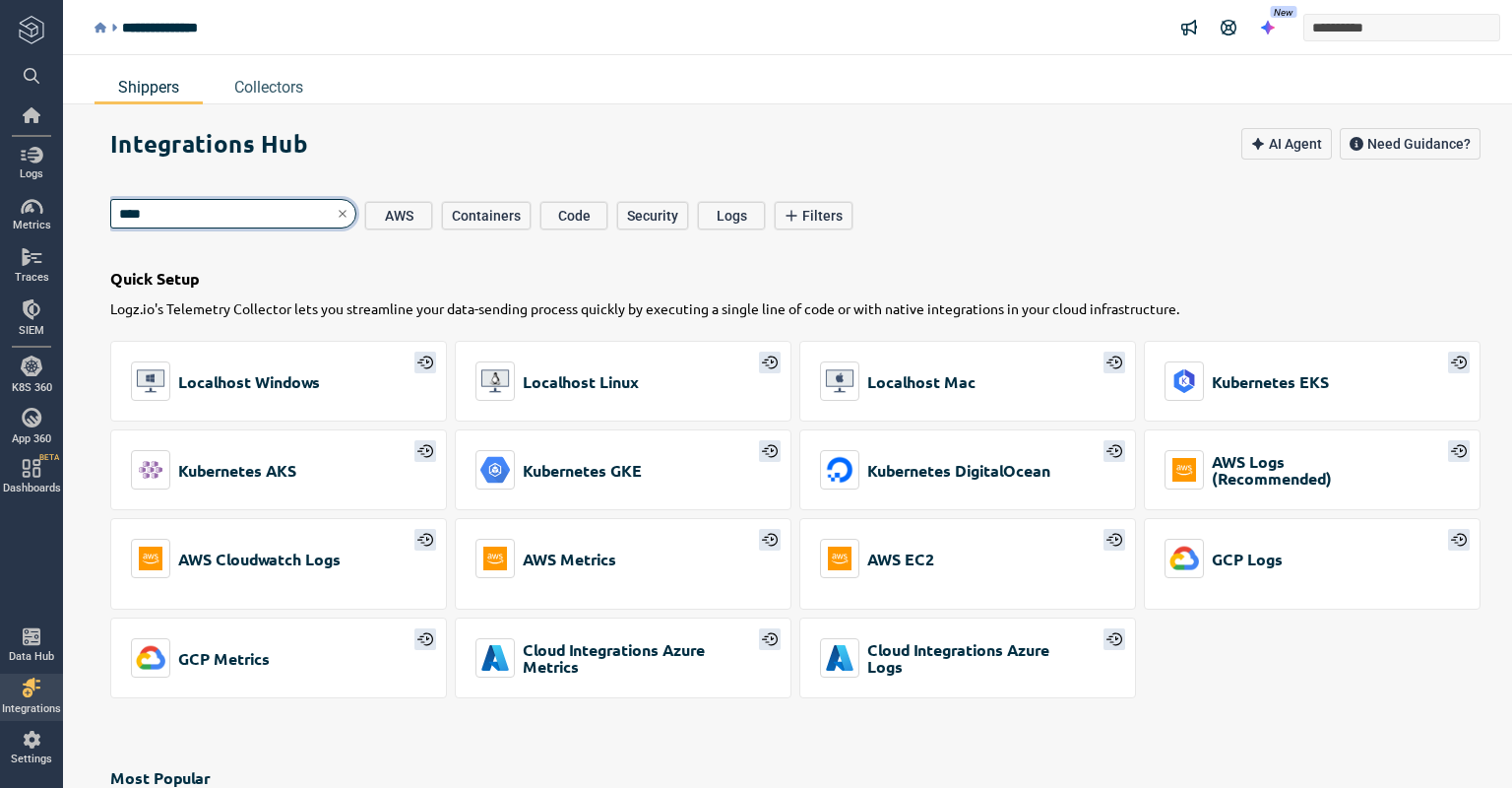 type on "*****" 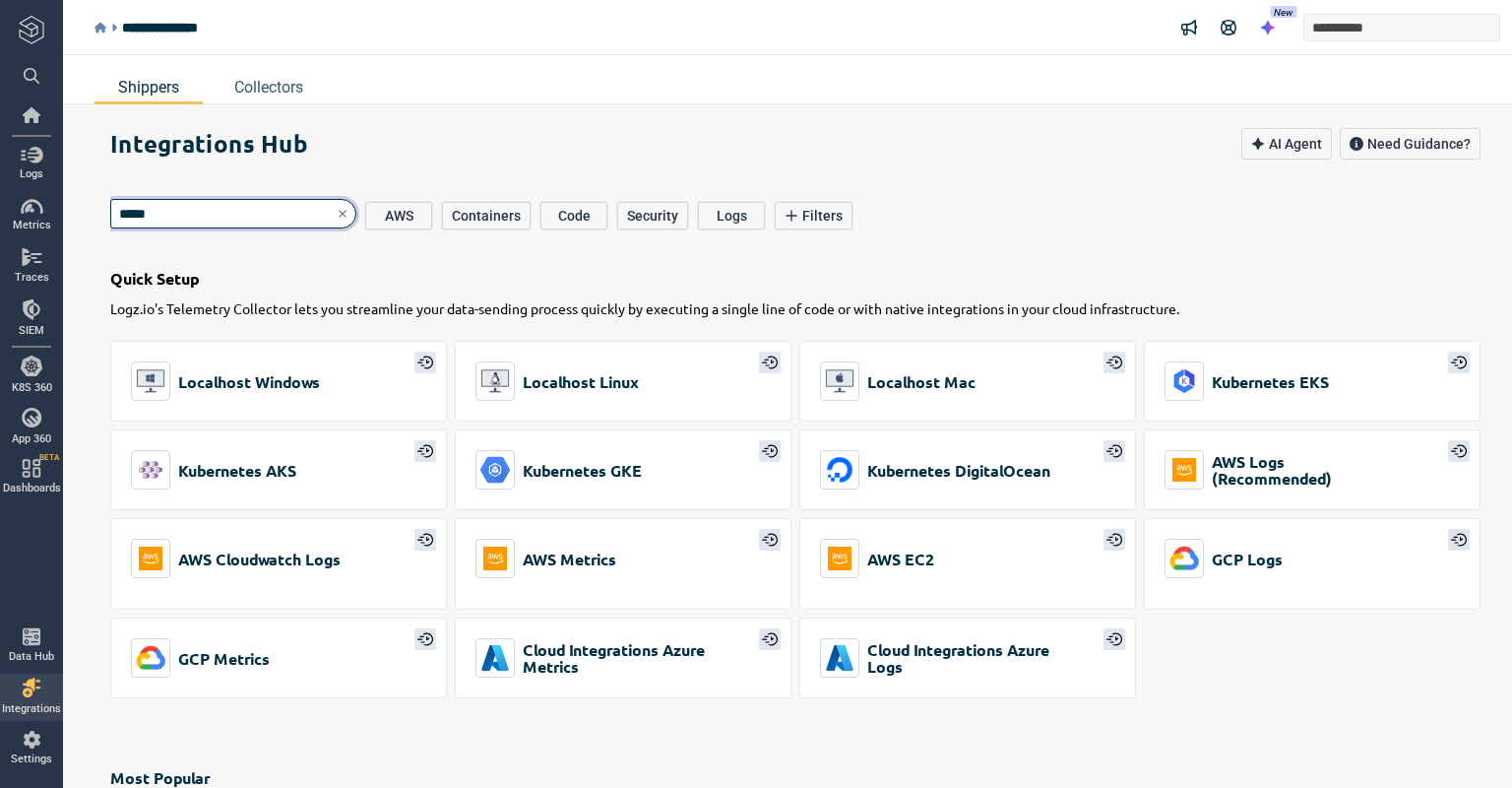 type on "*" 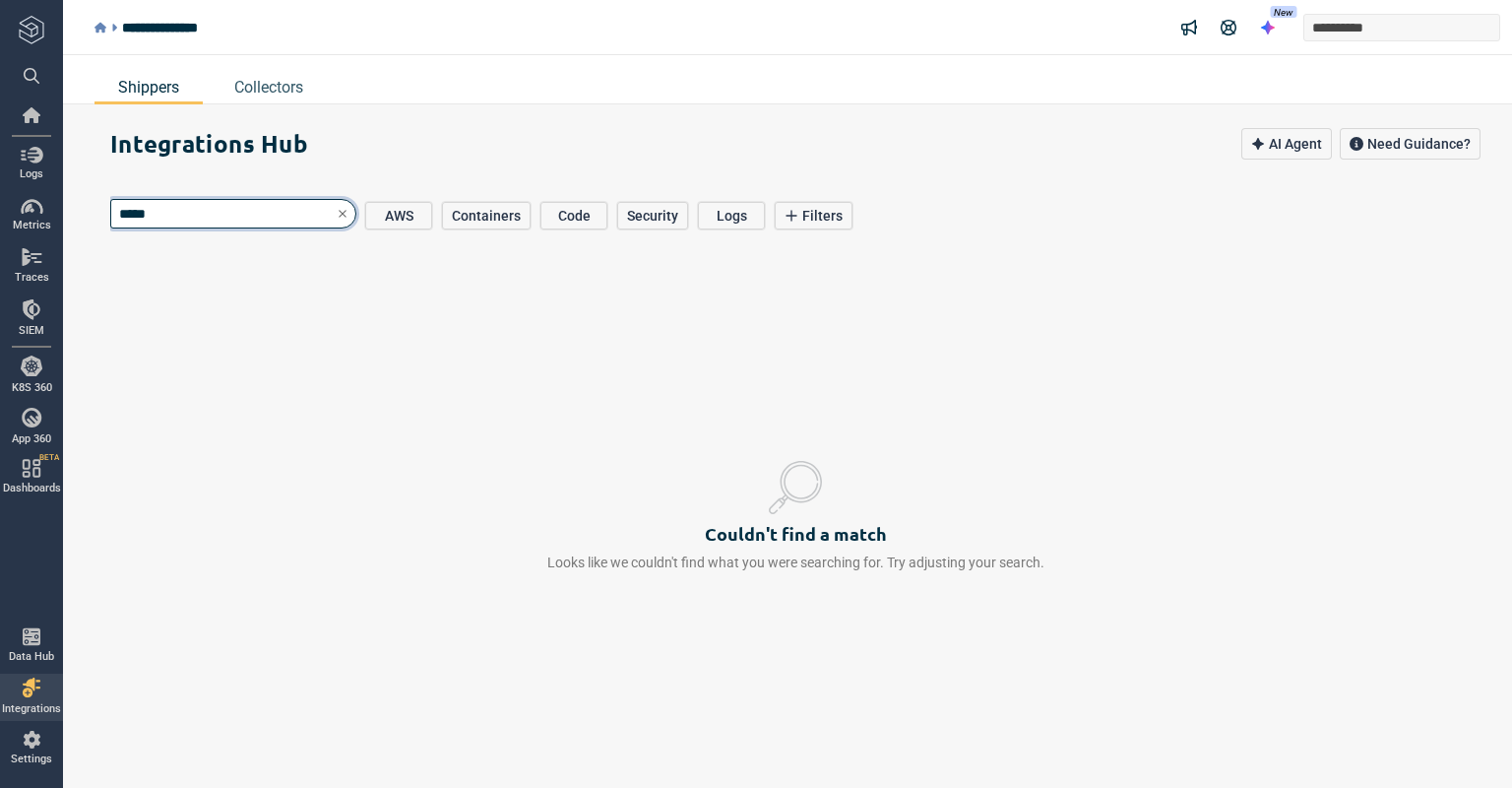 type on "******" 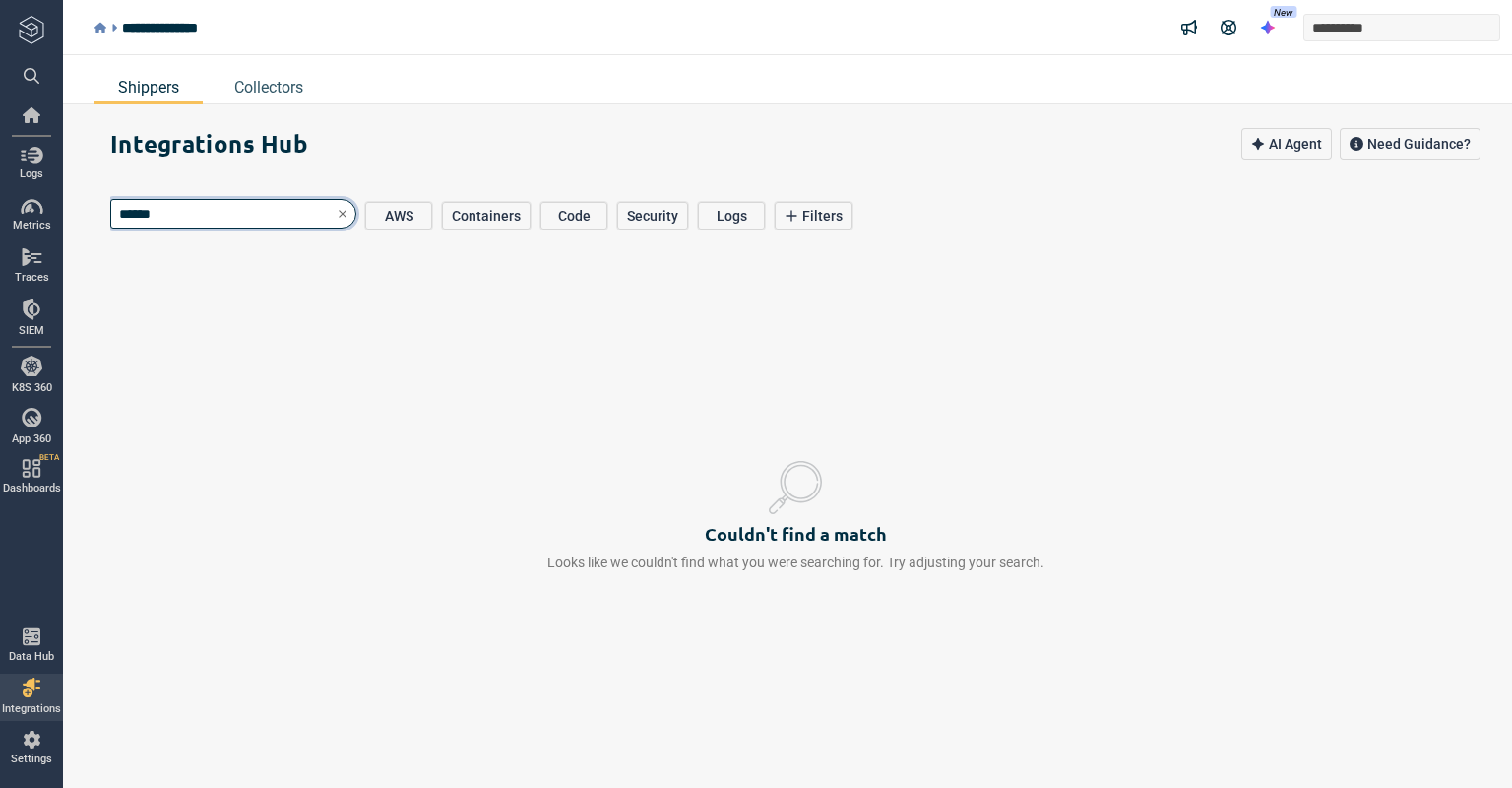type on "*" 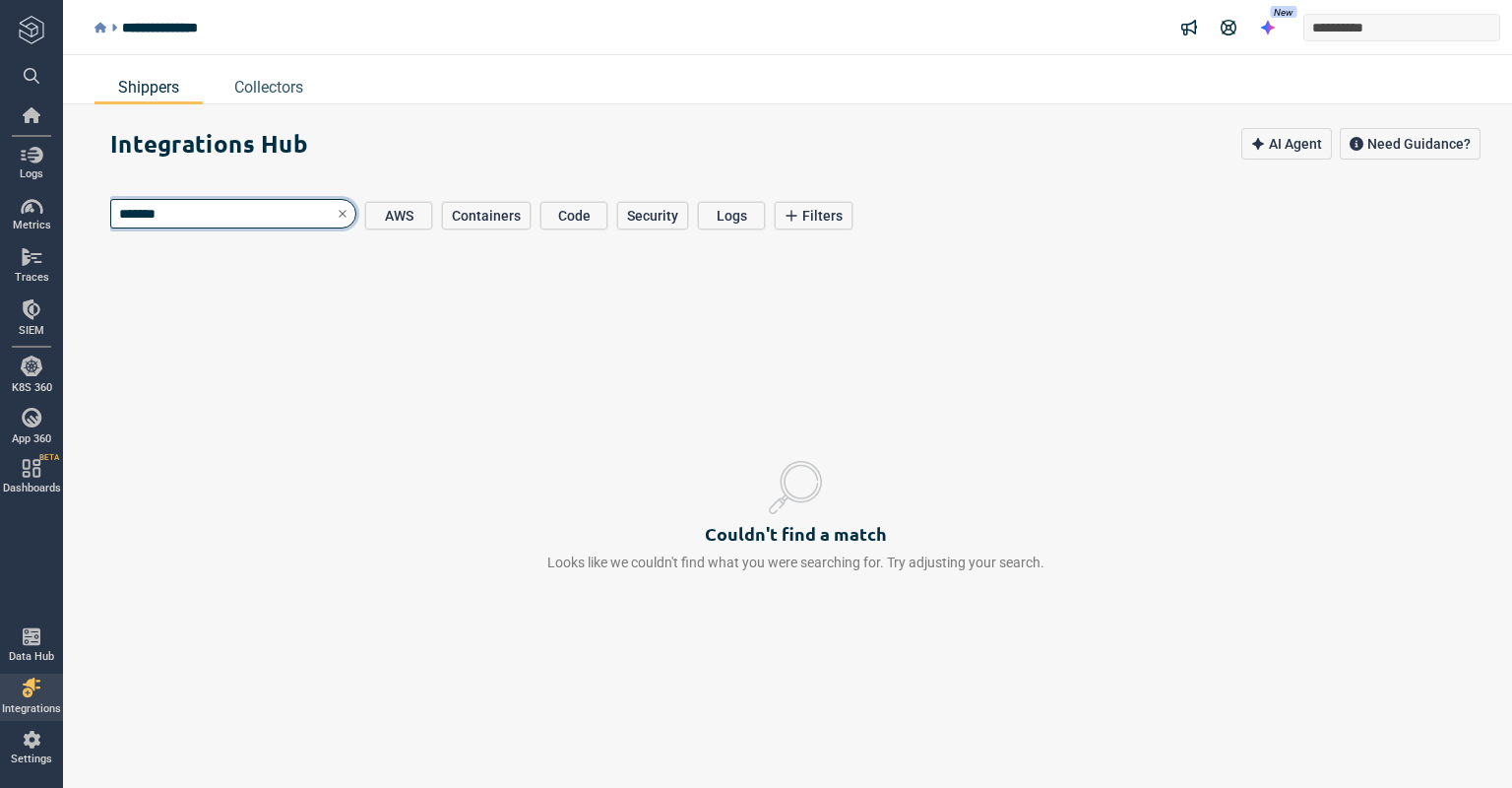 type on "*" 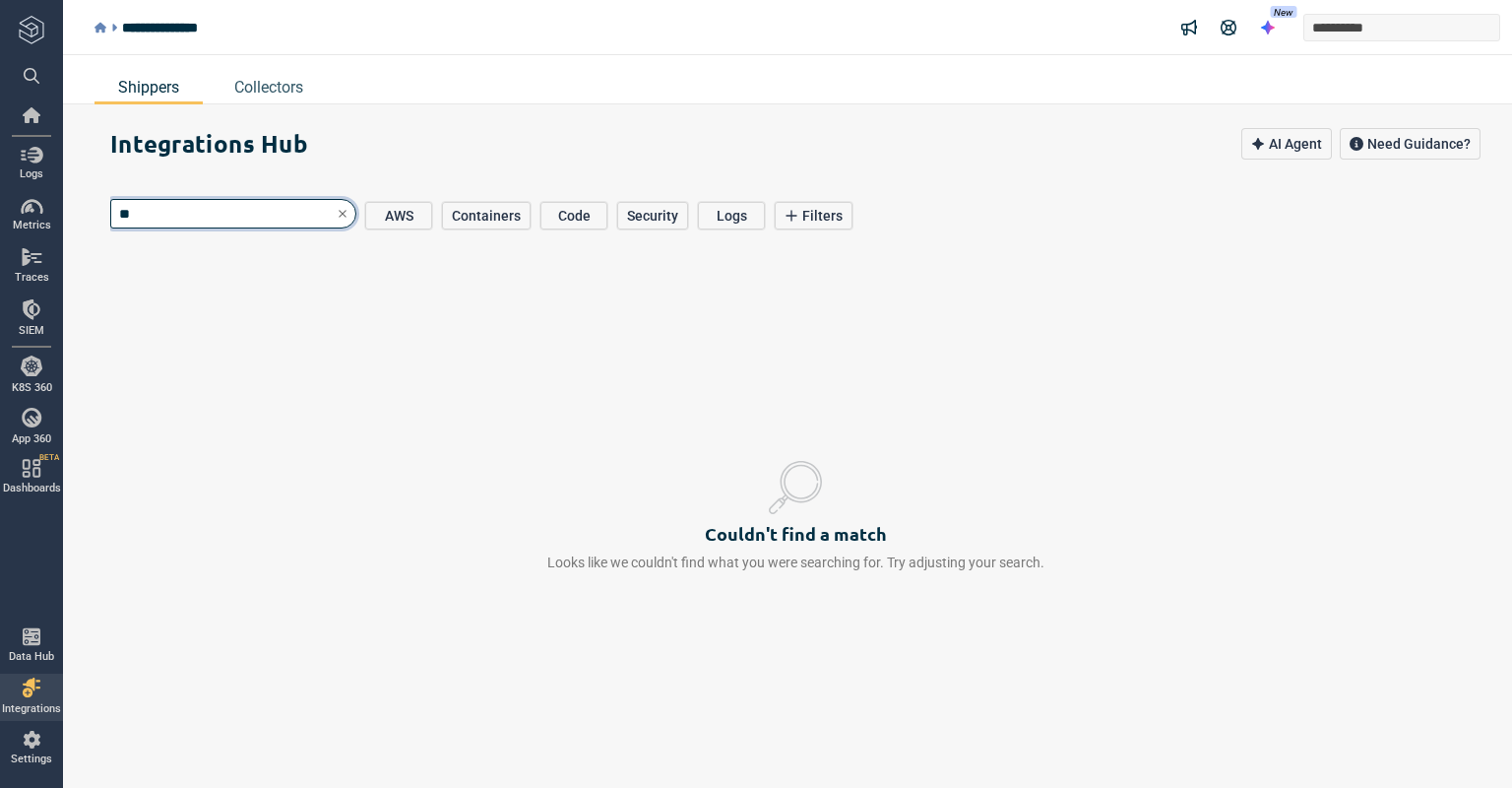 type on "*" 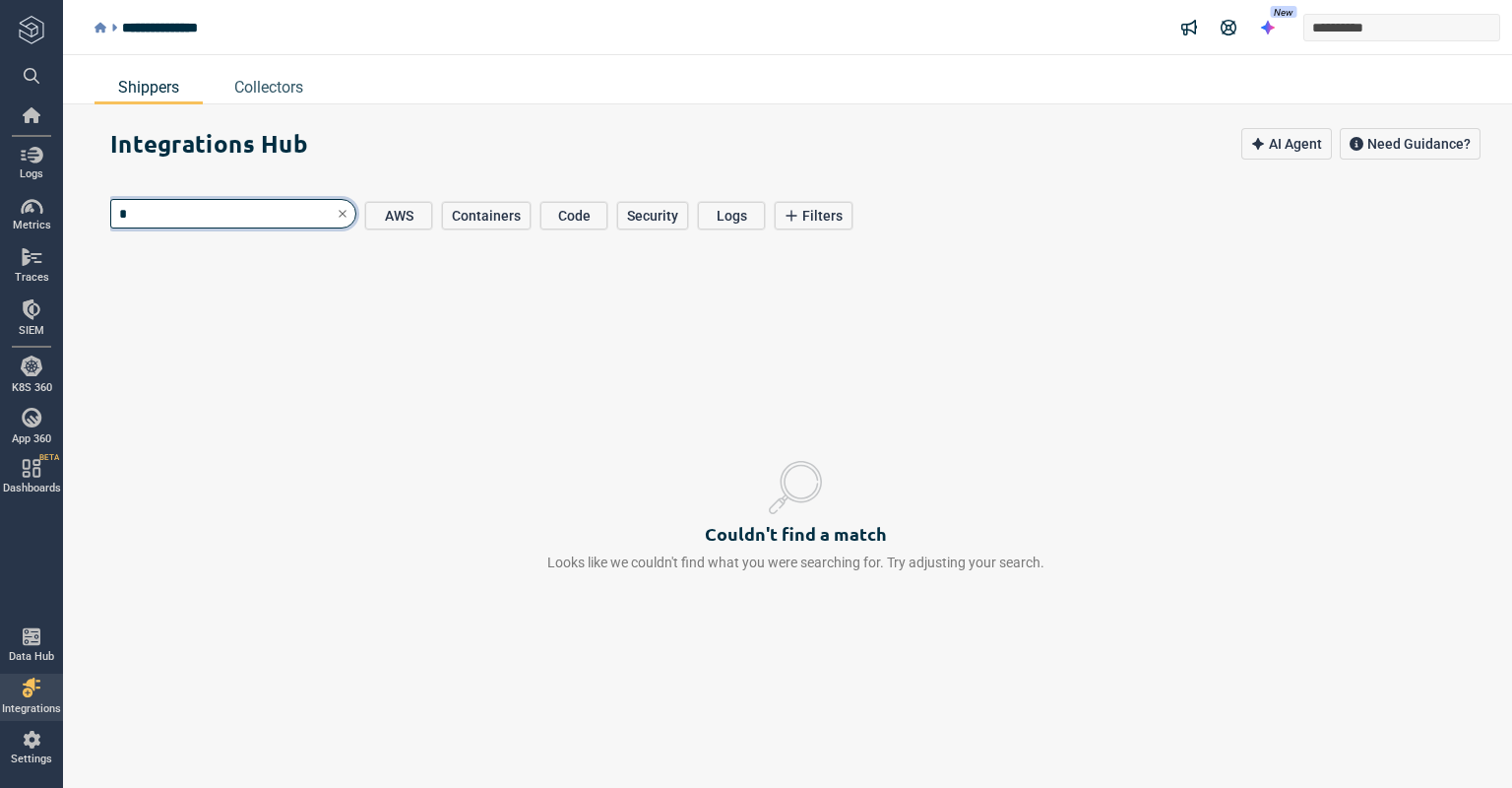 type 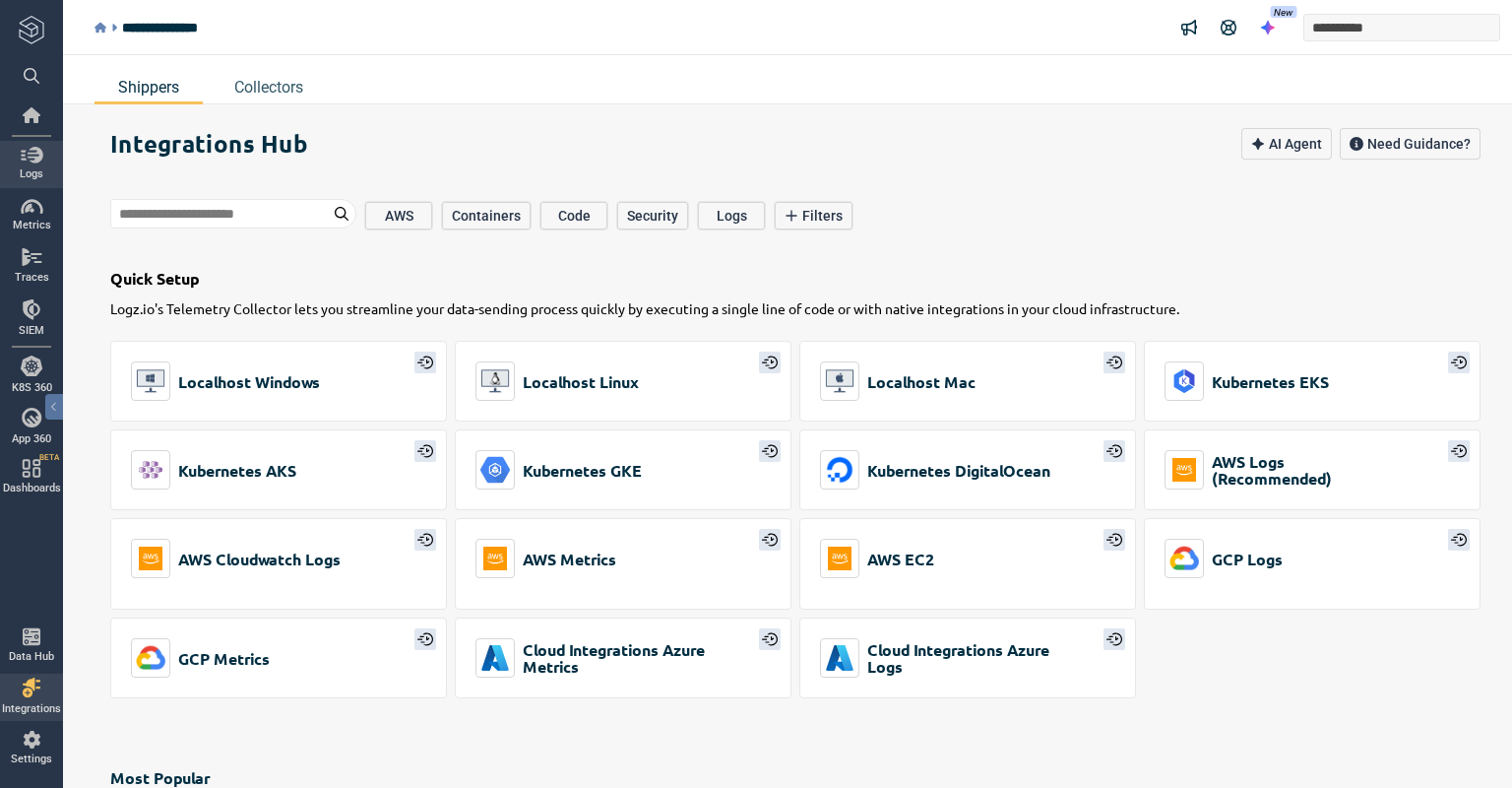 click at bounding box center (32, 155) 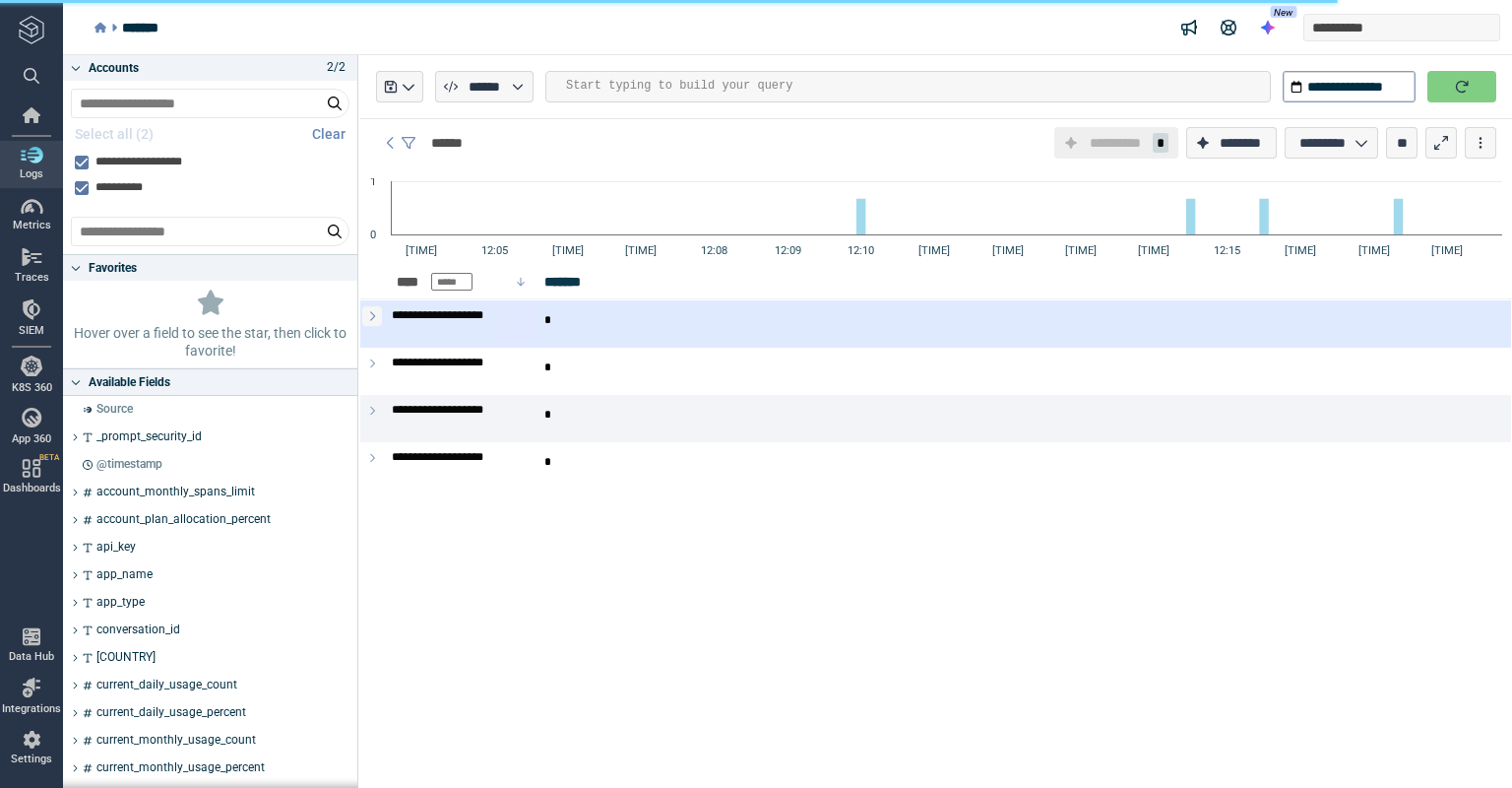click 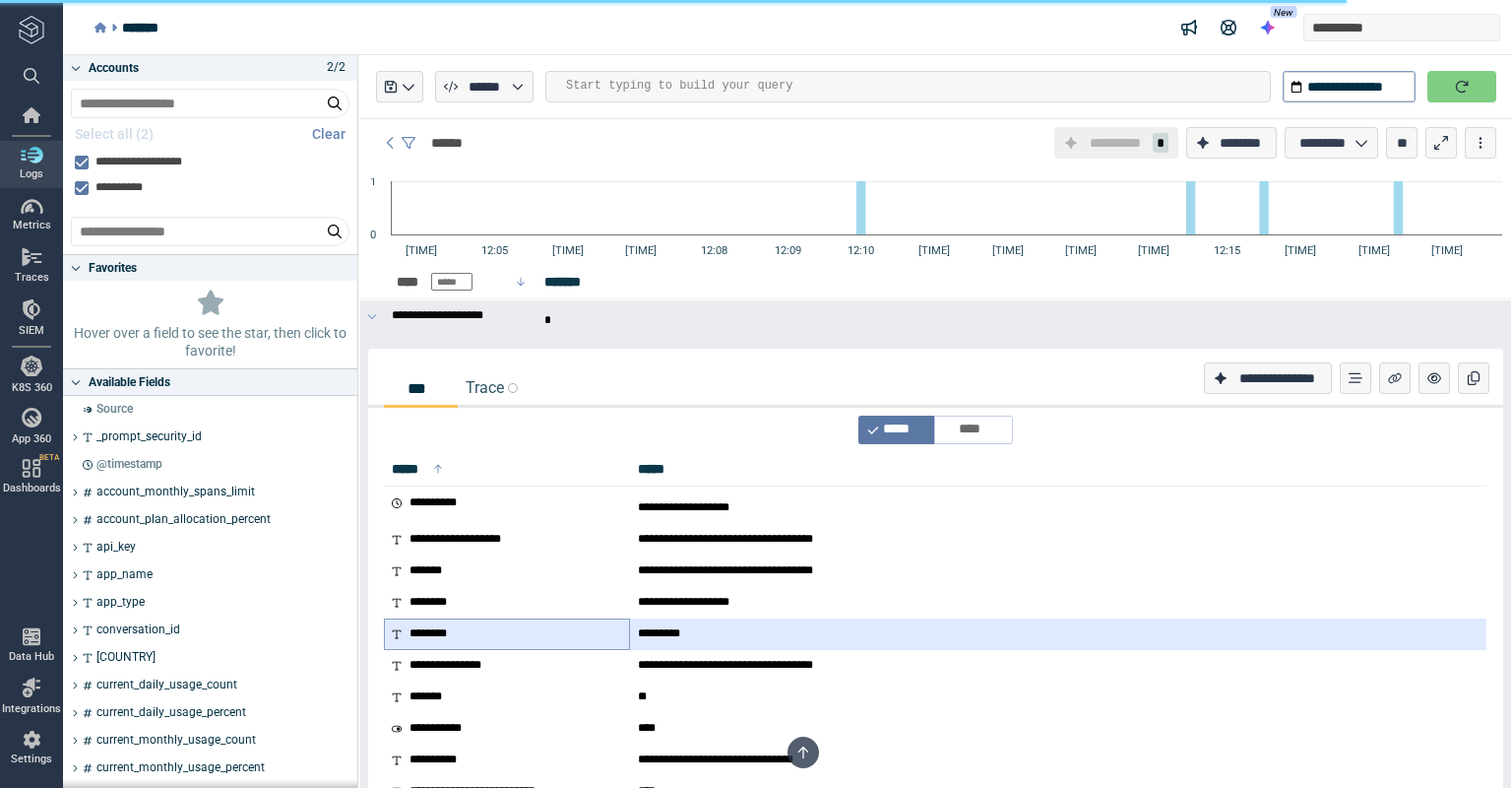 scroll, scrollTop: 182, scrollLeft: 0, axis: vertical 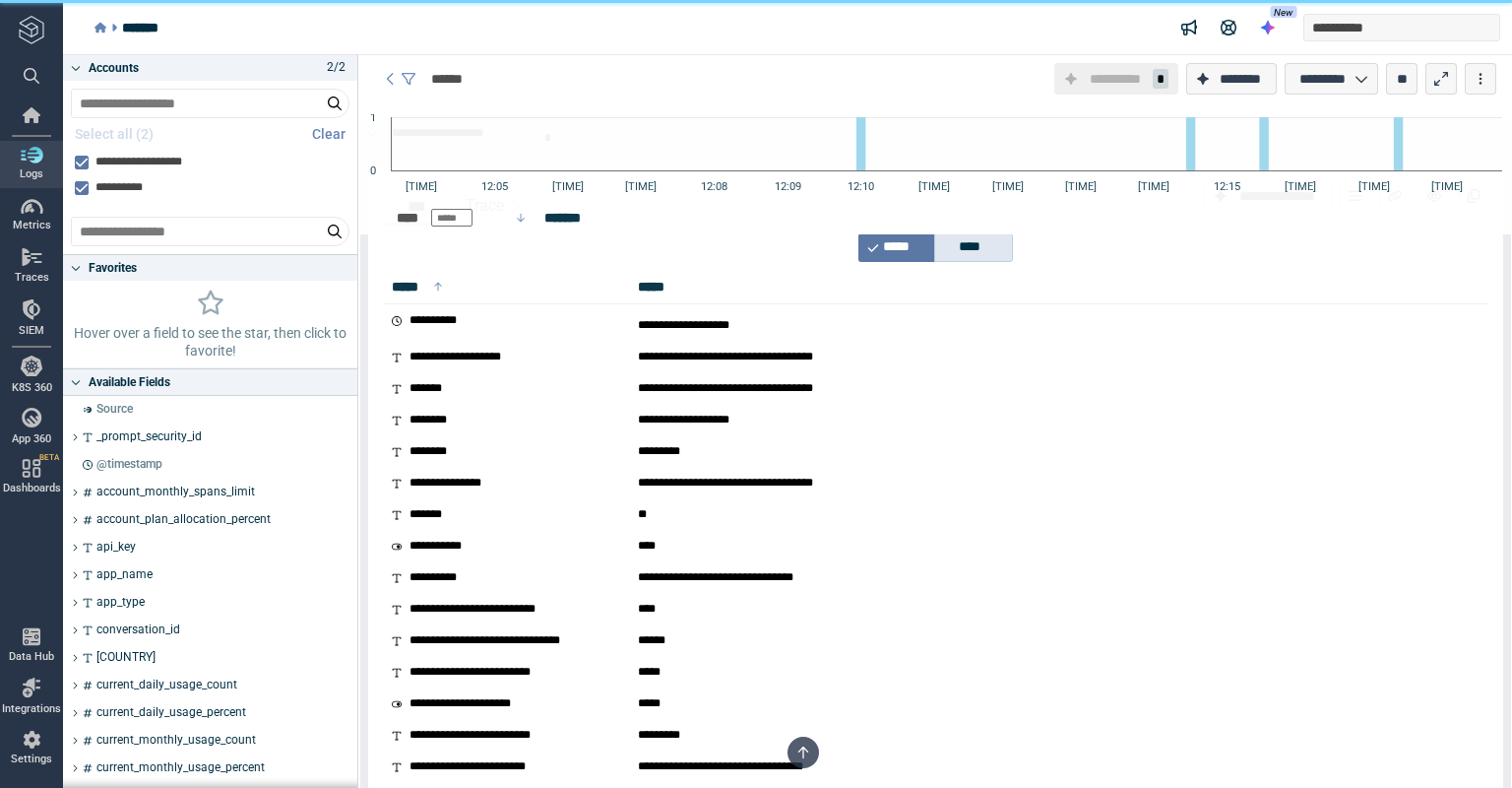 click on "****" at bounding box center (974, 247) 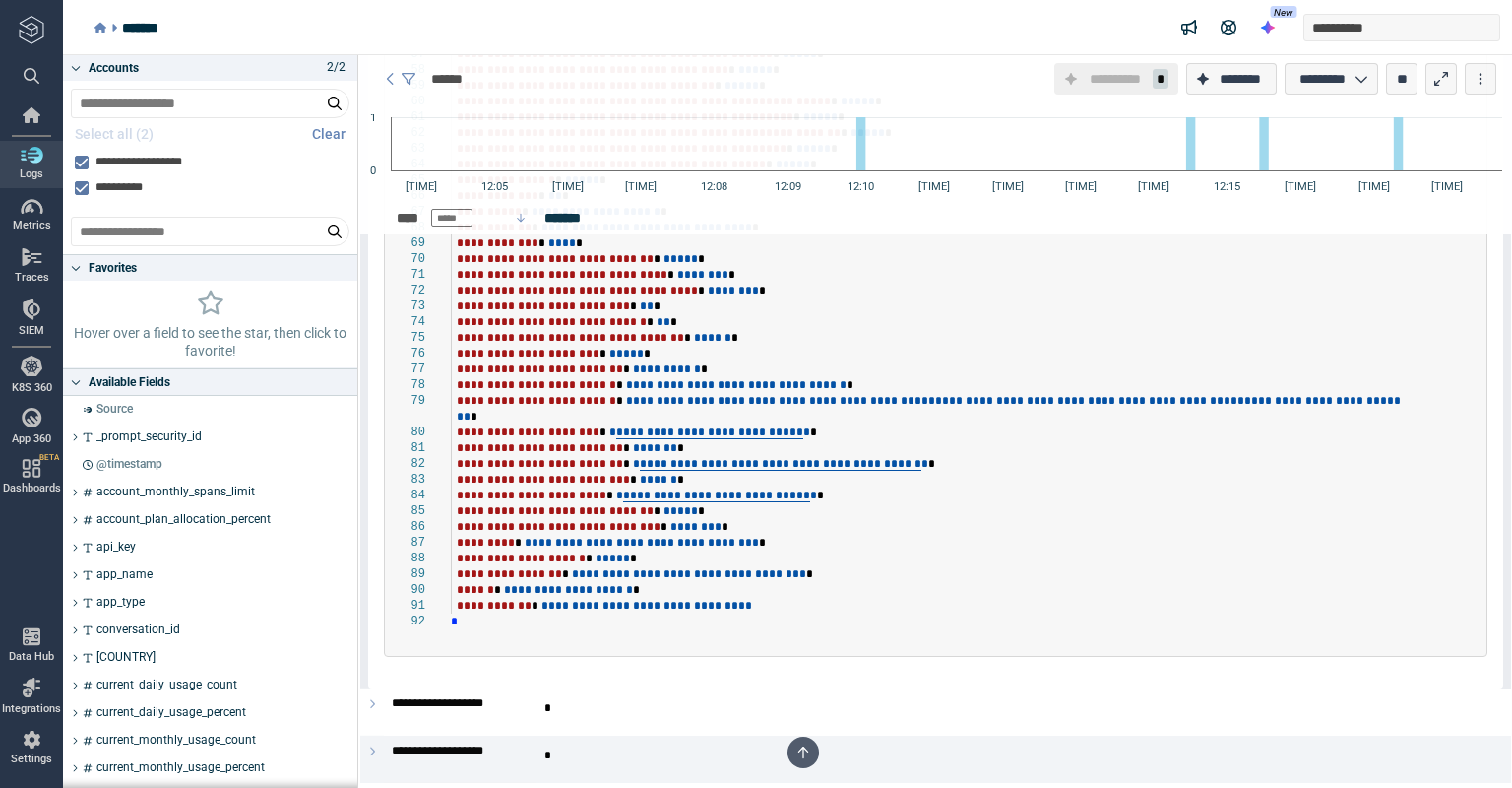 scroll, scrollTop: 1306, scrollLeft: 0, axis: vertical 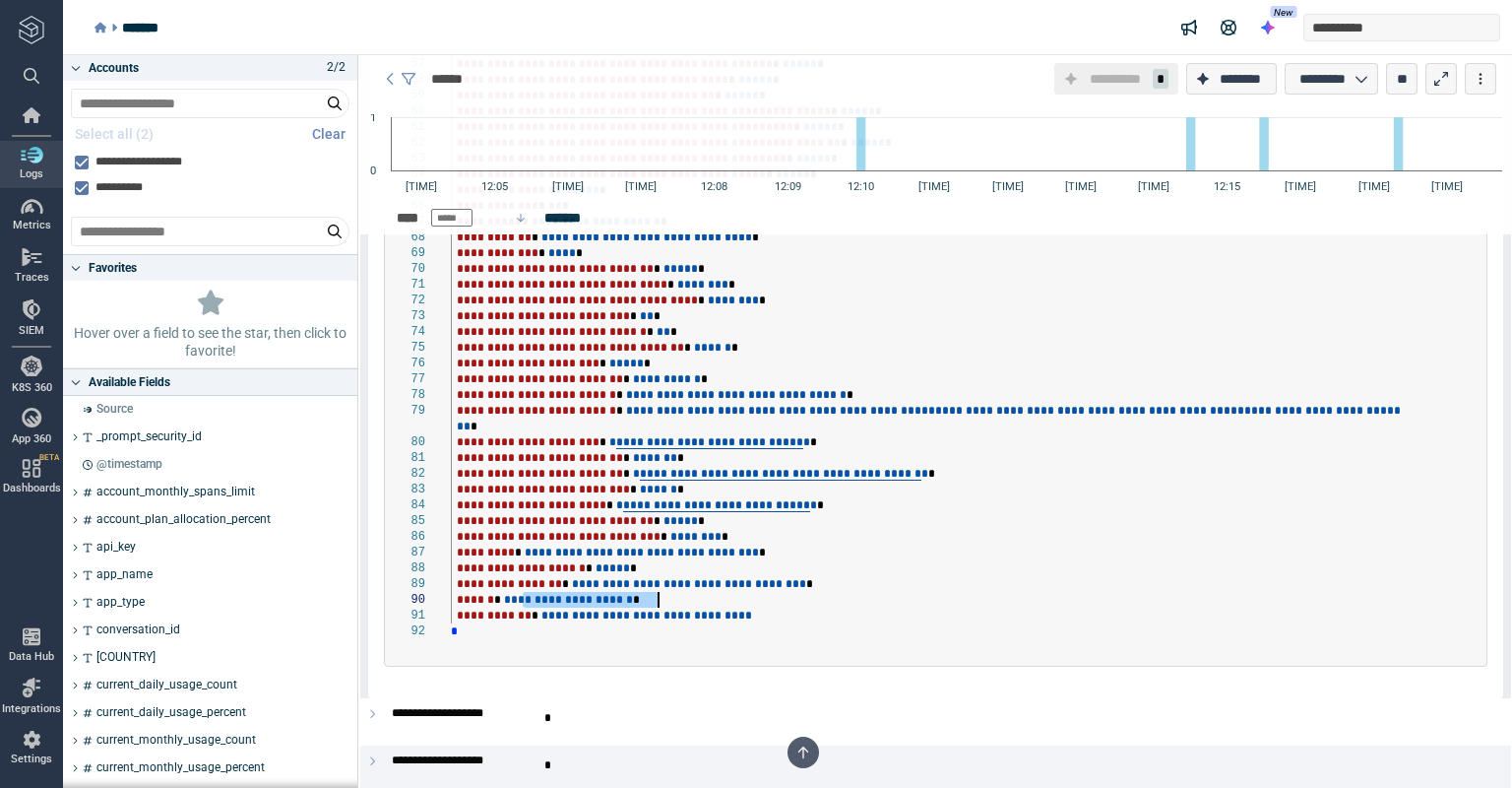 drag, startPoint x: 521, startPoint y: 597, endPoint x: 686, endPoint y: 600, distance: 165.02727 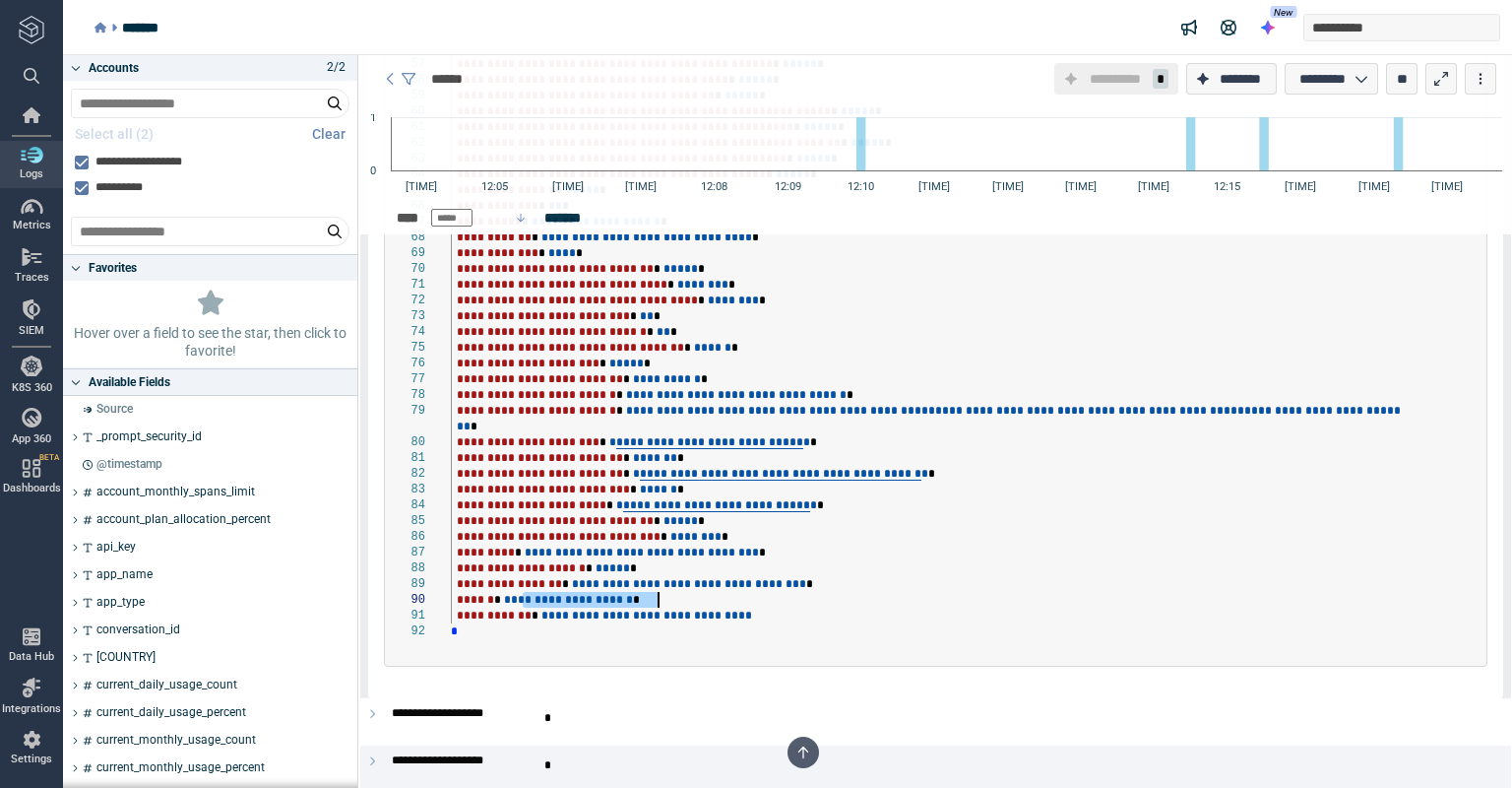 click on "**********" at bounding box center [965, -94] 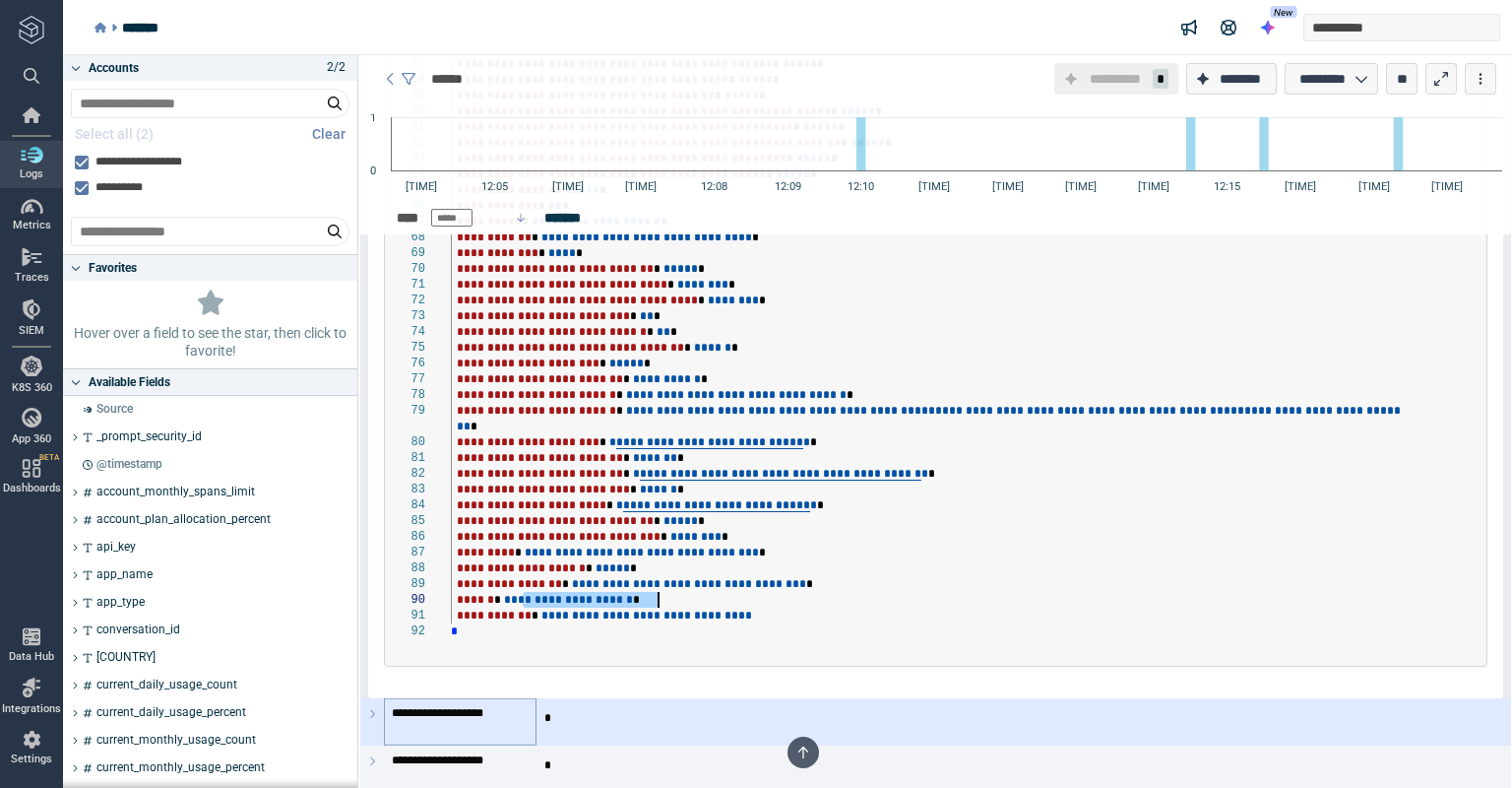 click on "**********" at bounding box center (459, 714) 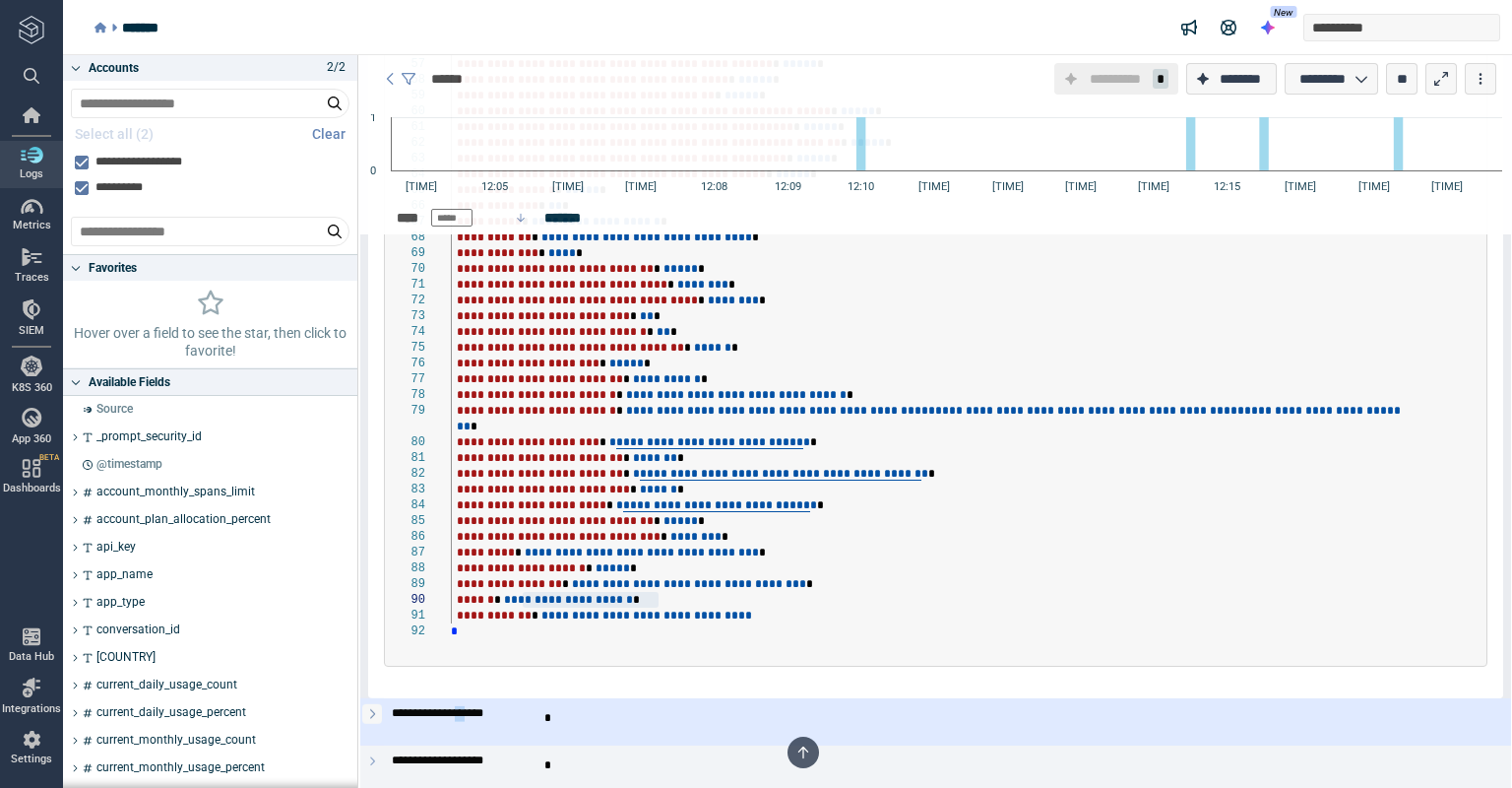 click 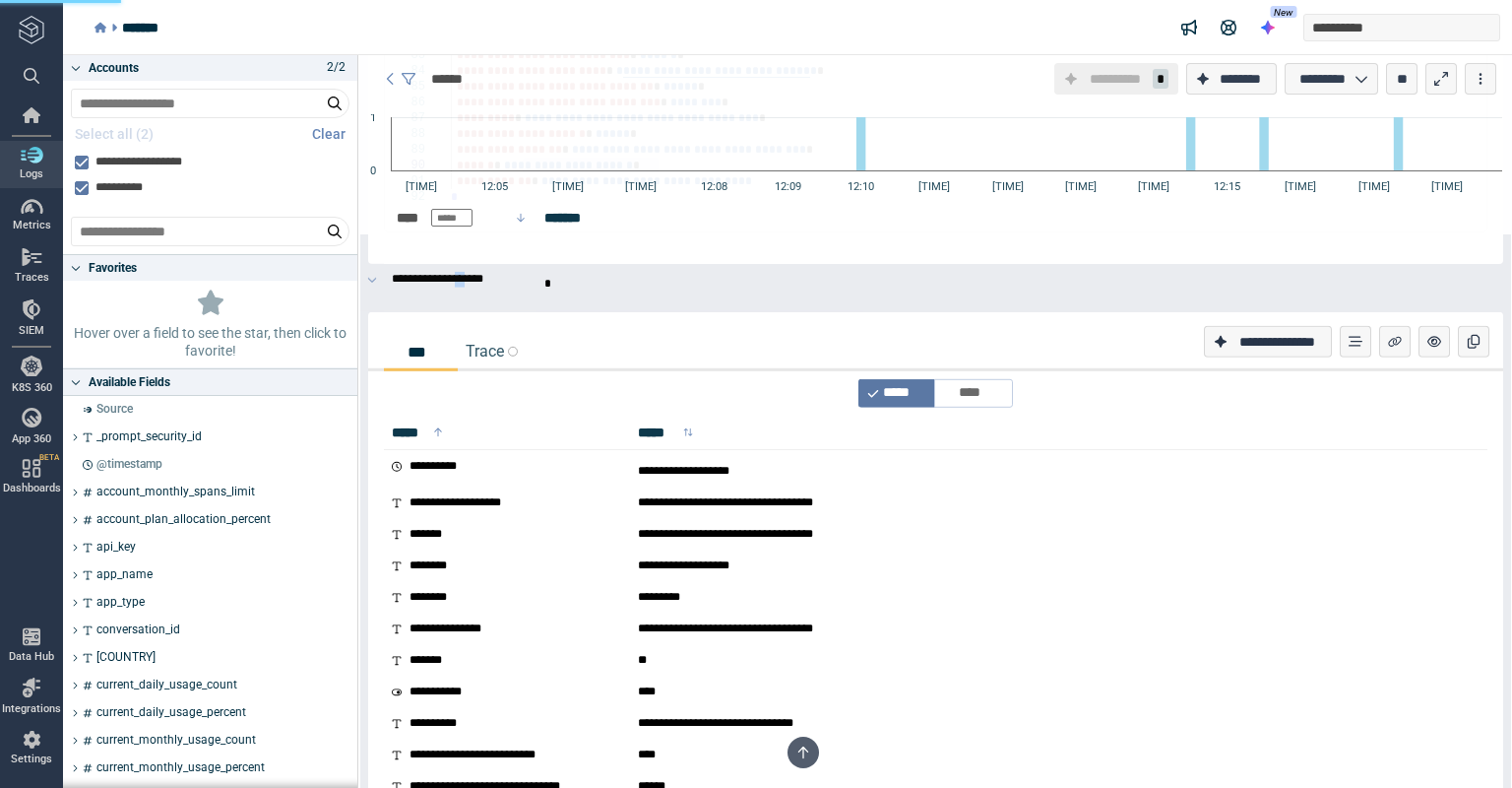 scroll, scrollTop: 1753, scrollLeft: 0, axis: vertical 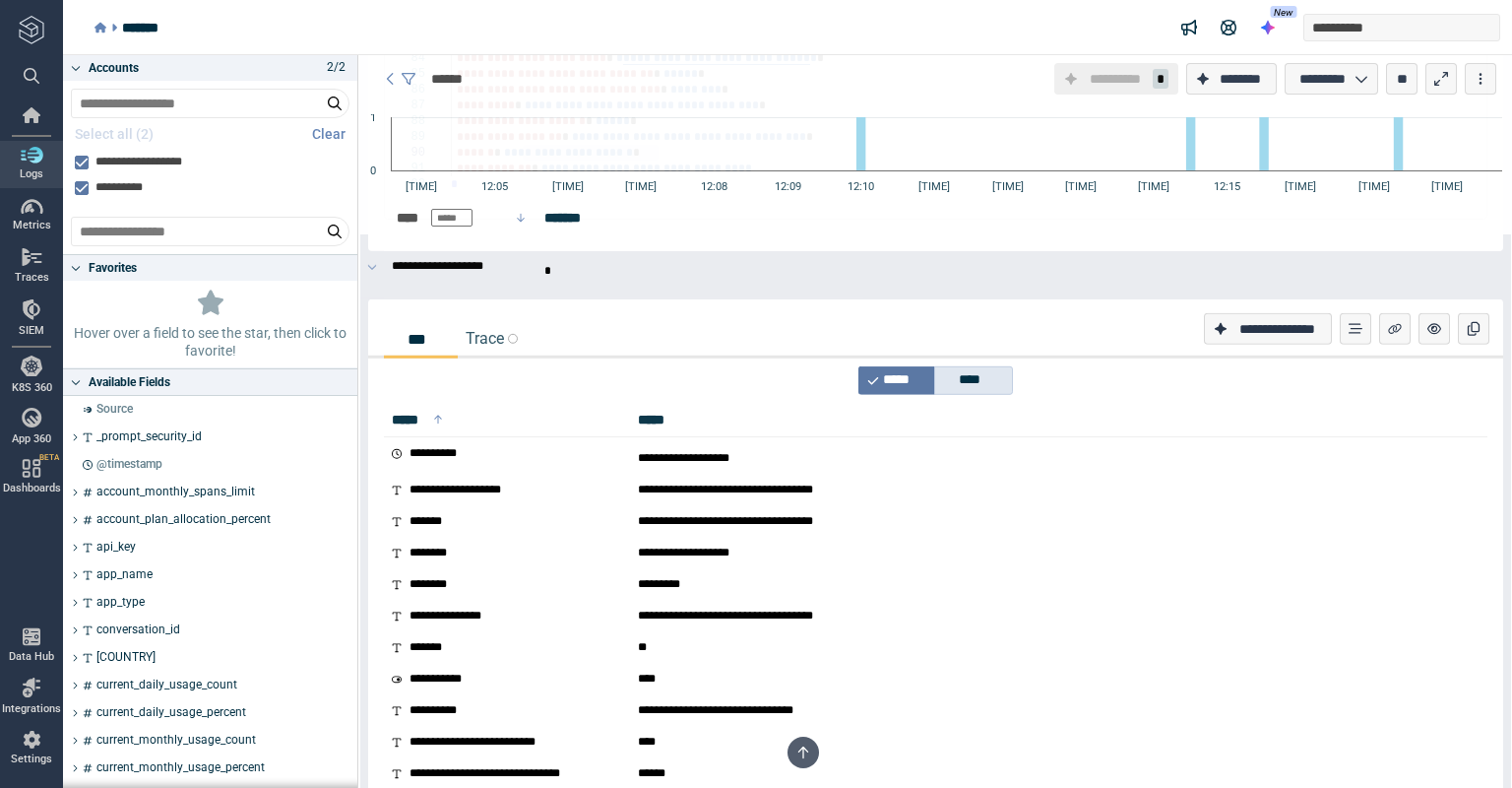 click on "****" at bounding box center (974, 380) 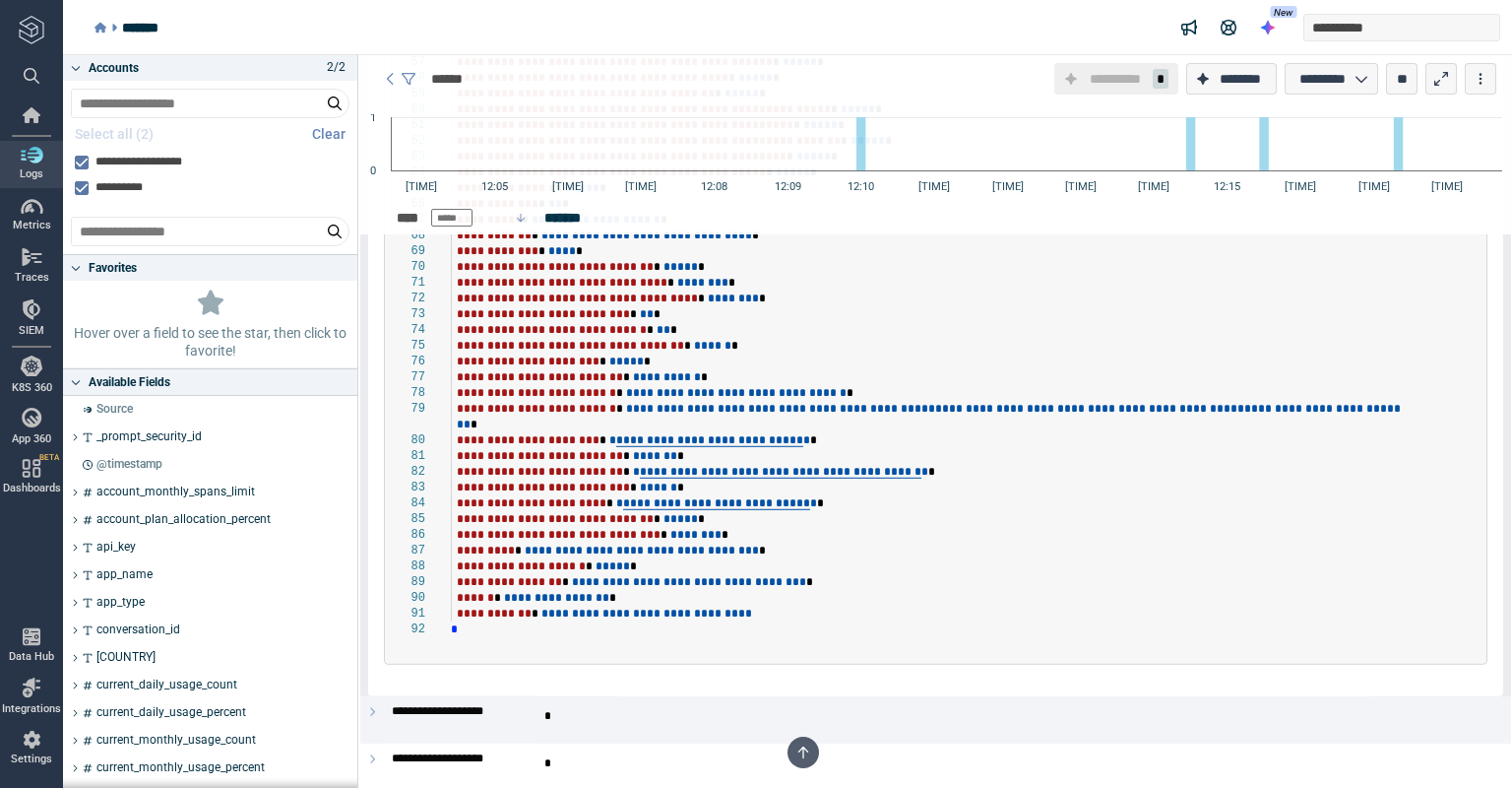 scroll, scrollTop: 3016, scrollLeft: 0, axis: vertical 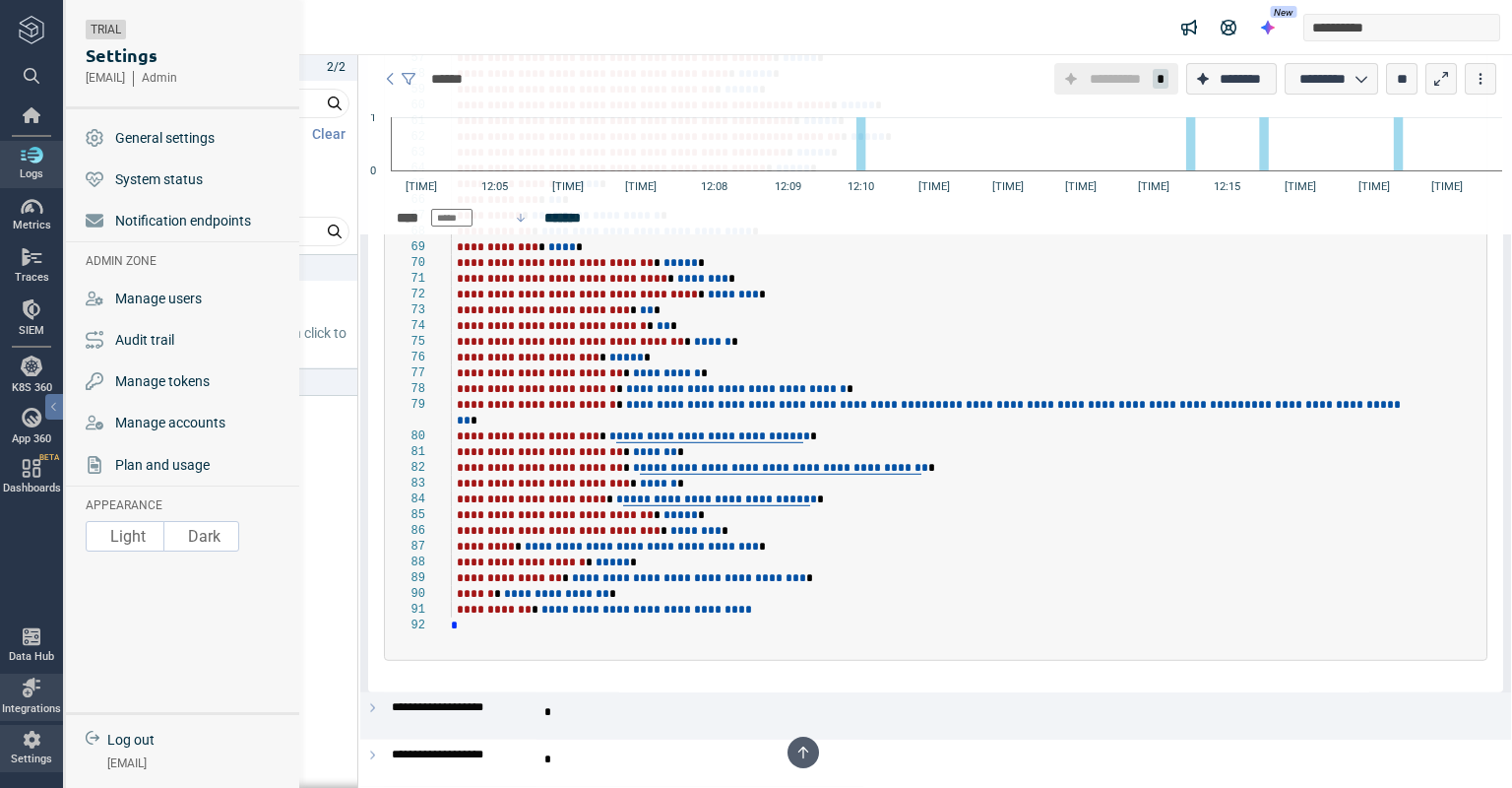 click on "Integrations" at bounding box center (32, 696) 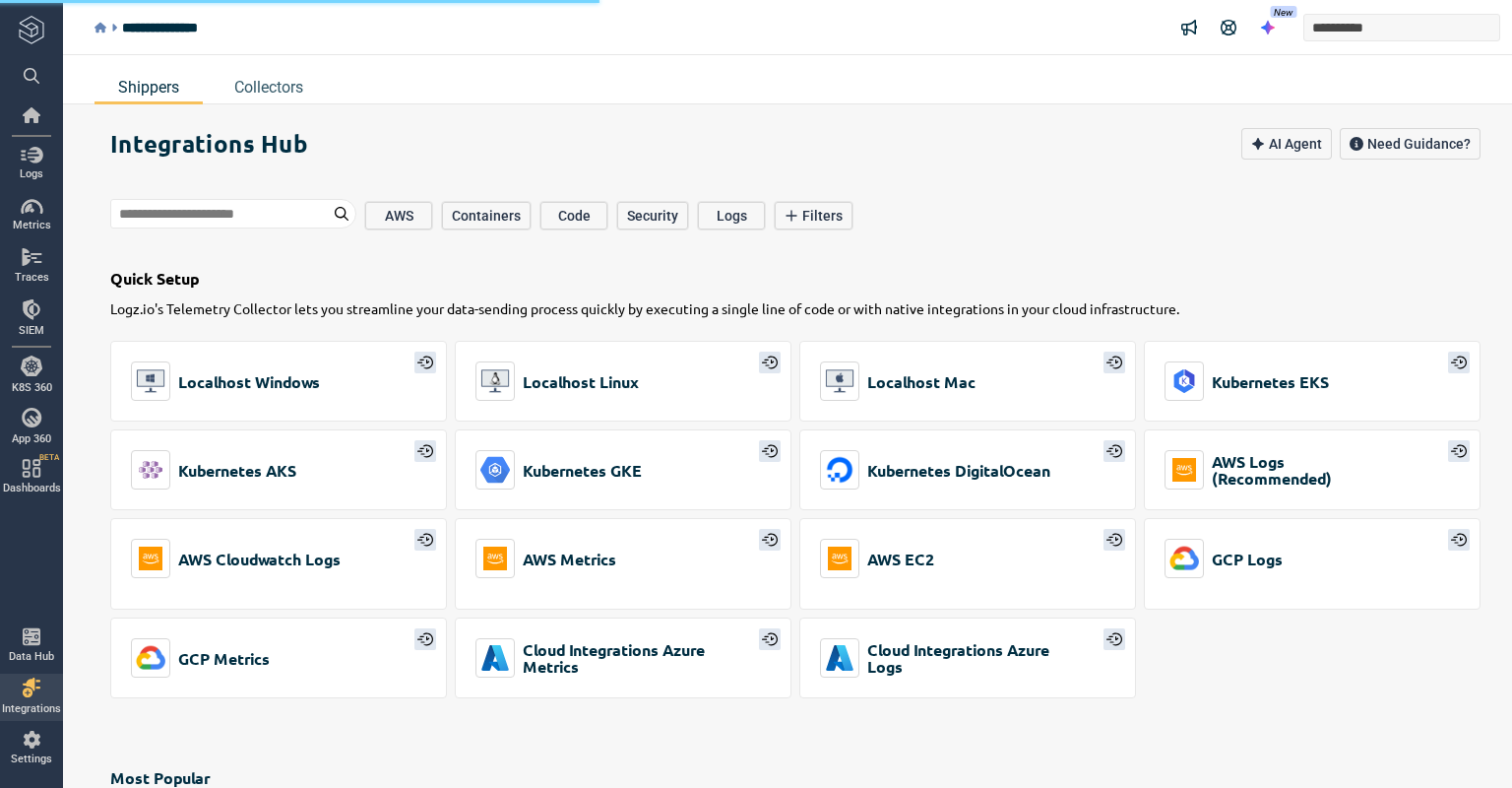 type on "*" 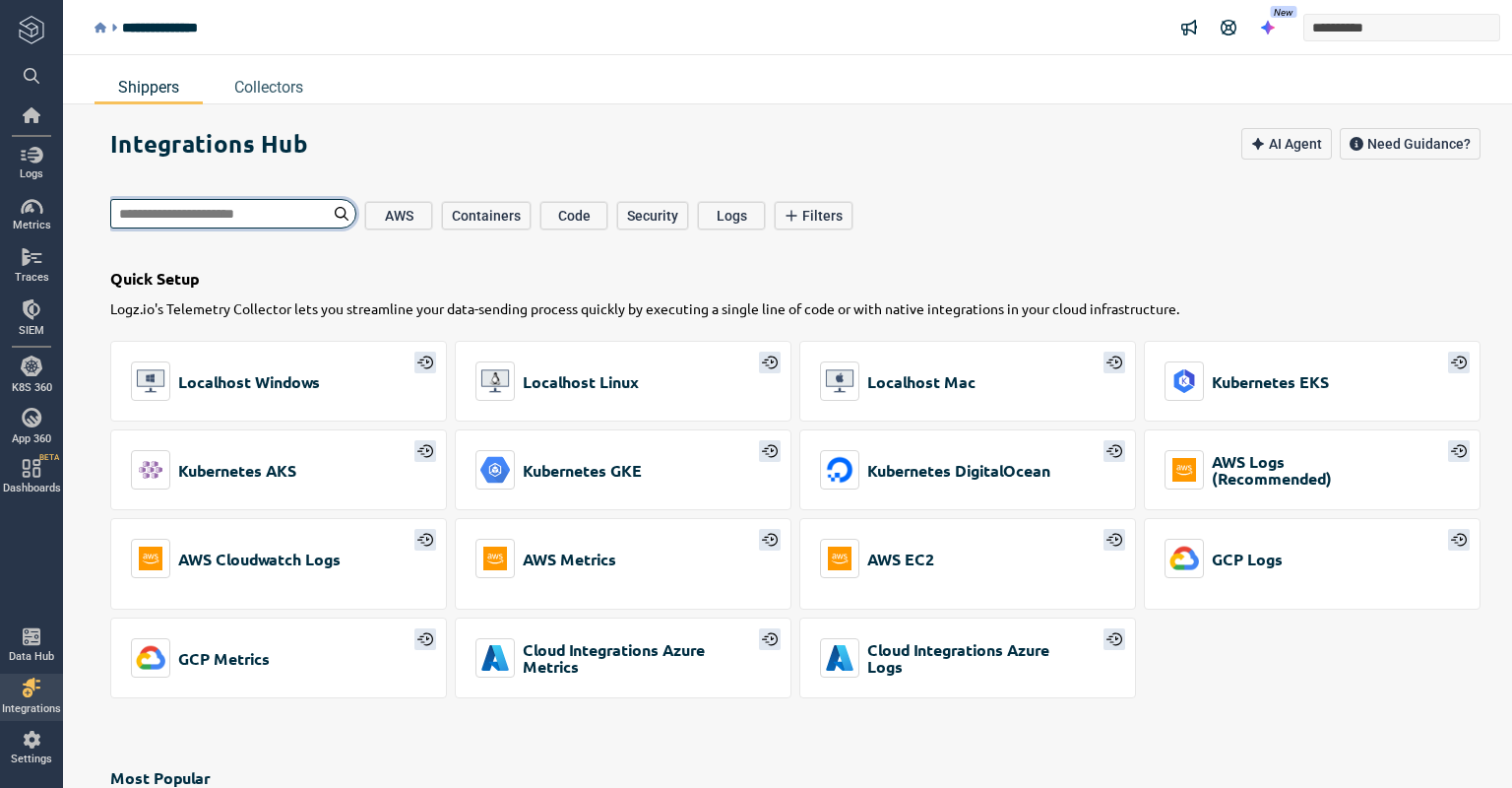 click at bounding box center (233, 214) 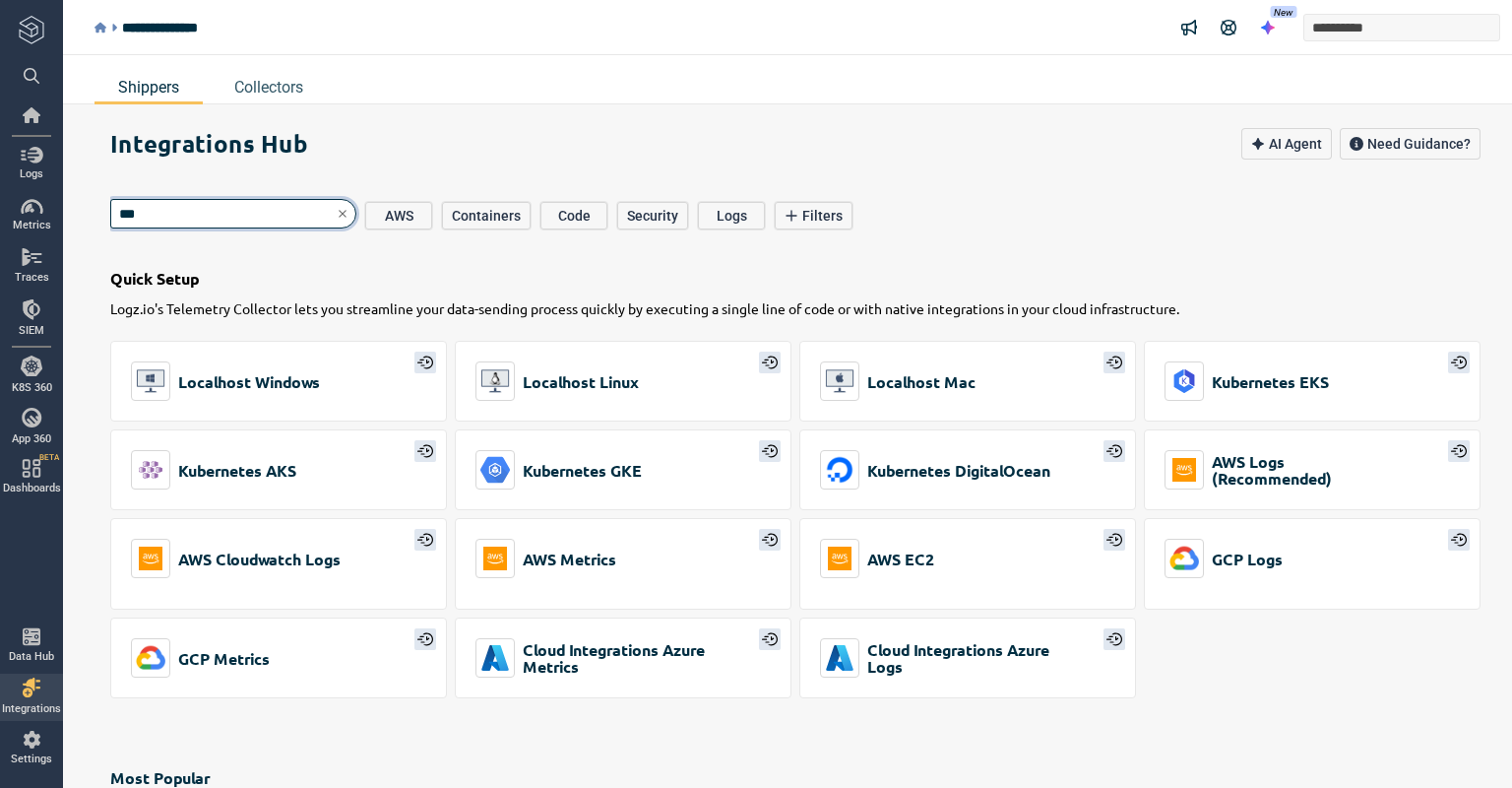 type on "****" 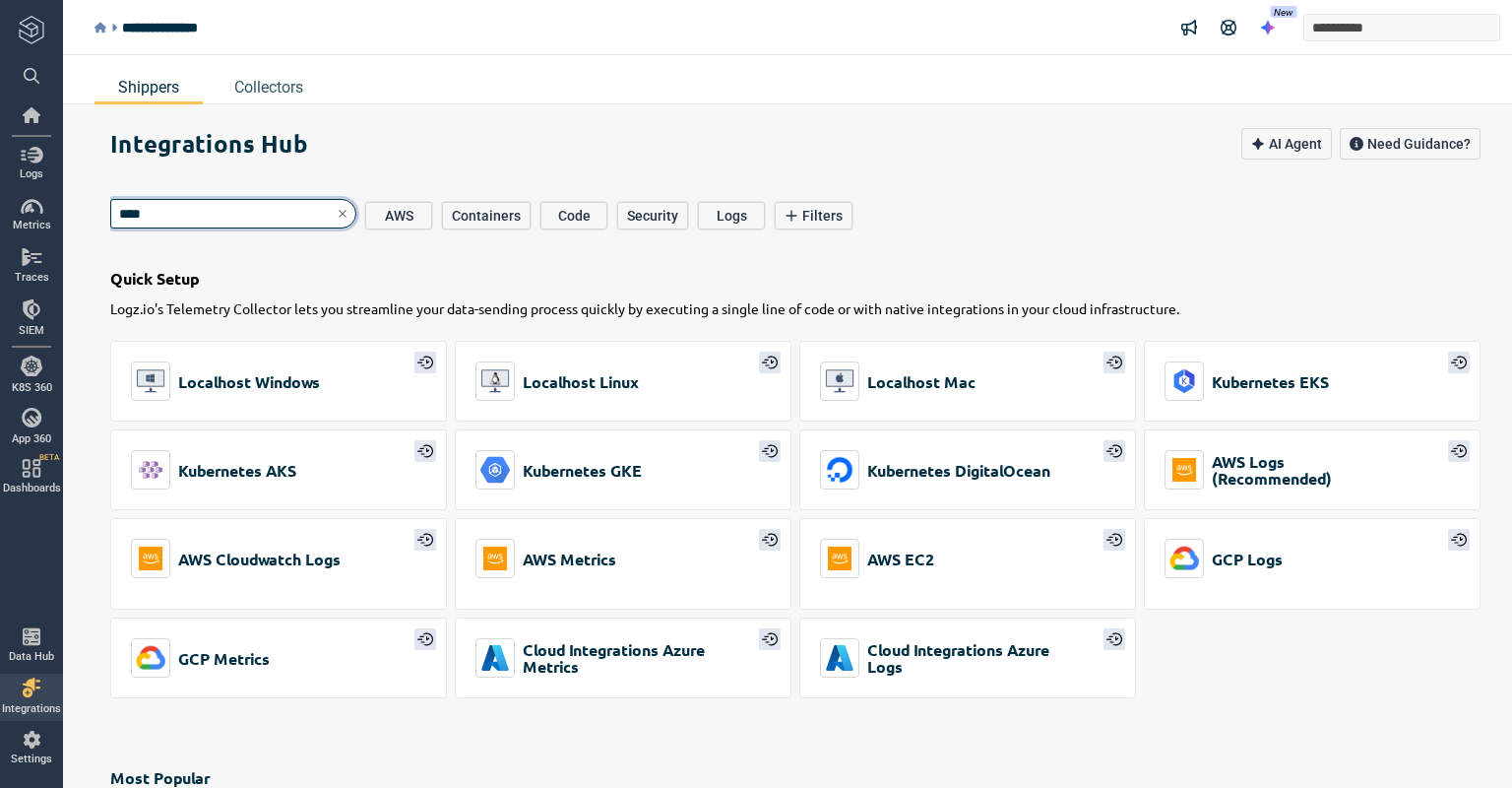type on "*" 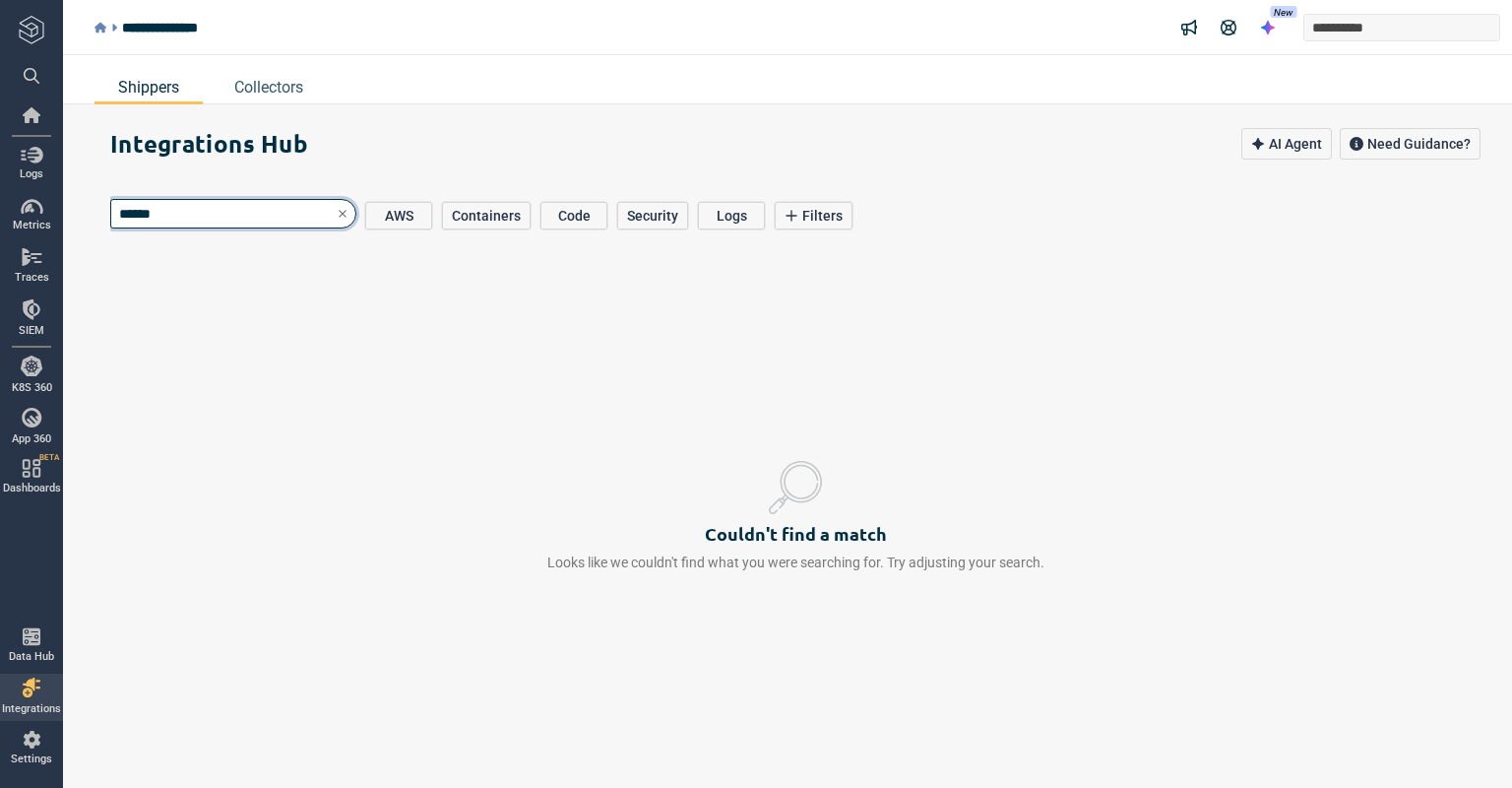 type on "*******" 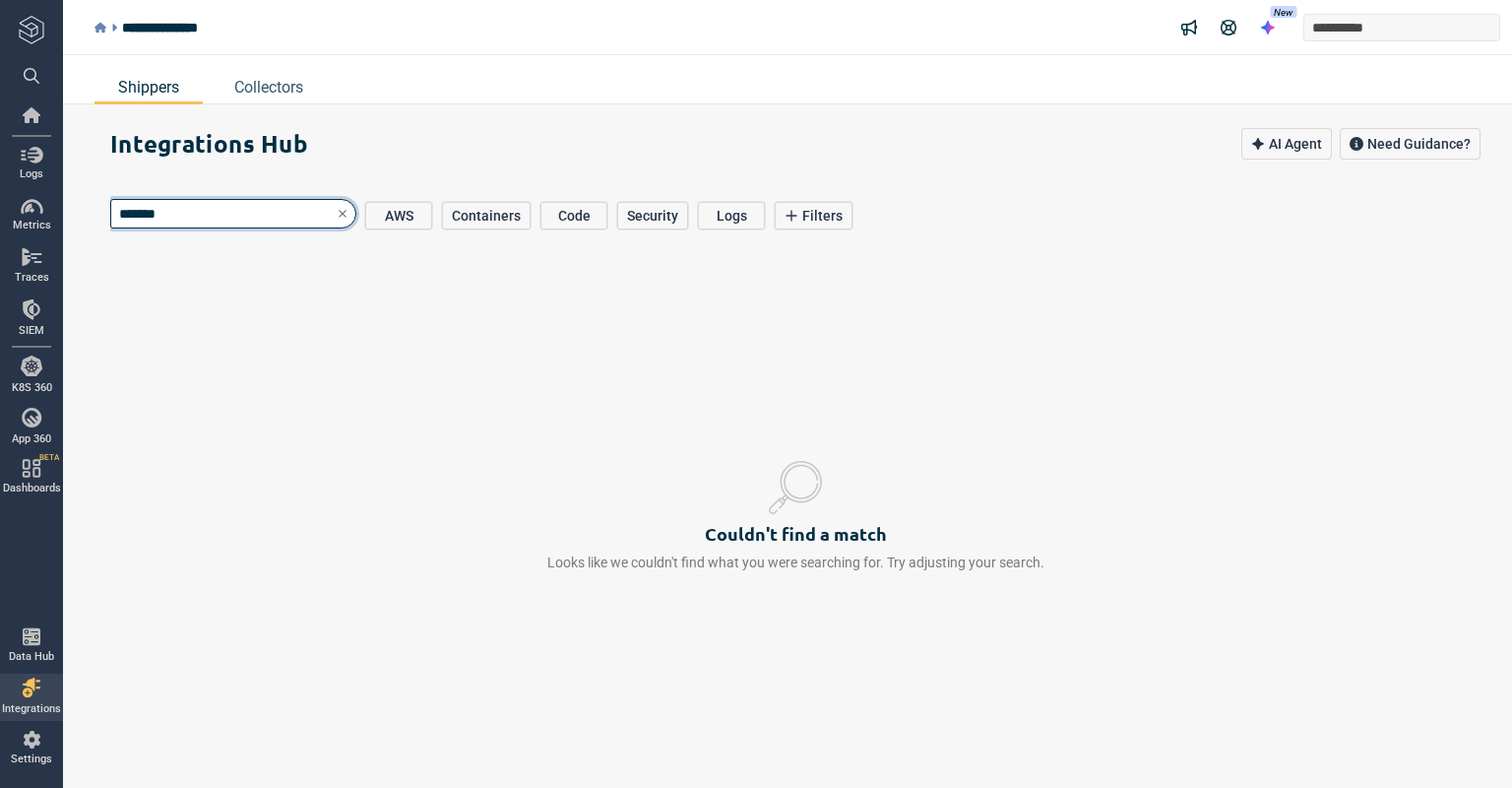 type on "*" 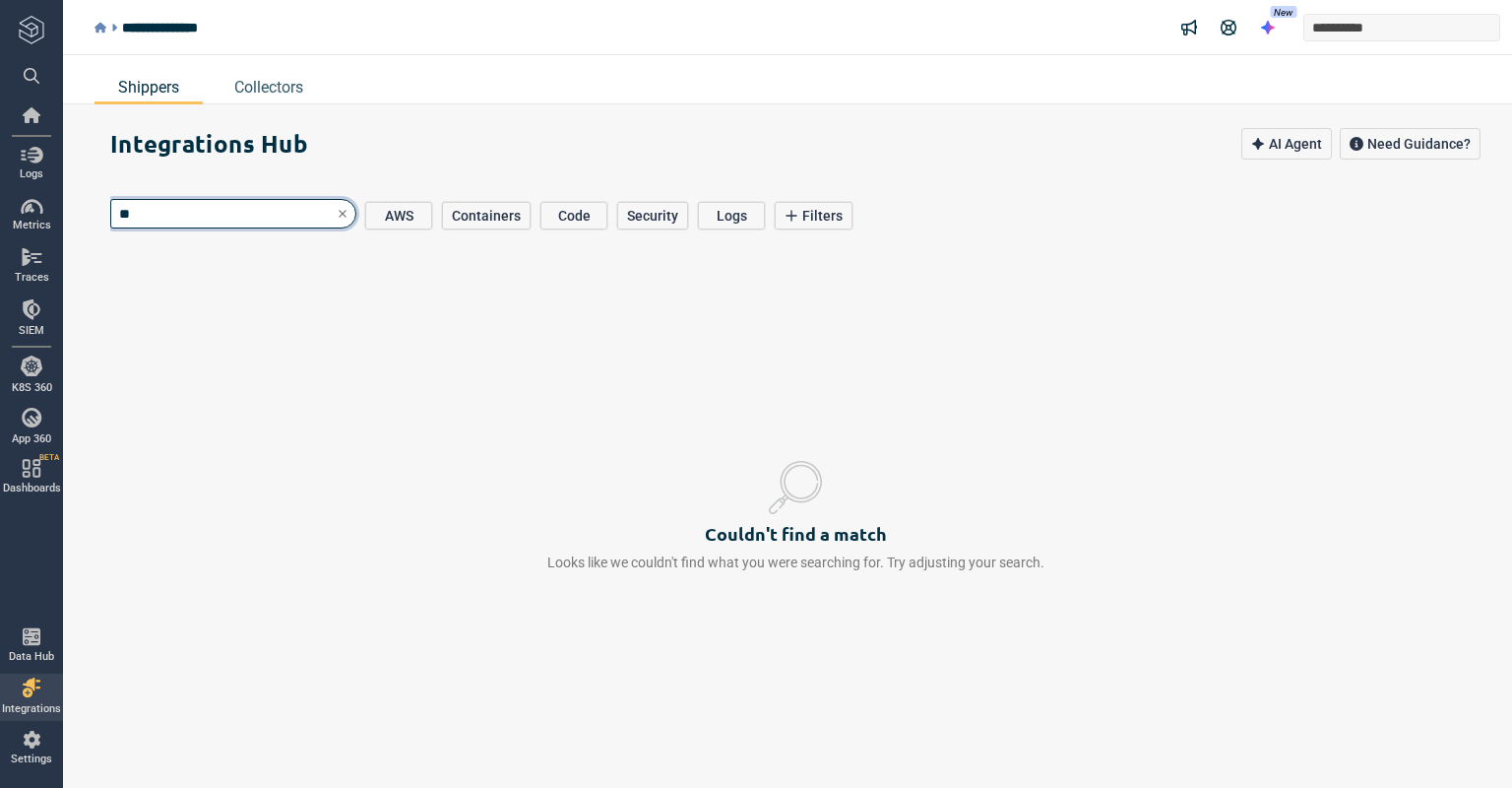 type on "*" 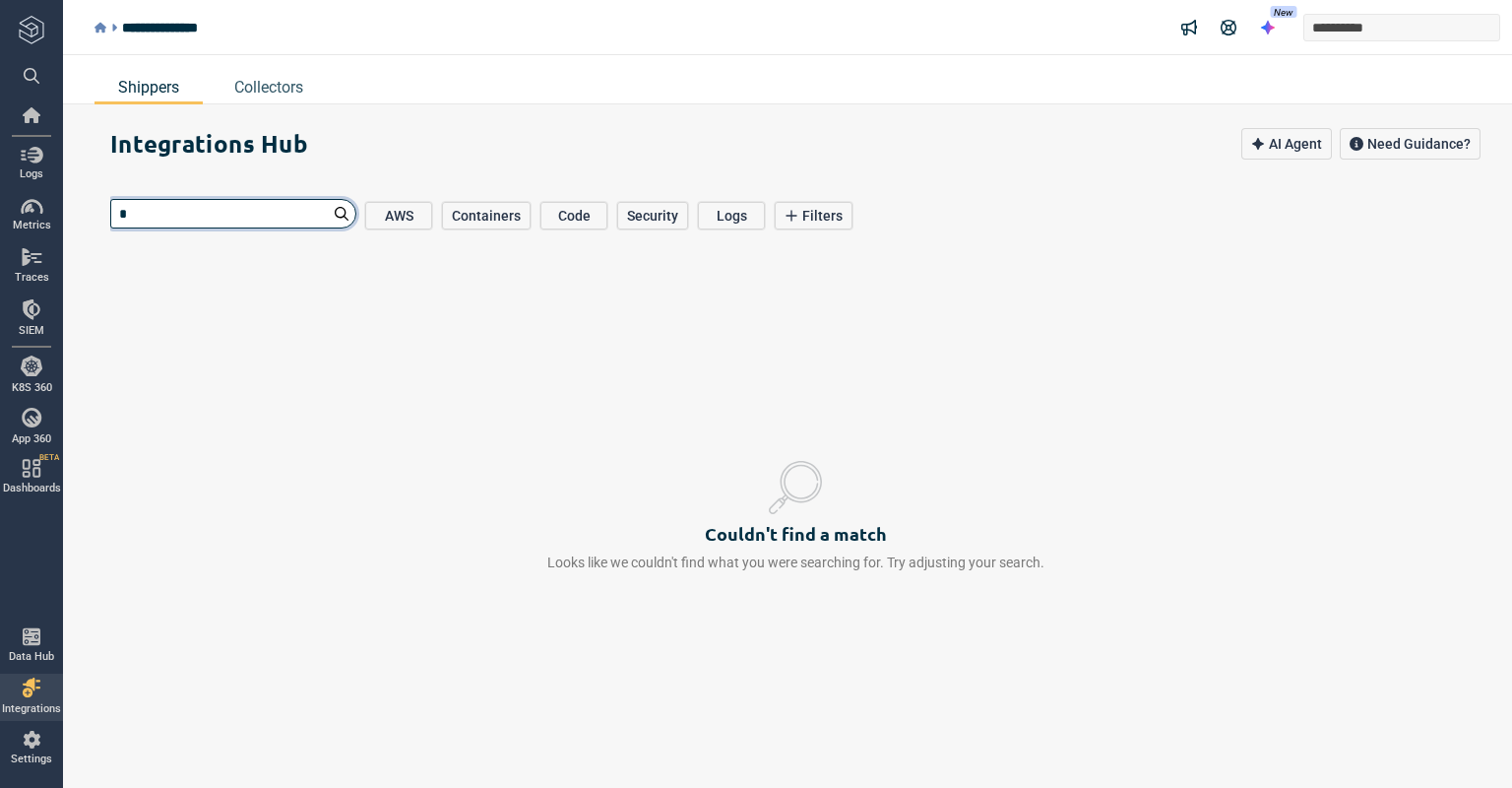 type on "**" 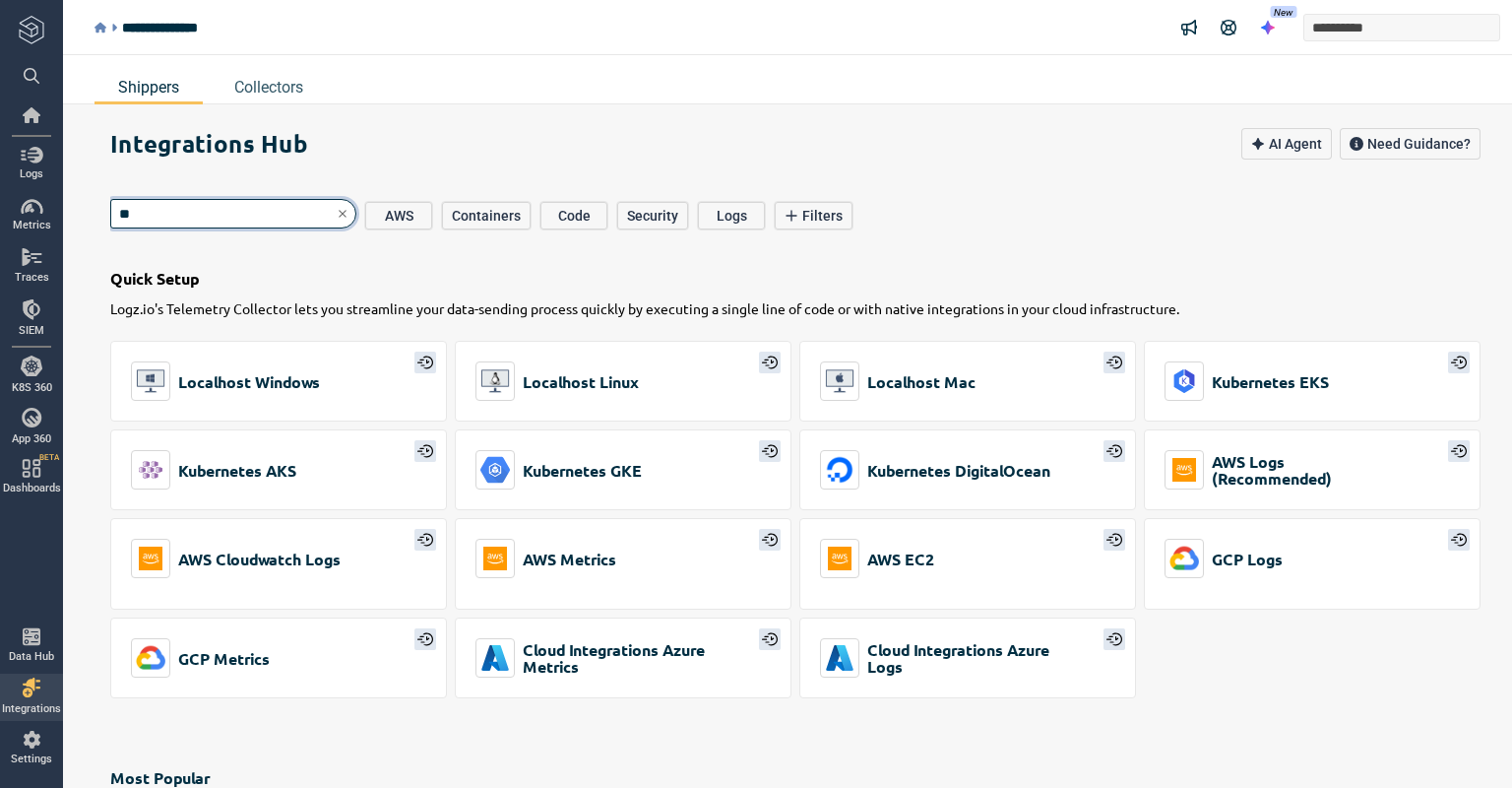 type on "*" 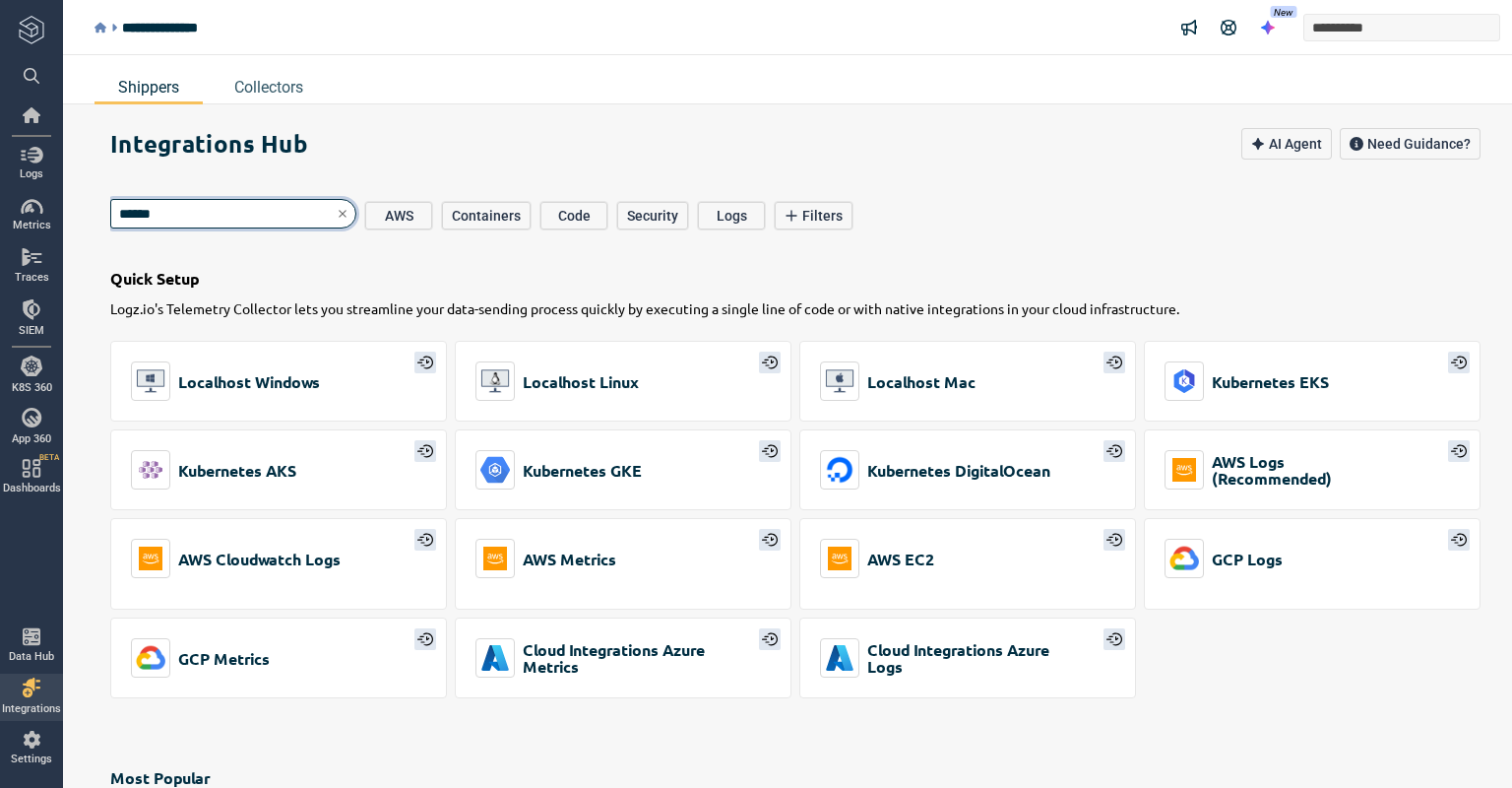 type on "*******" 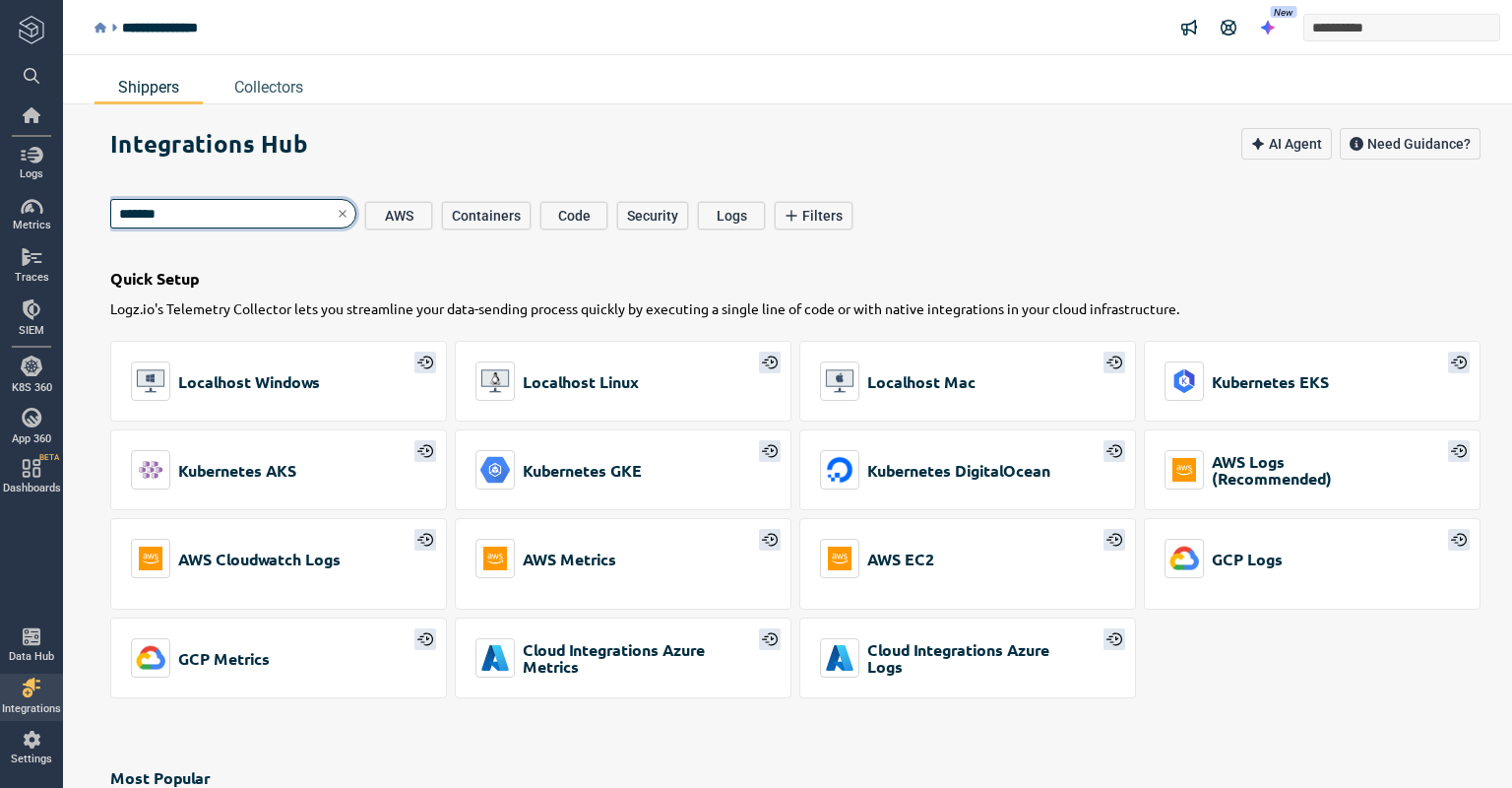 type on "*" 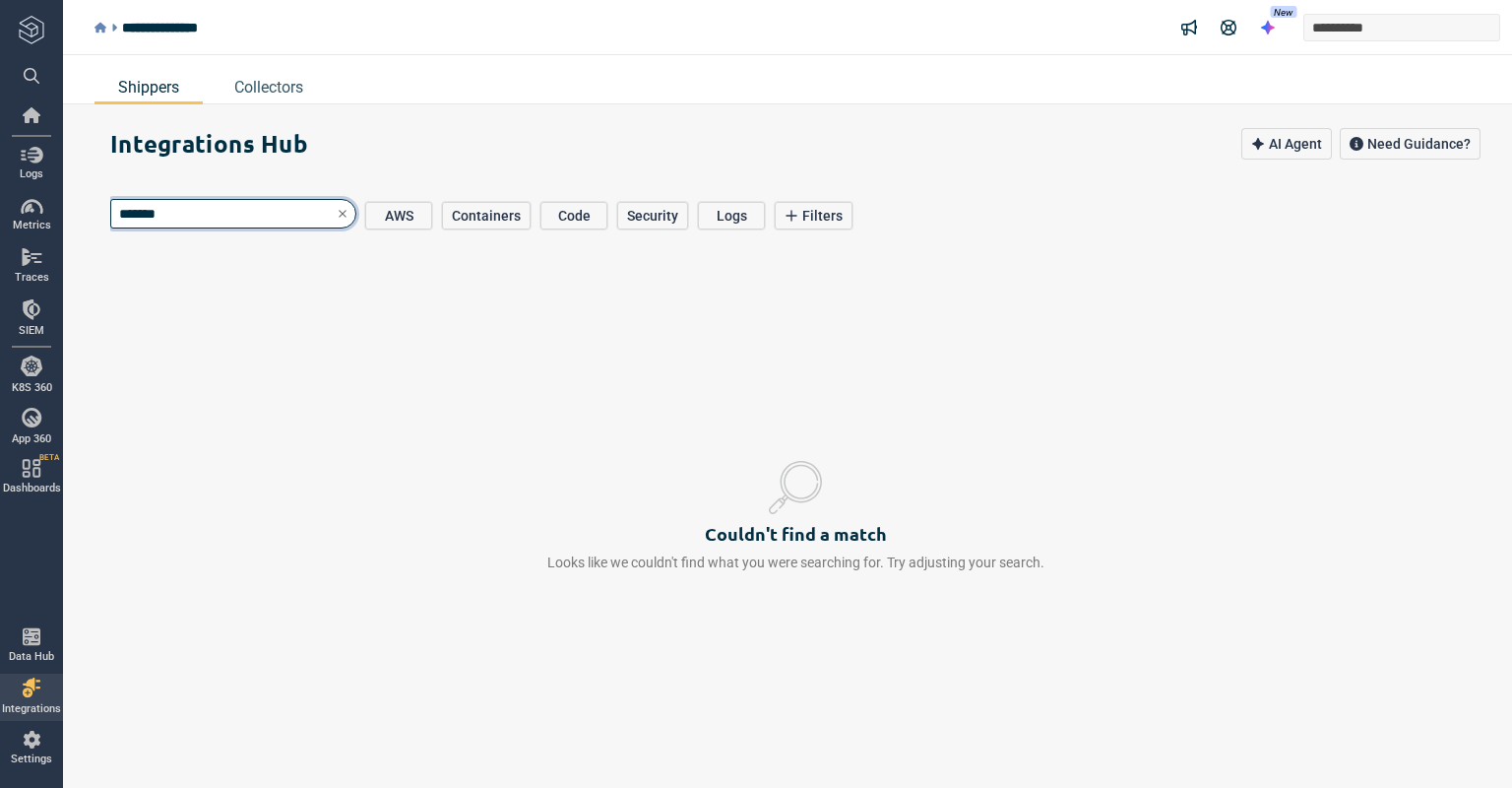 type on "******" 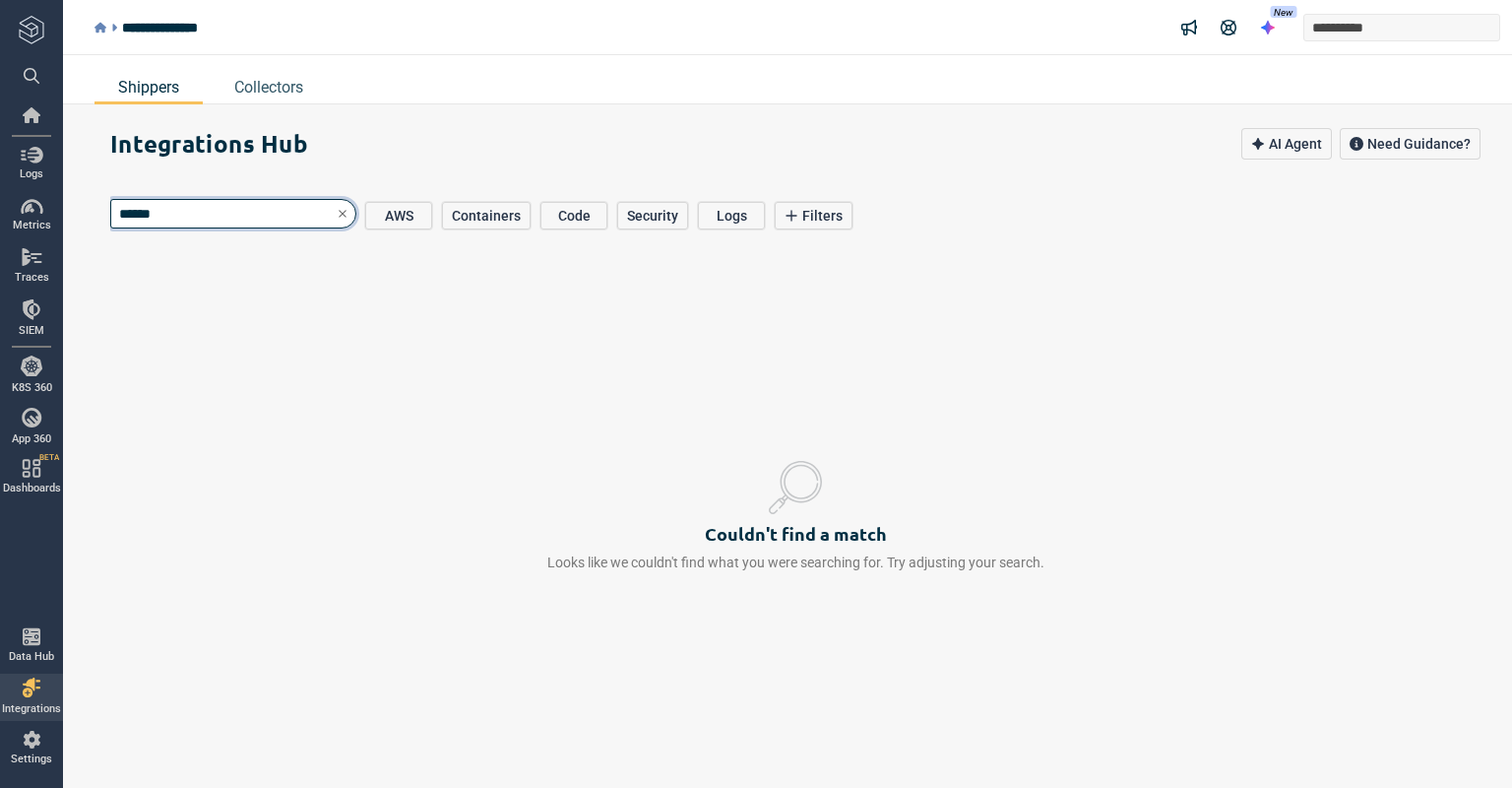 type on "*" 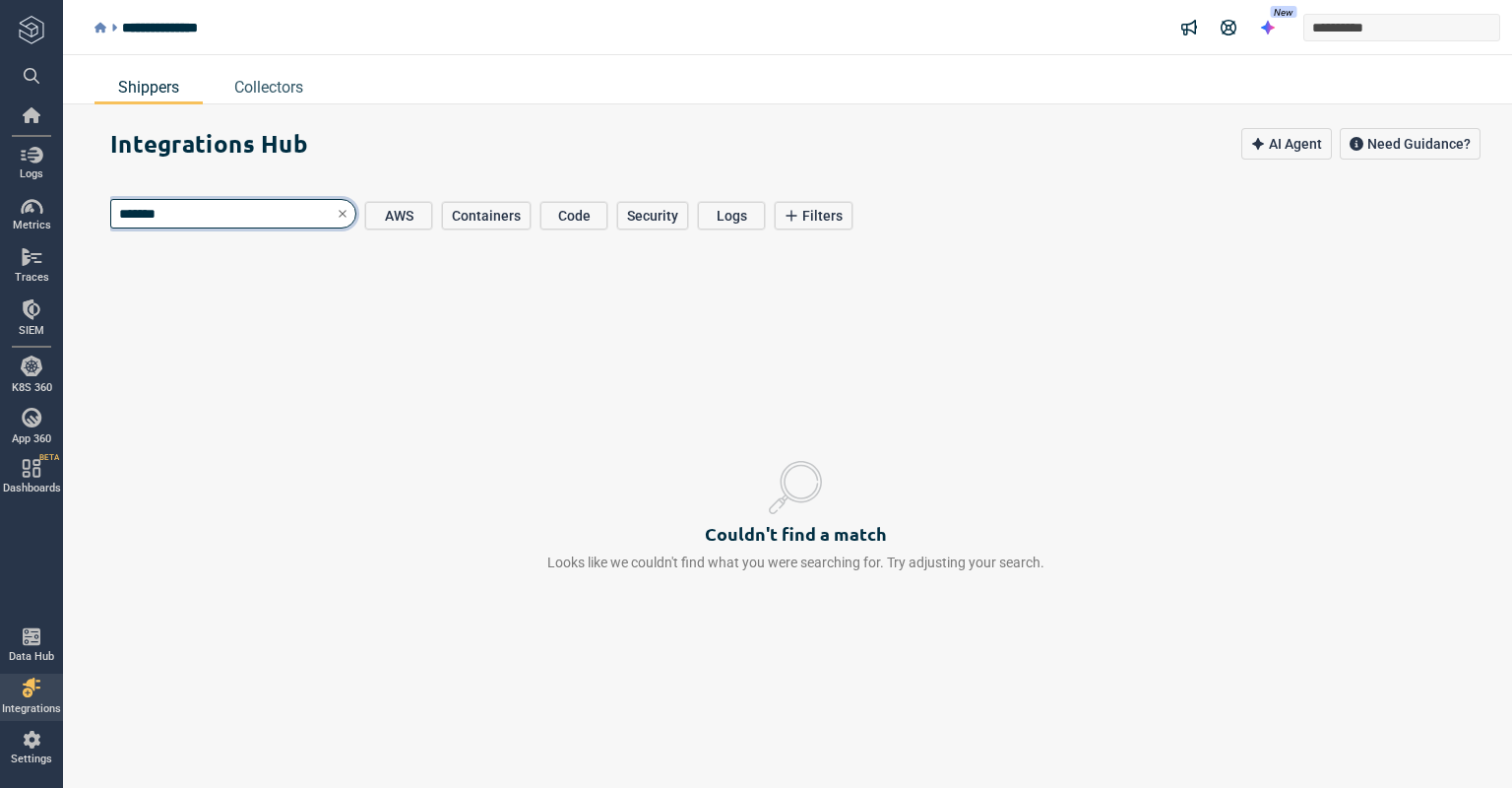 type on "*" 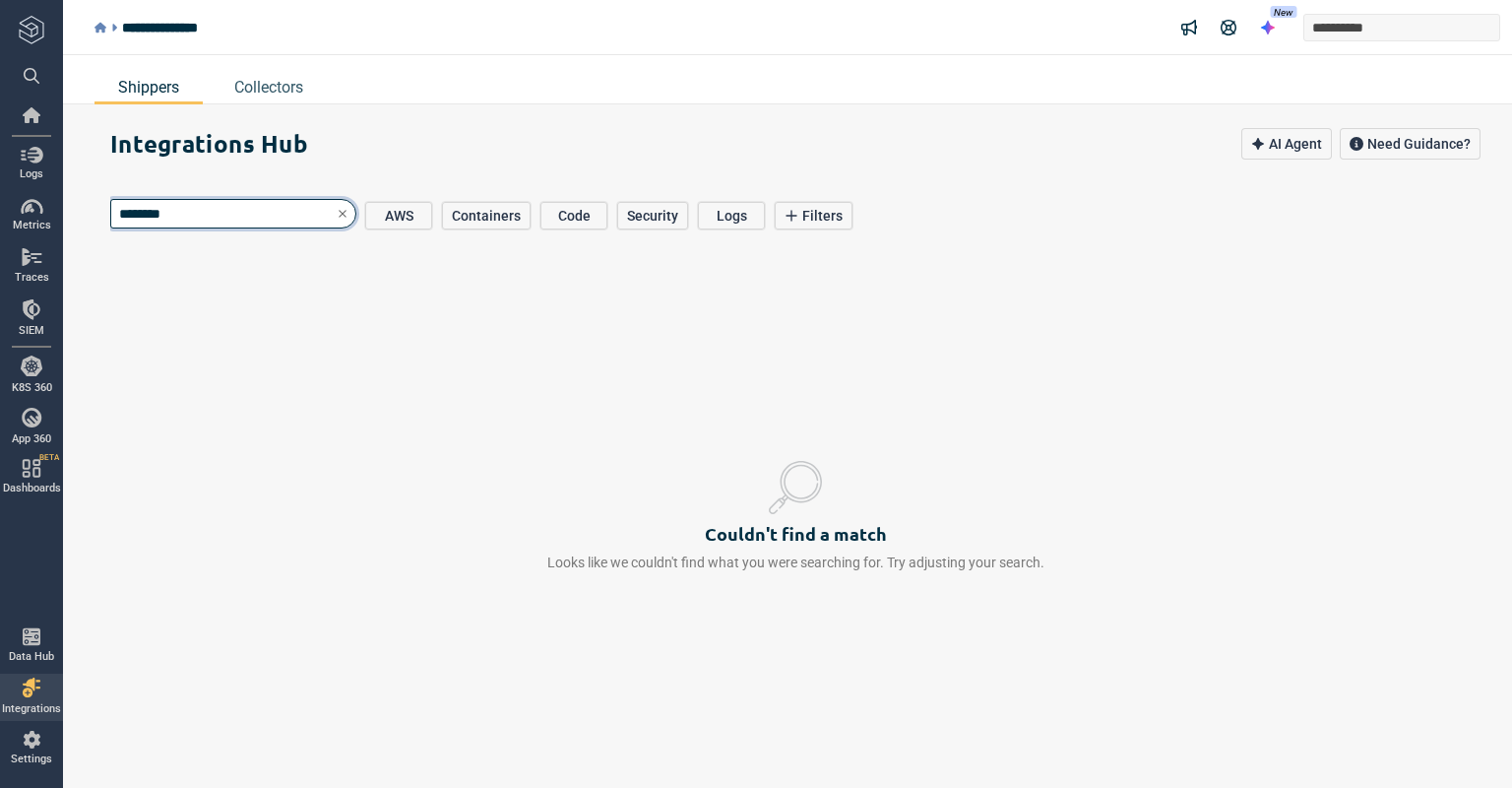 type on "*" 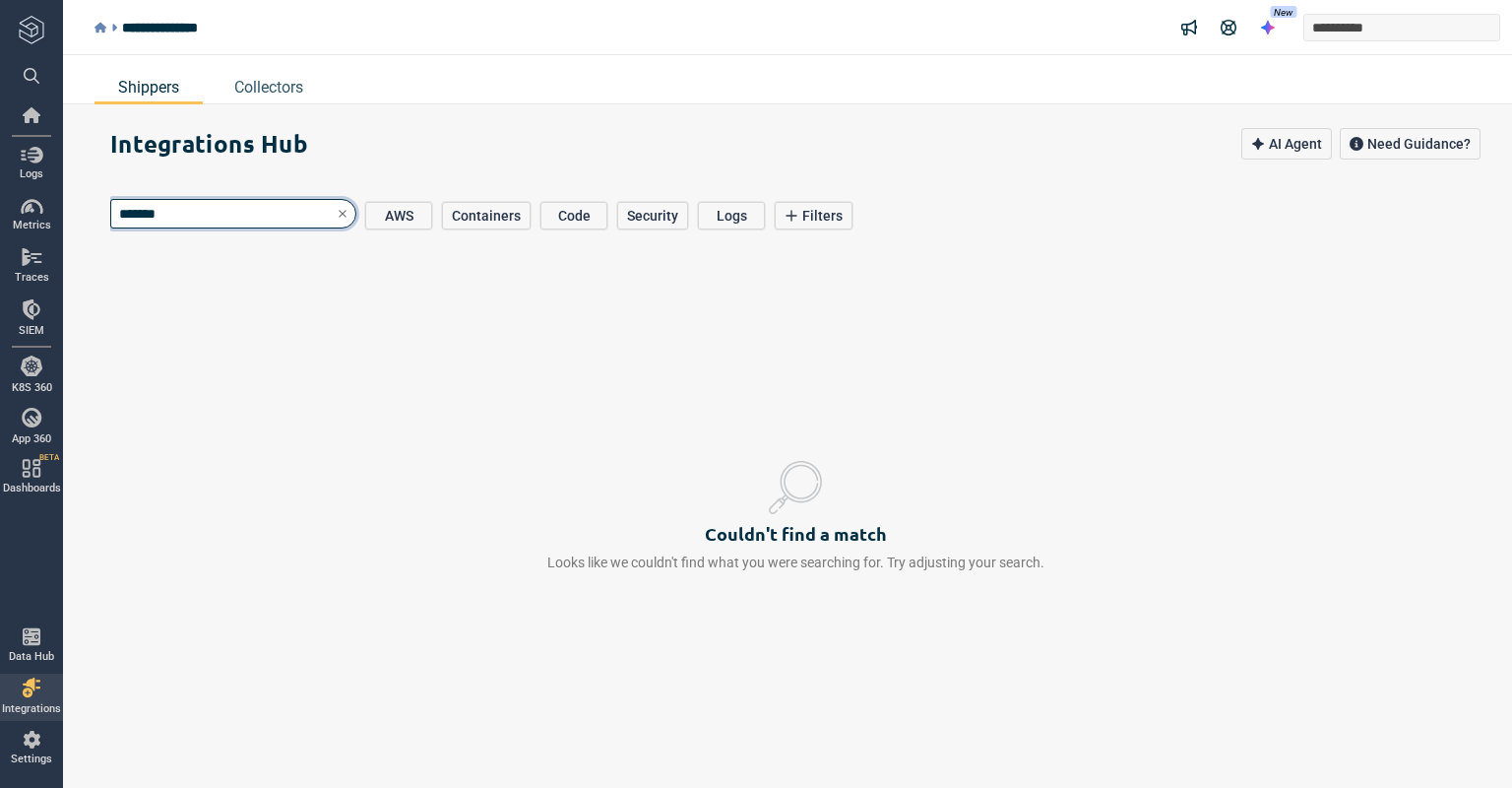 type on "*" 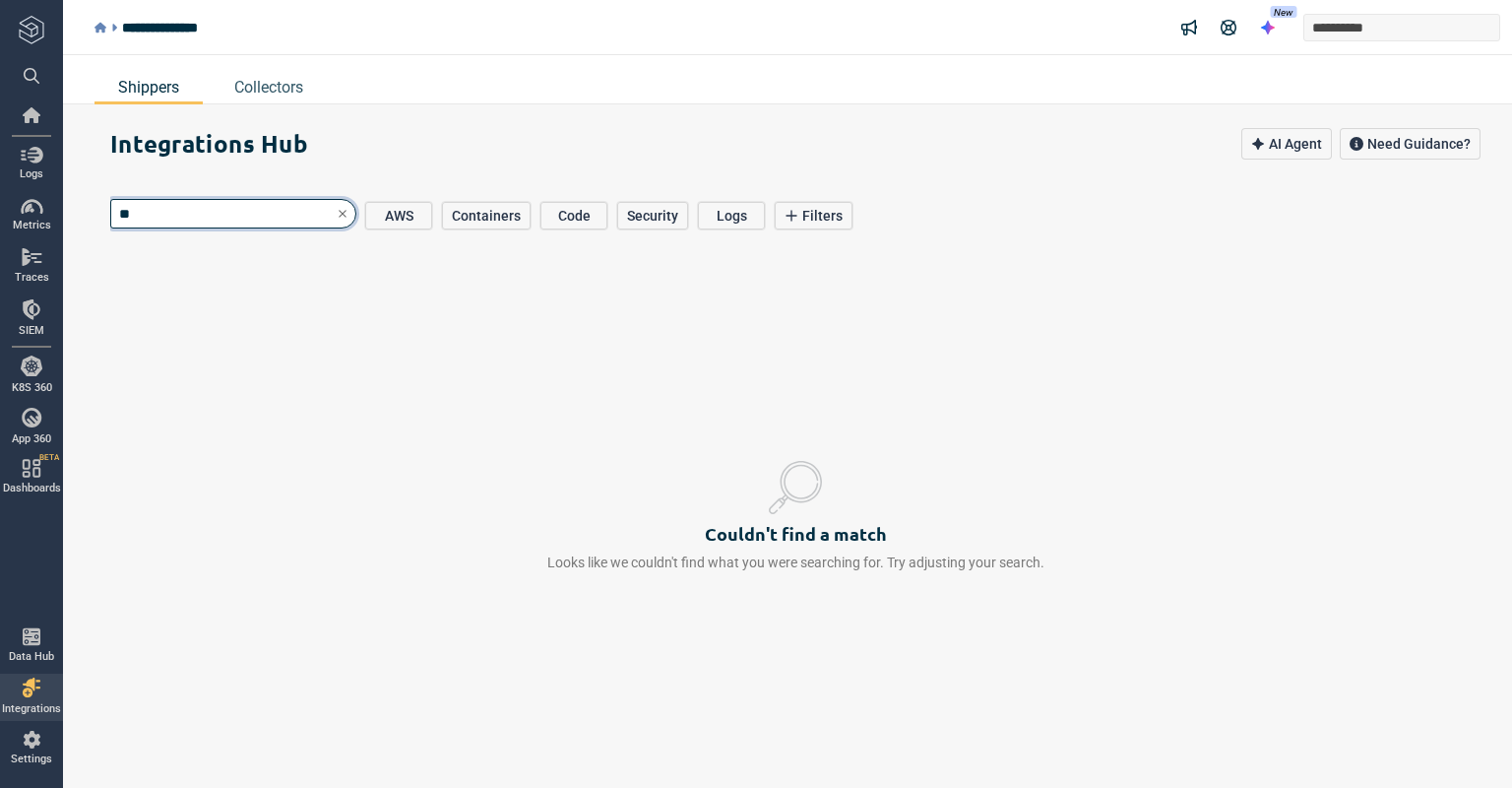type on "*" 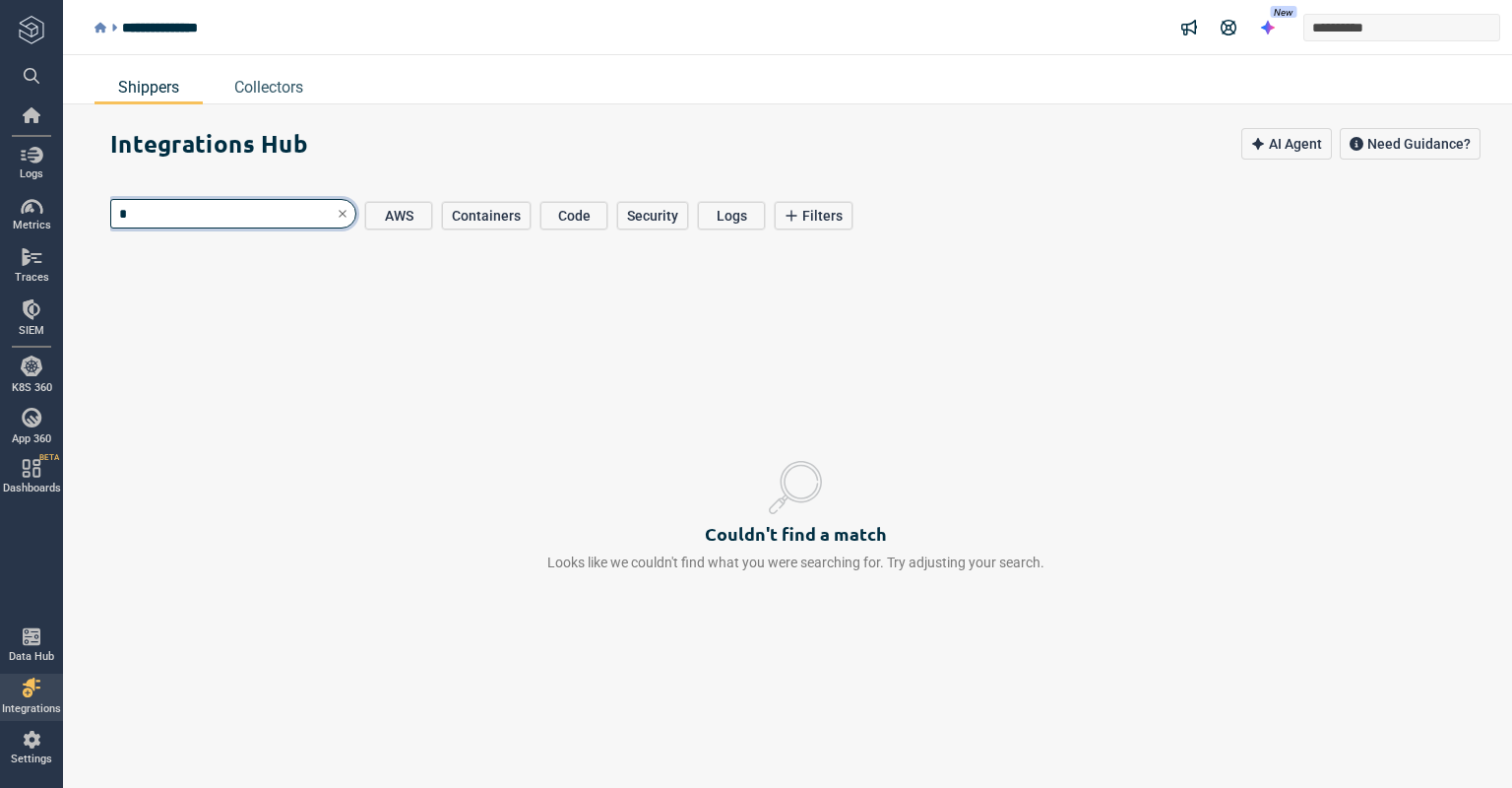 type 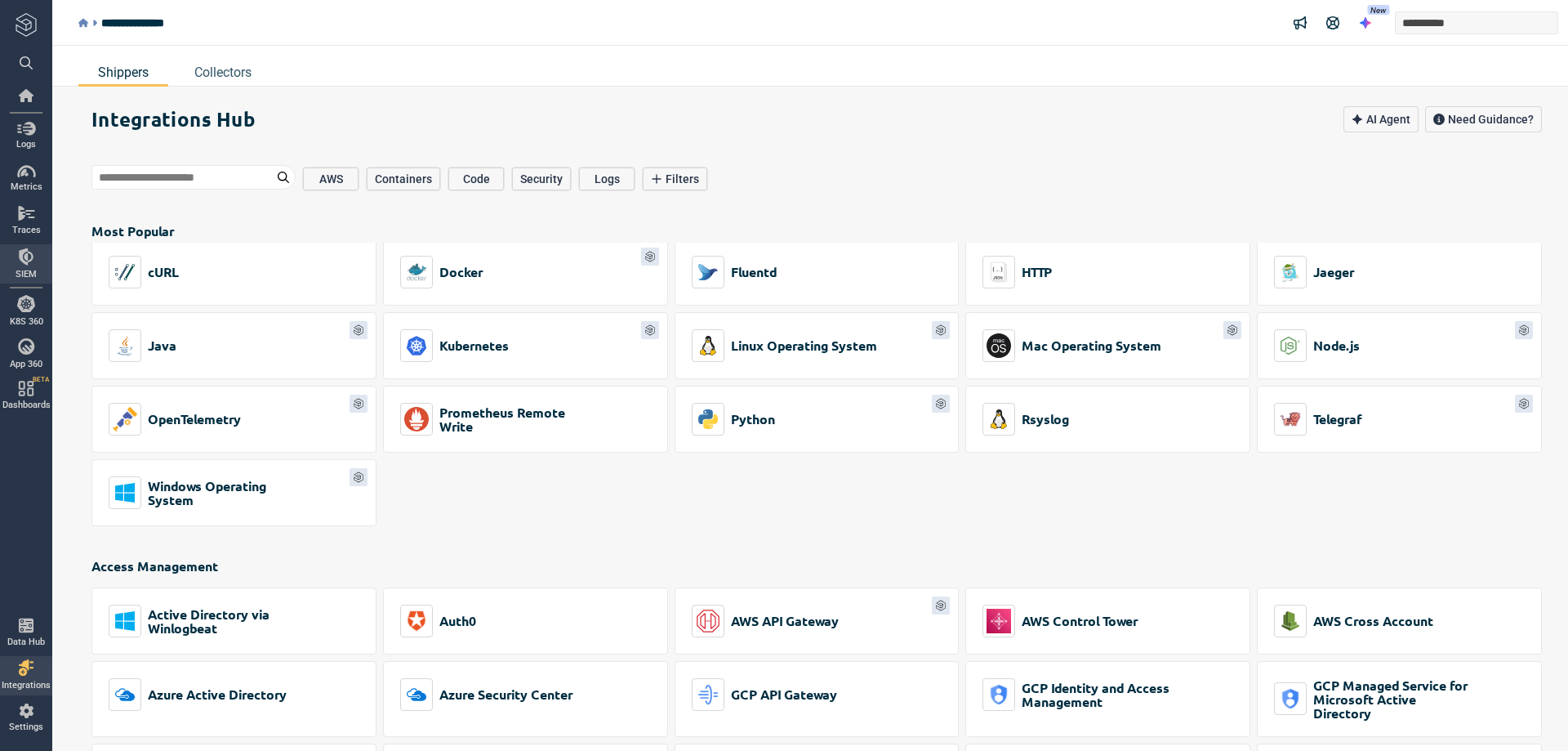scroll, scrollTop: 358, scrollLeft: 0, axis: vertical 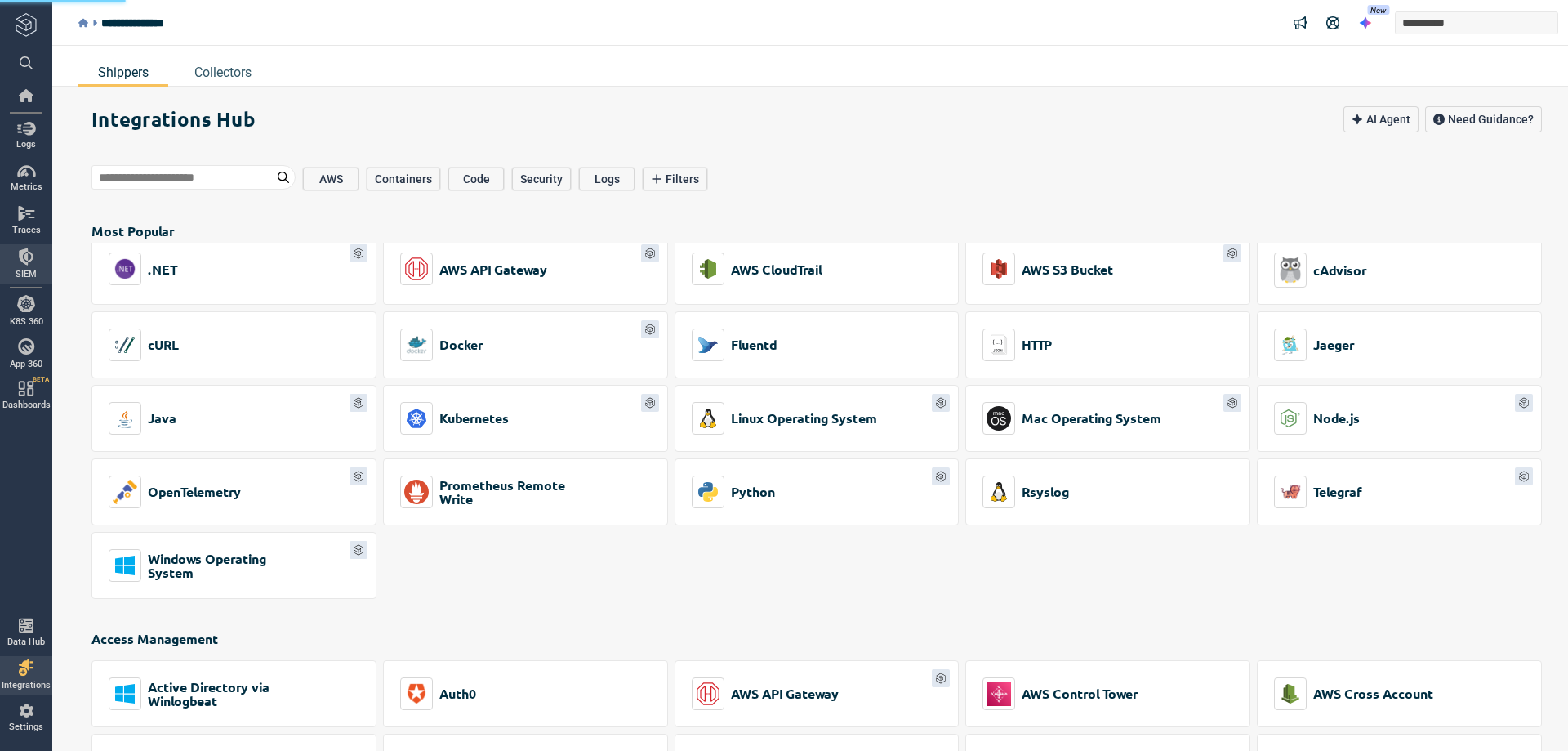 type on "*" 